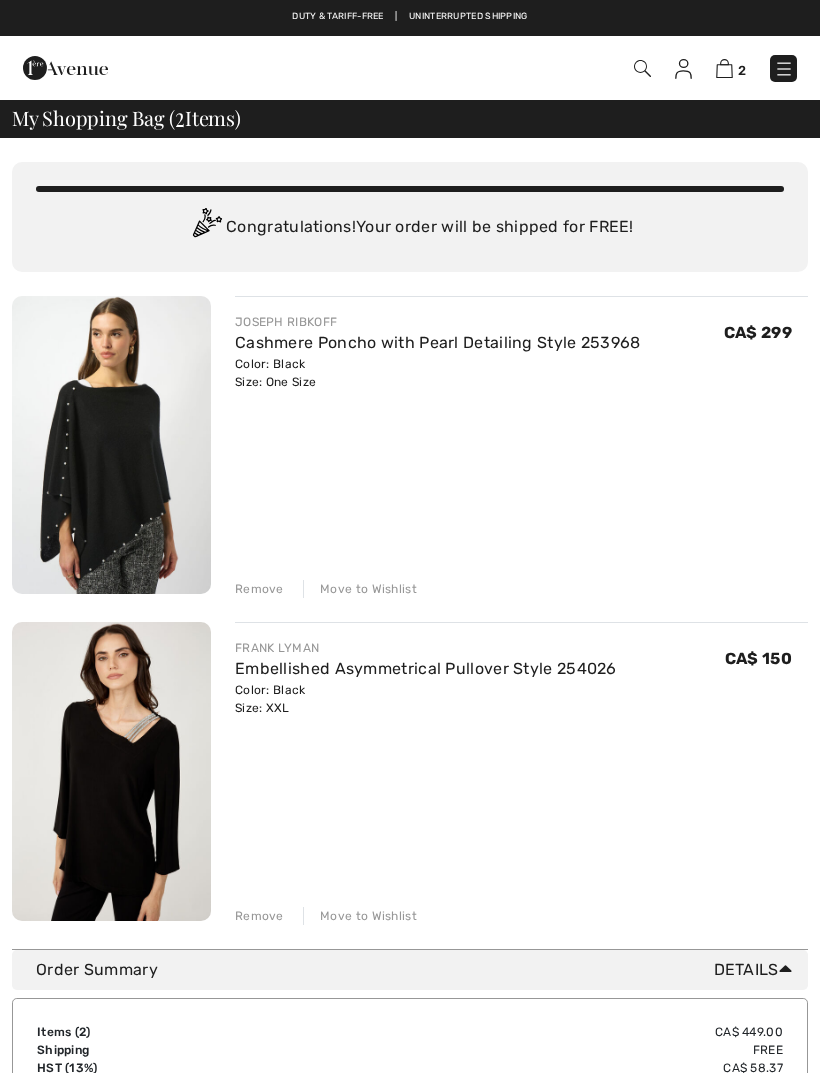 scroll, scrollTop: 0, scrollLeft: 0, axis: both 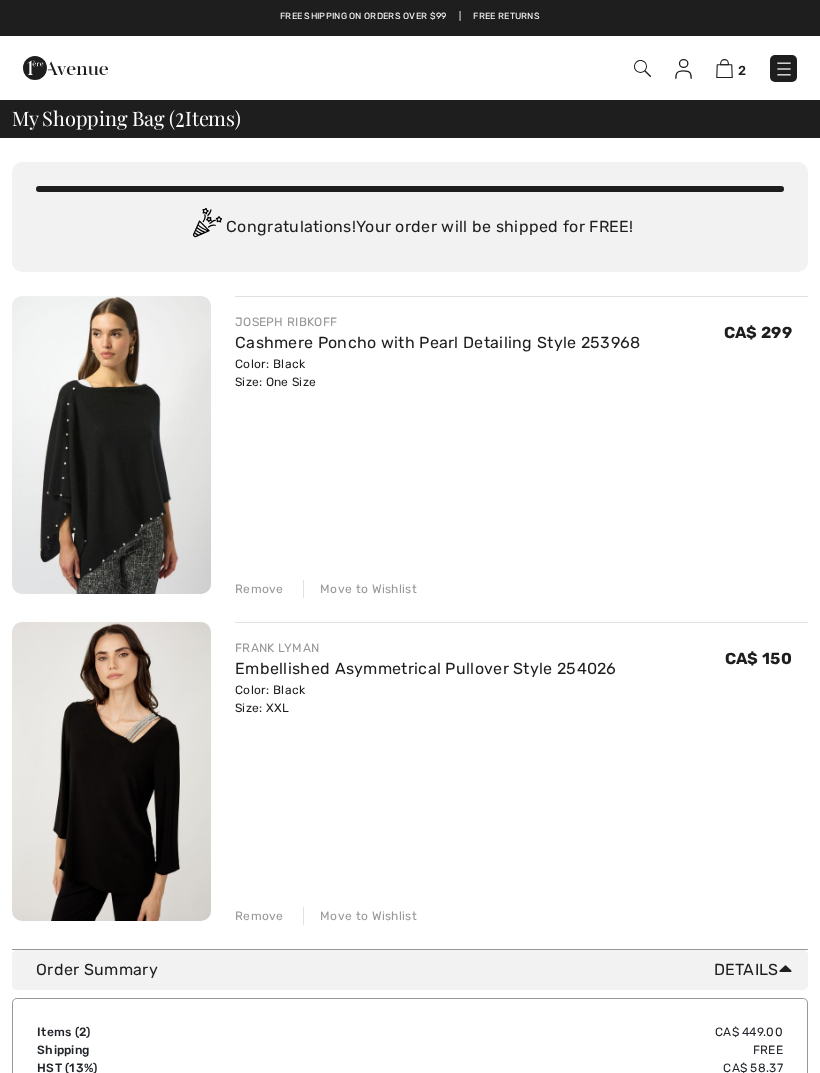 click on "Remove
Move to Wishlist" at bounding box center (521, 587) 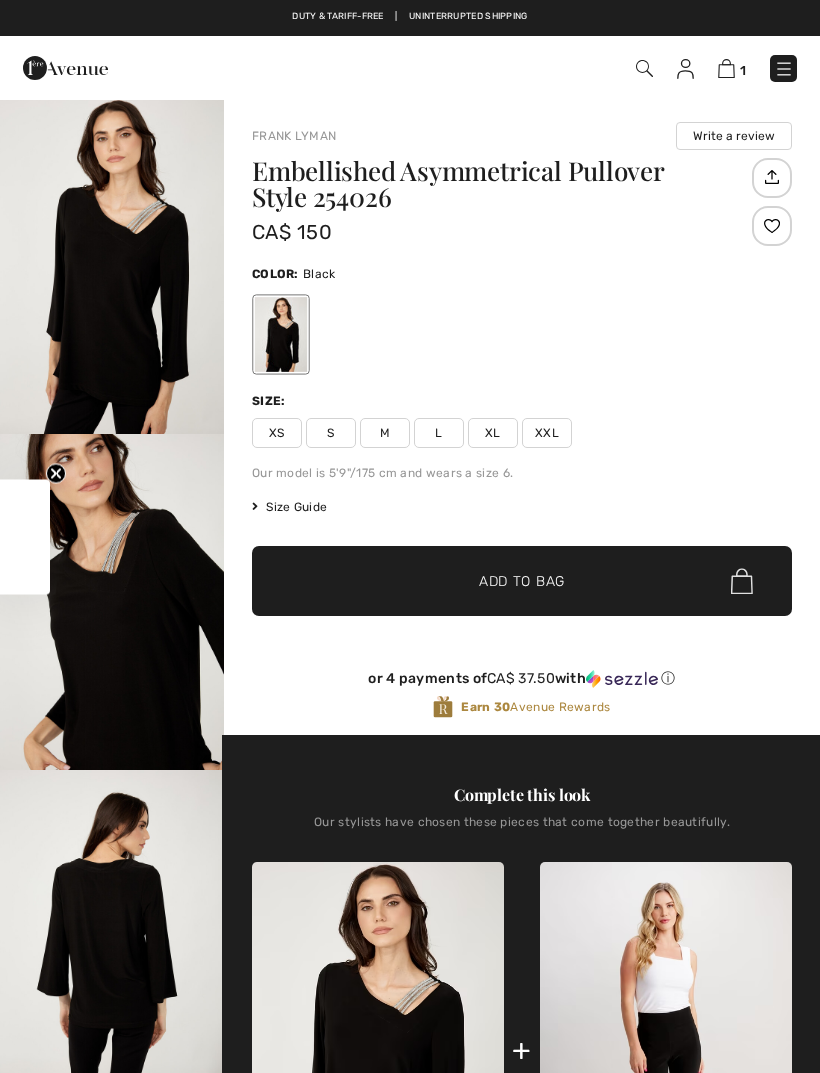 scroll, scrollTop: 301, scrollLeft: 0, axis: vertical 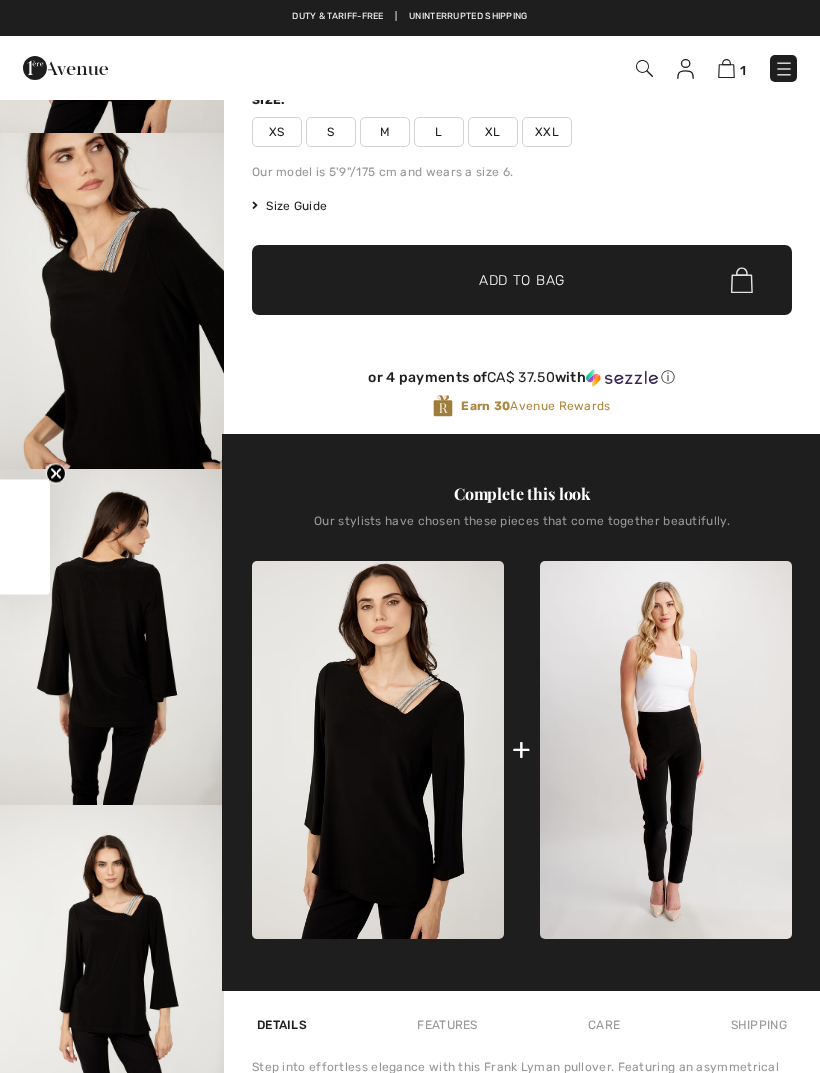 checkbox on "true" 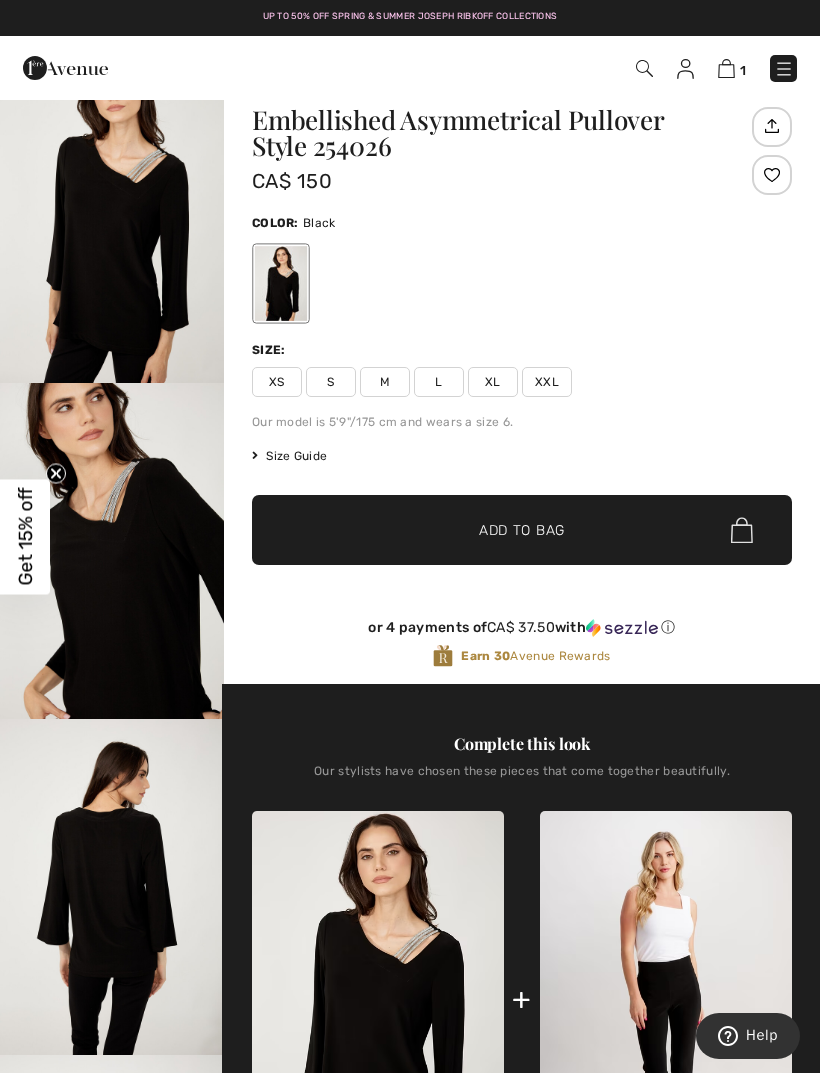 scroll, scrollTop: 0, scrollLeft: 0, axis: both 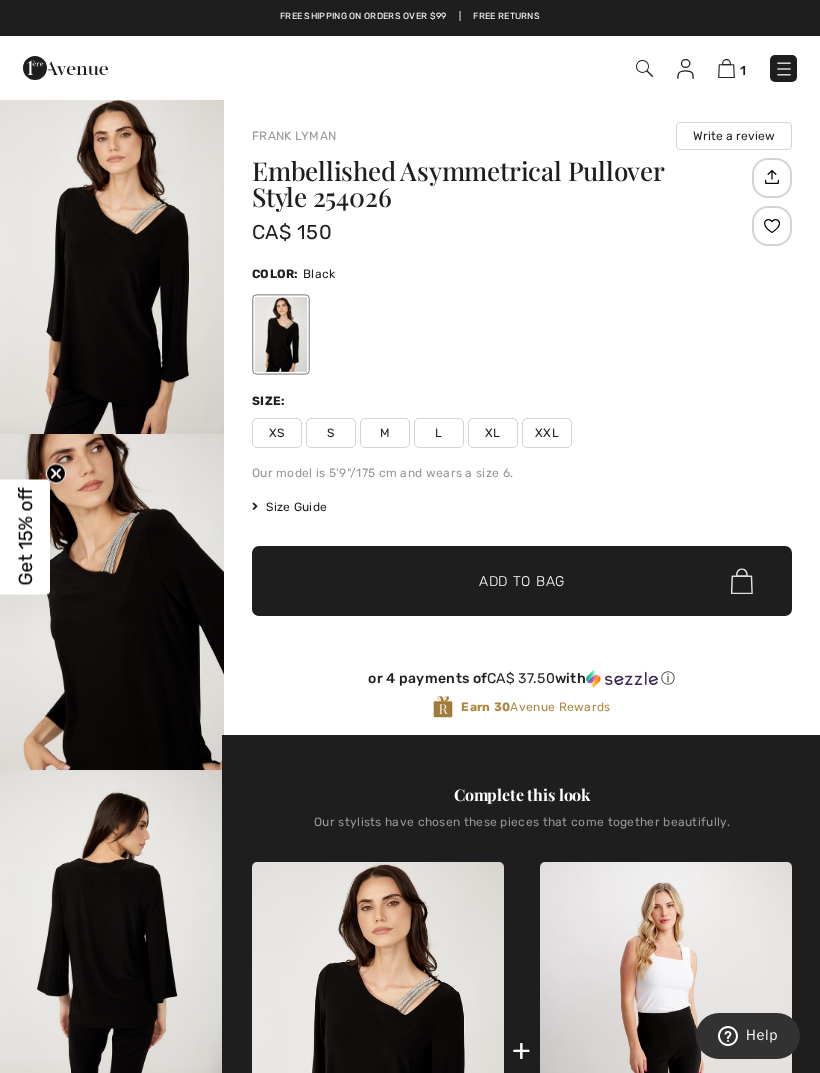 click at bounding box center [644, 68] 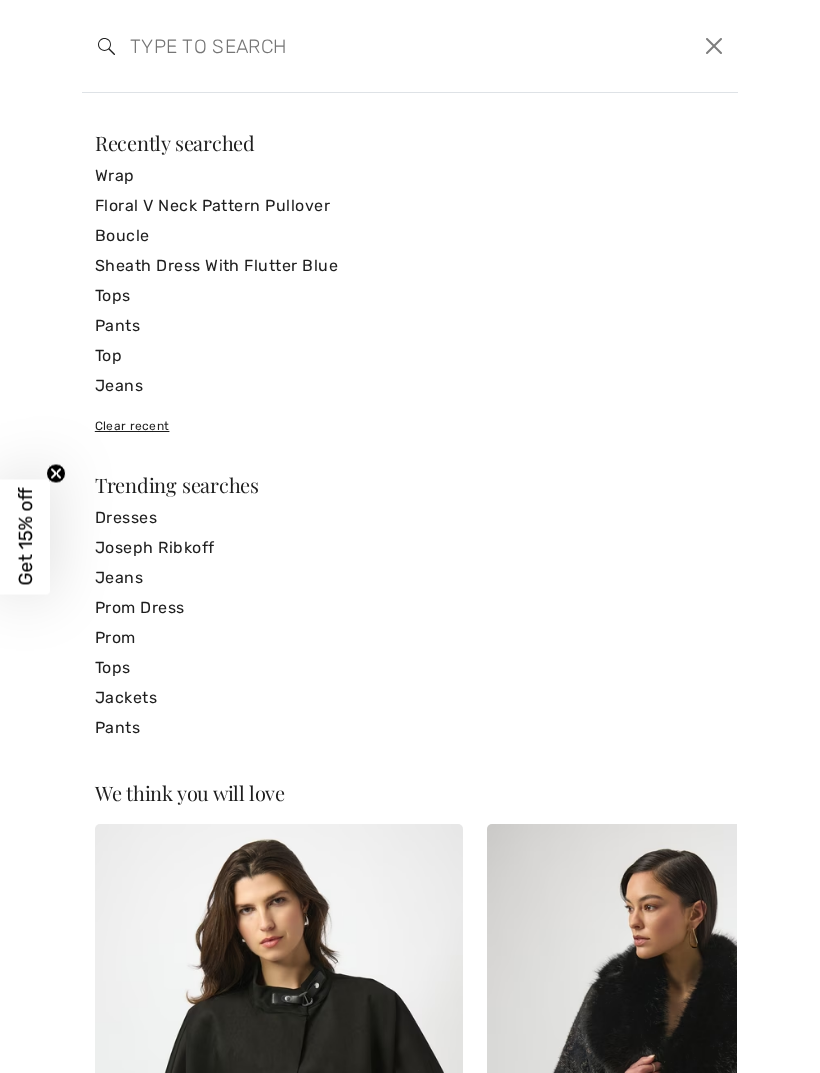 click on "Tops" at bounding box center [410, 296] 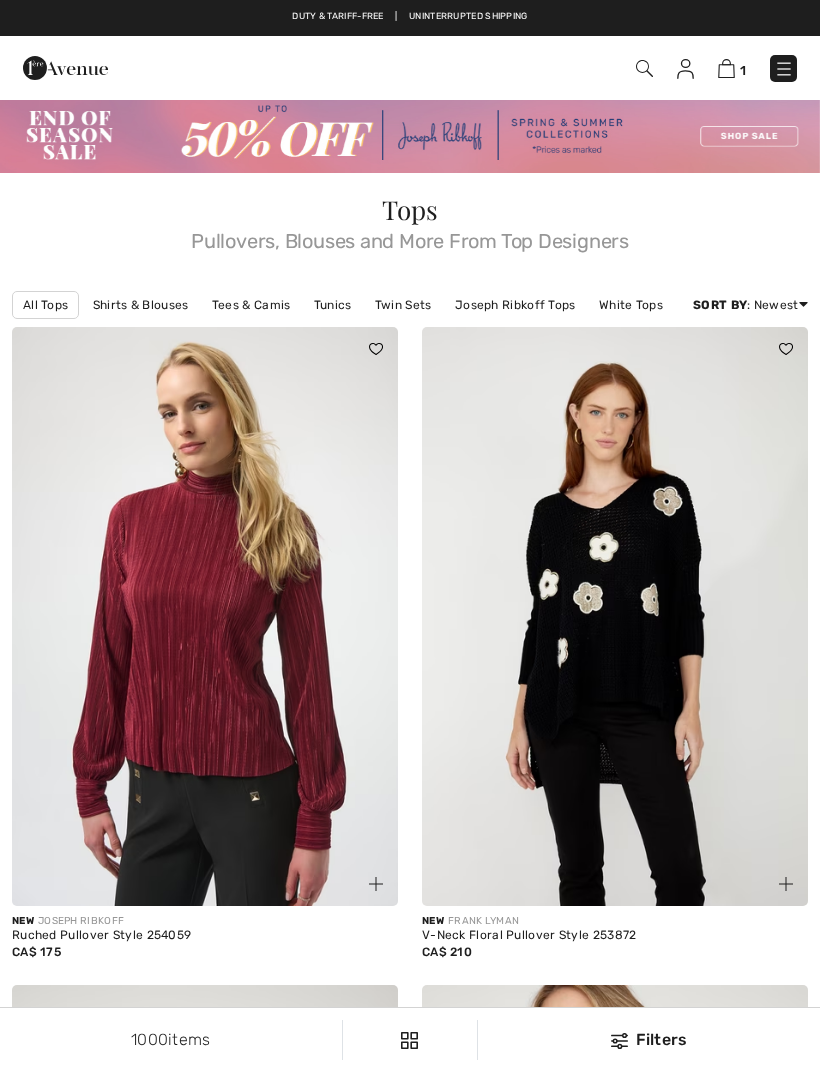 scroll, scrollTop: 0, scrollLeft: 0, axis: both 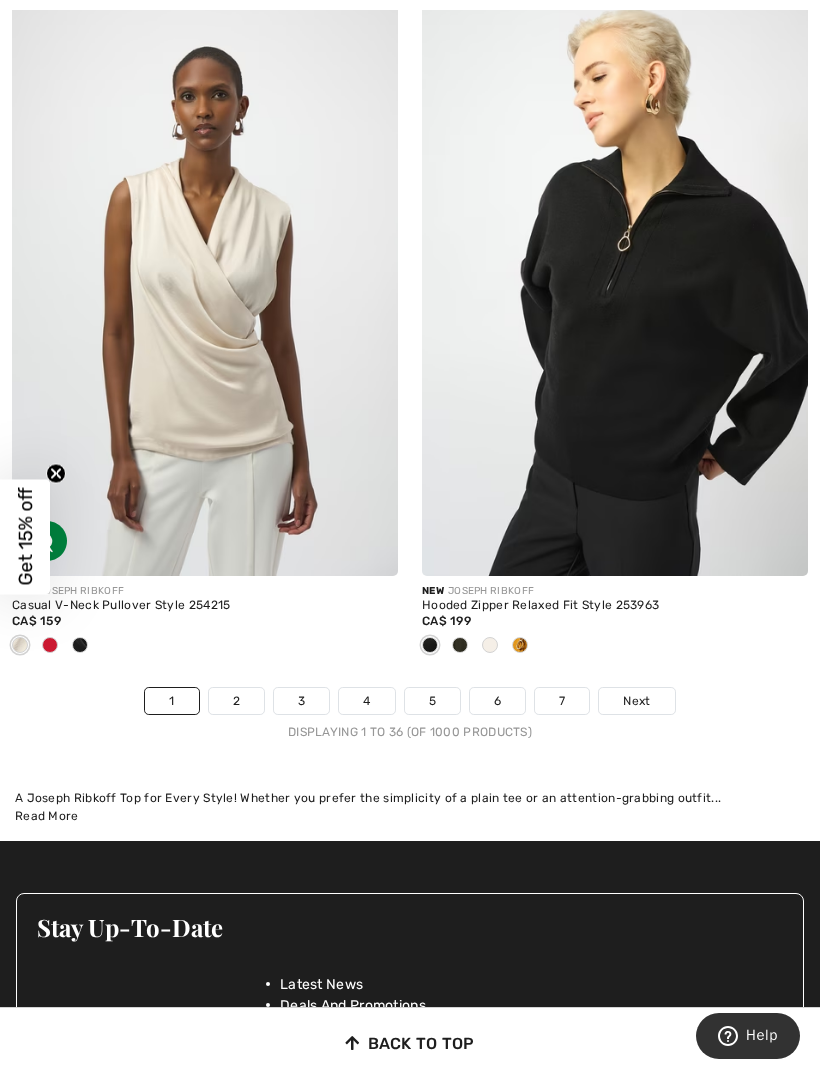 click on "Next" at bounding box center (636, 701) 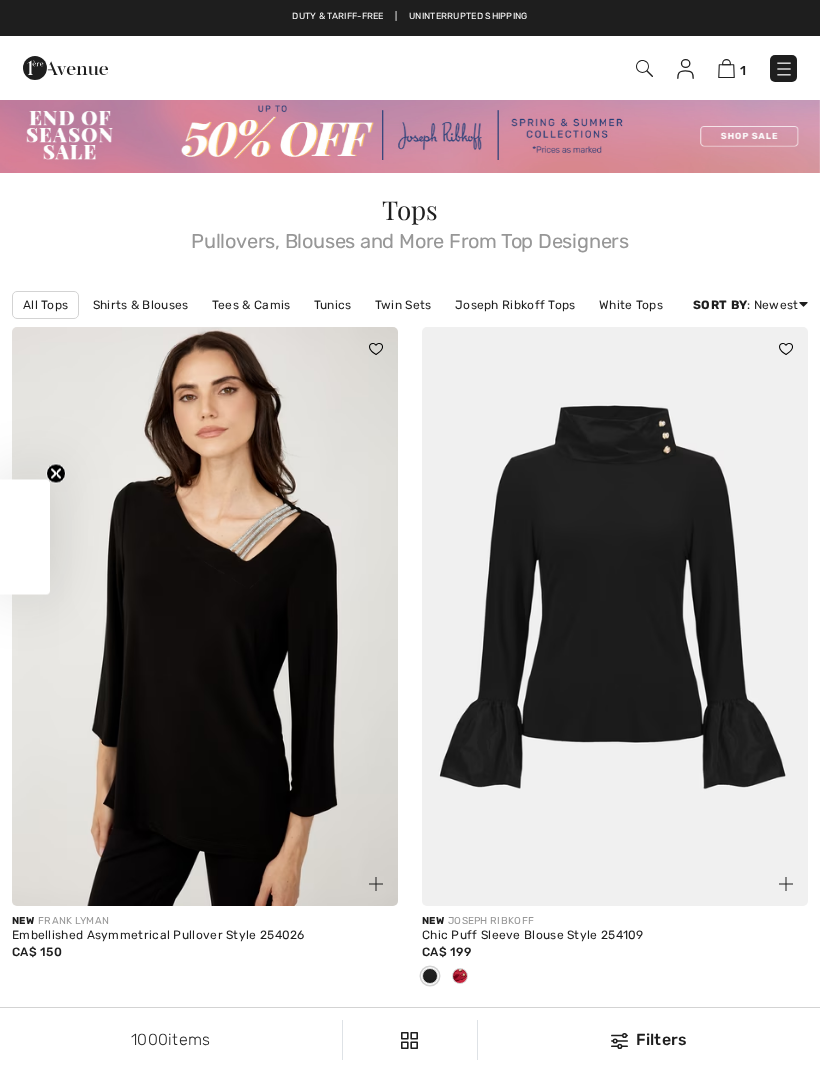 scroll, scrollTop: 0, scrollLeft: 0, axis: both 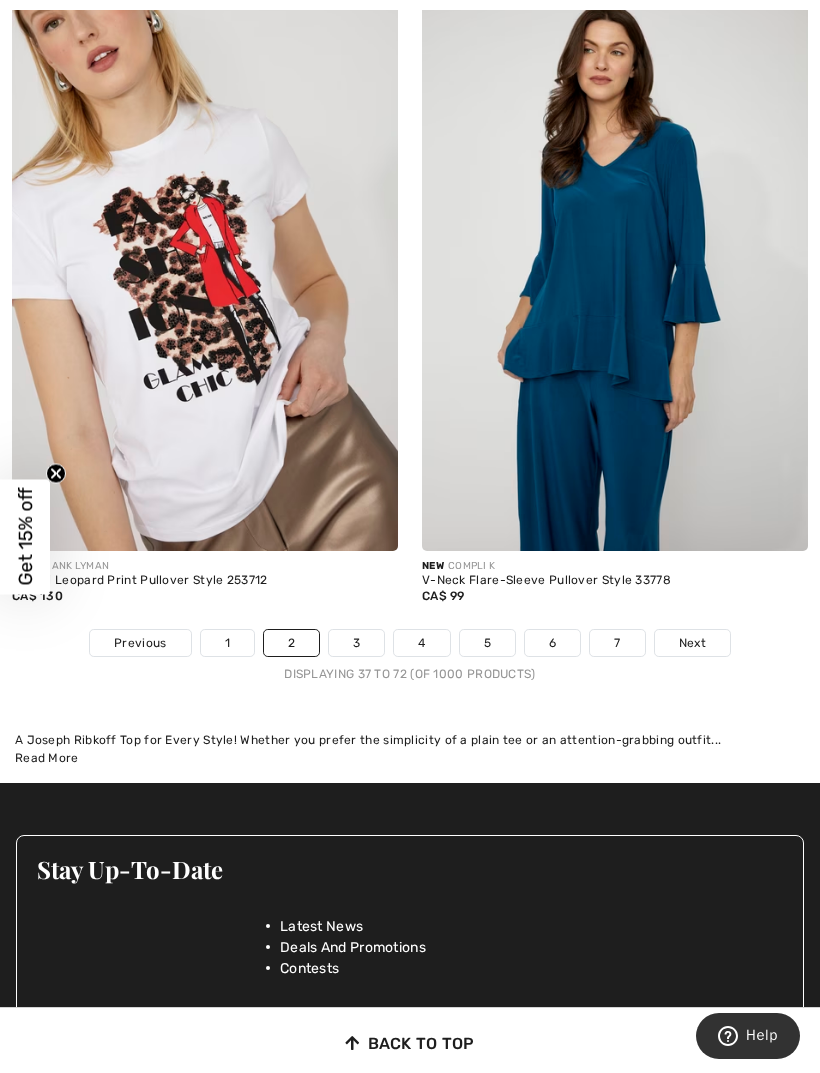 click on "3" at bounding box center (356, 643) 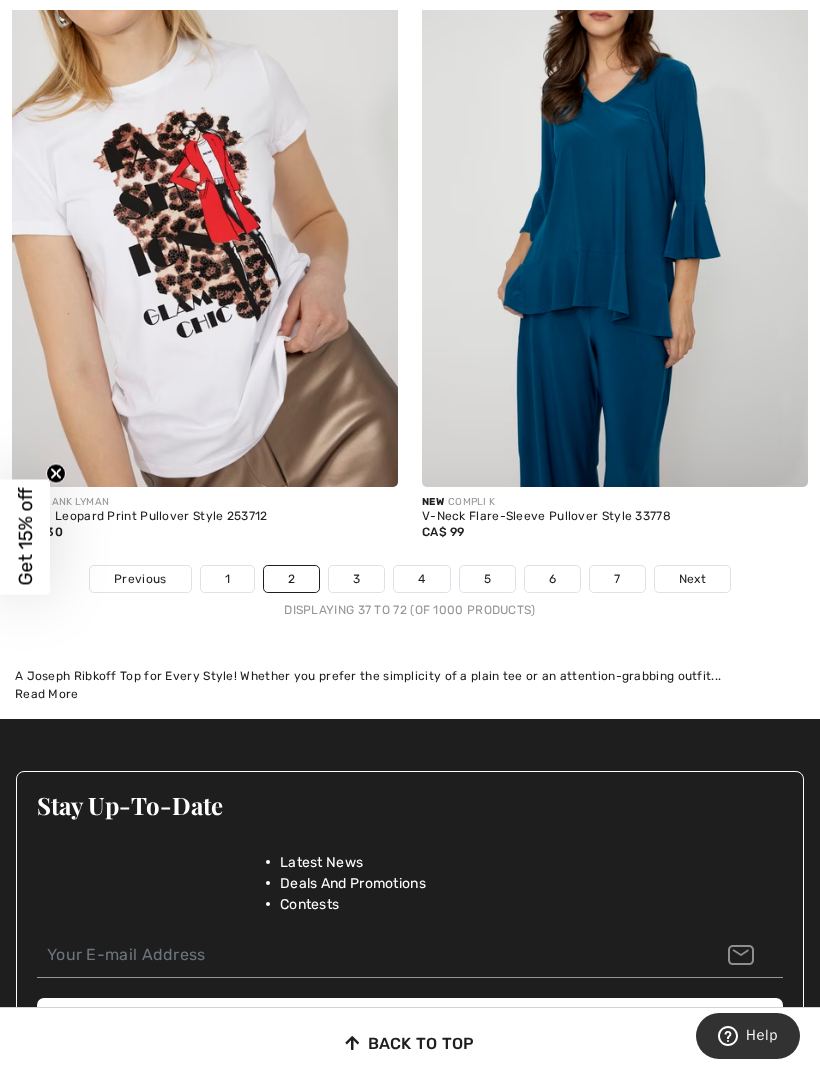 click on "3" at bounding box center (356, 579) 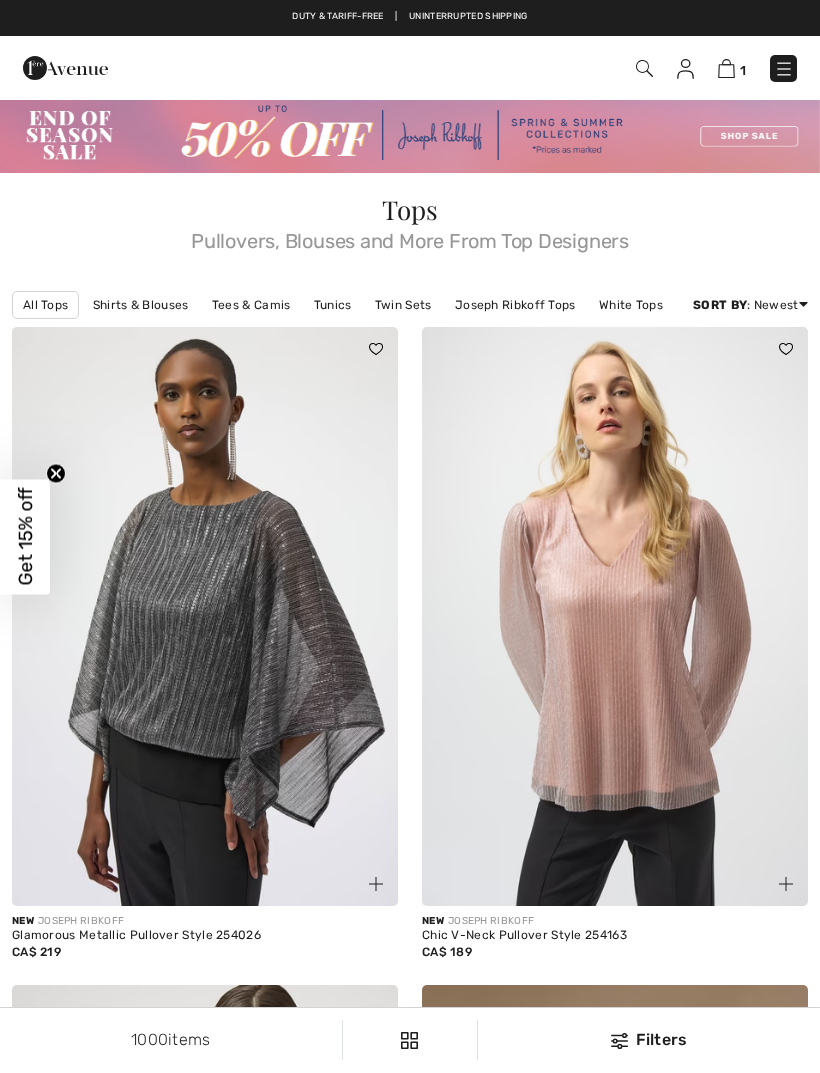 scroll, scrollTop: 0, scrollLeft: 0, axis: both 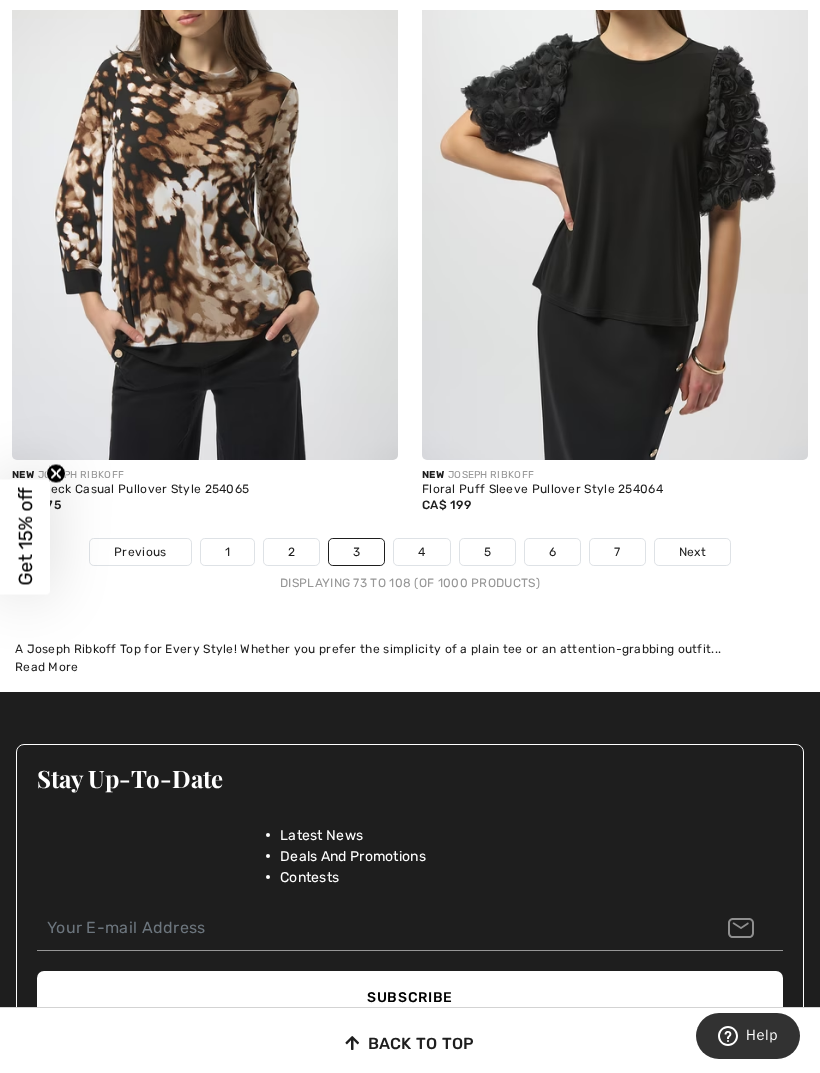 click on "4" at bounding box center [421, 552] 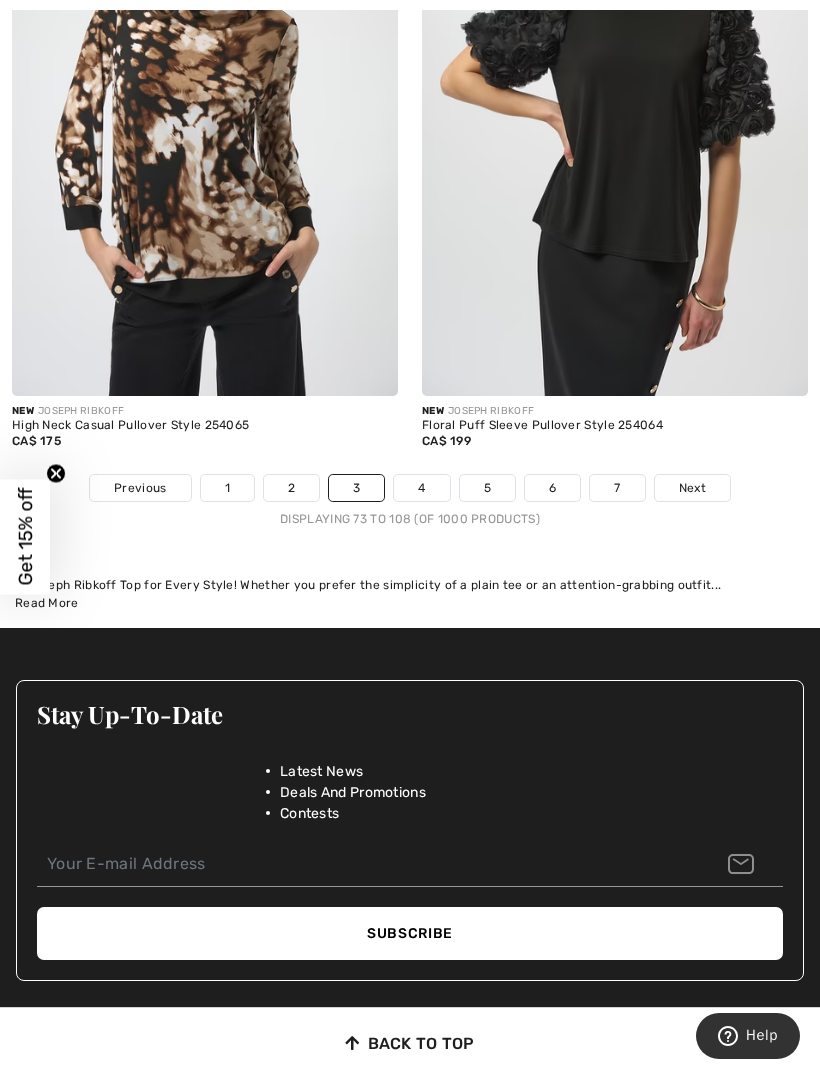 click on "Next" at bounding box center [692, 488] 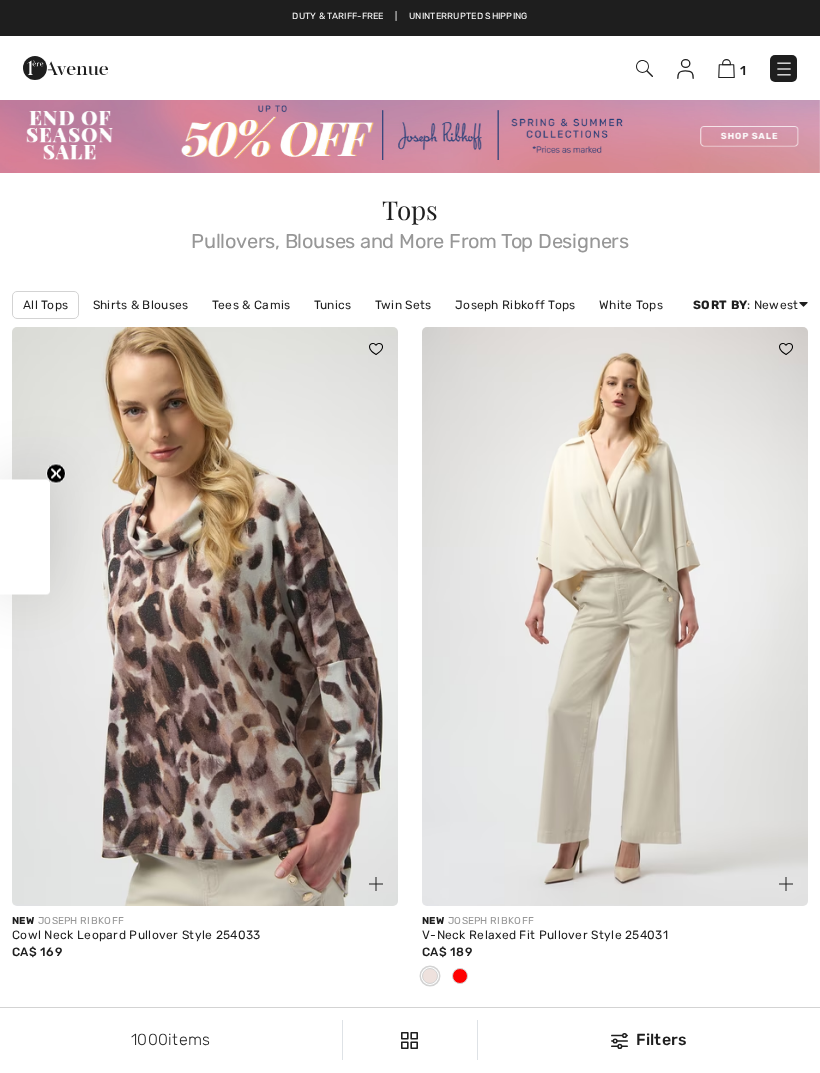 checkbox on "true" 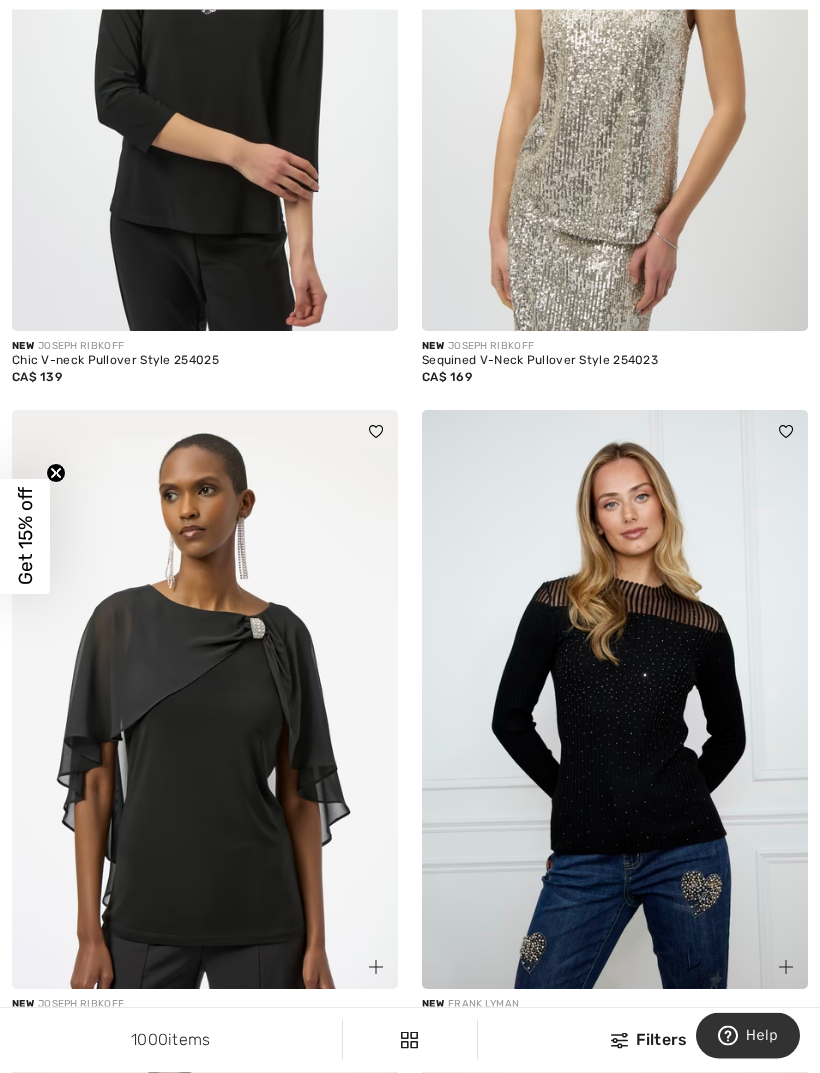 scroll, scrollTop: 1925, scrollLeft: 0, axis: vertical 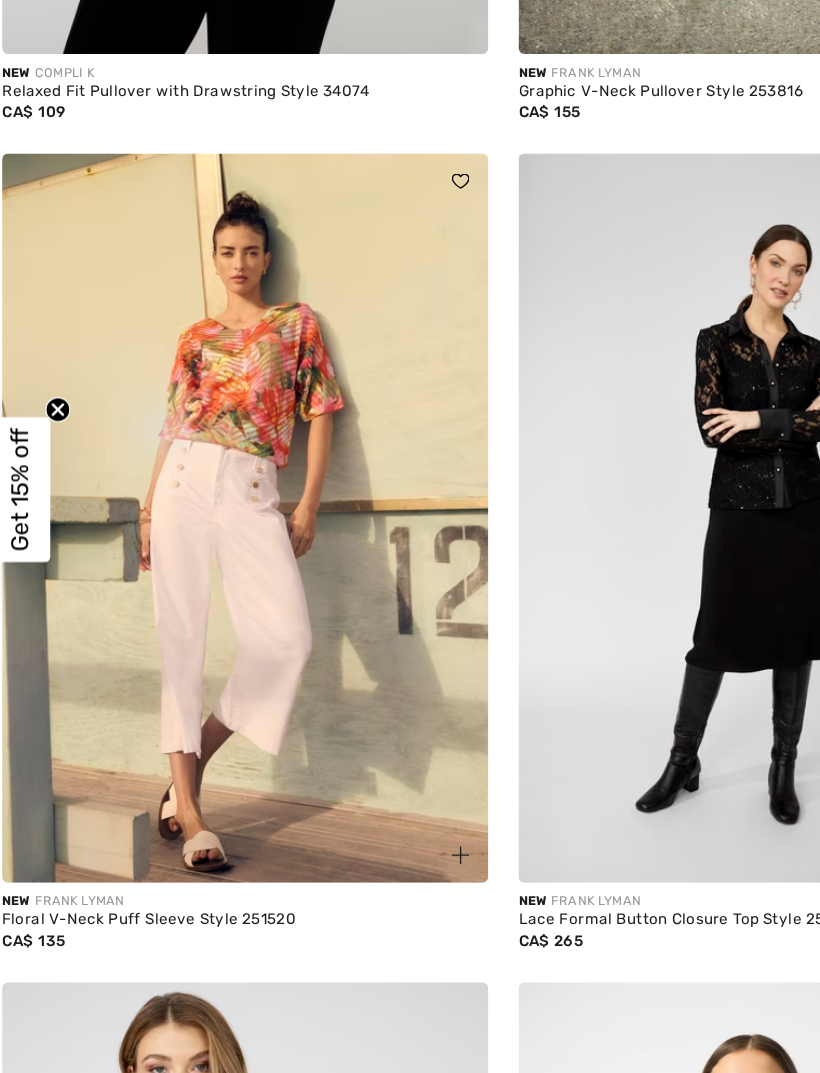 click at bounding box center [205, 559] 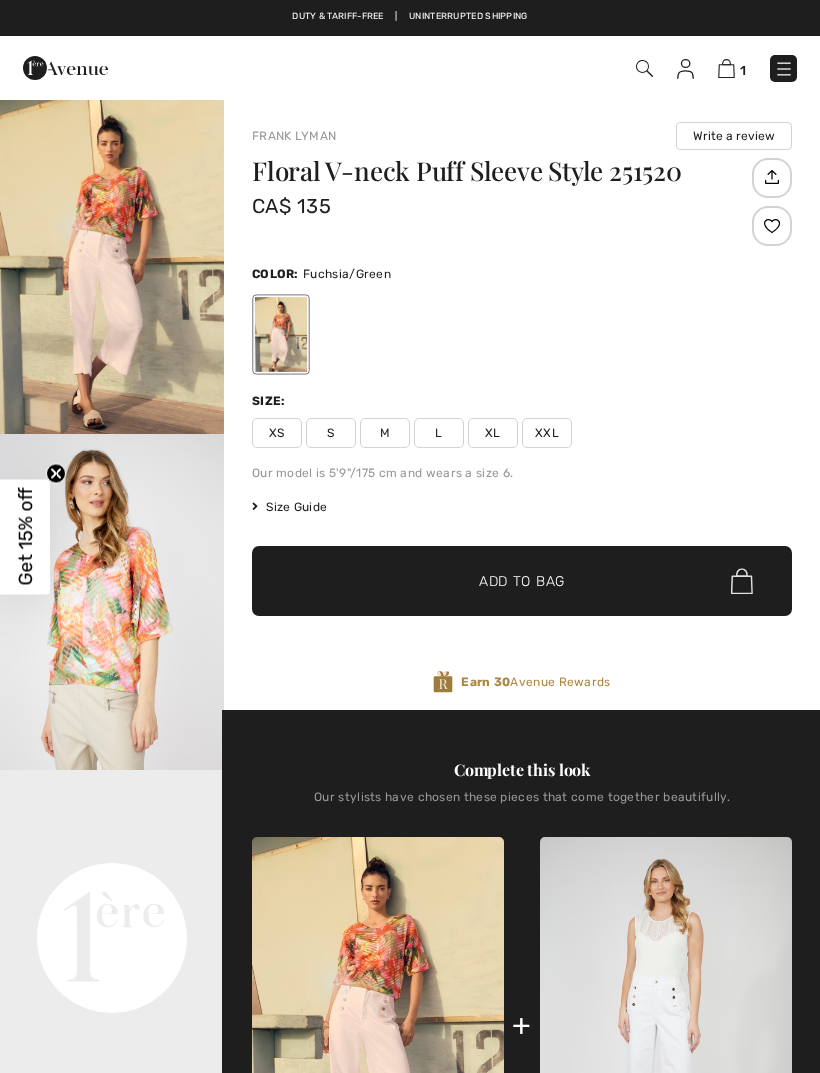 checkbox on "true" 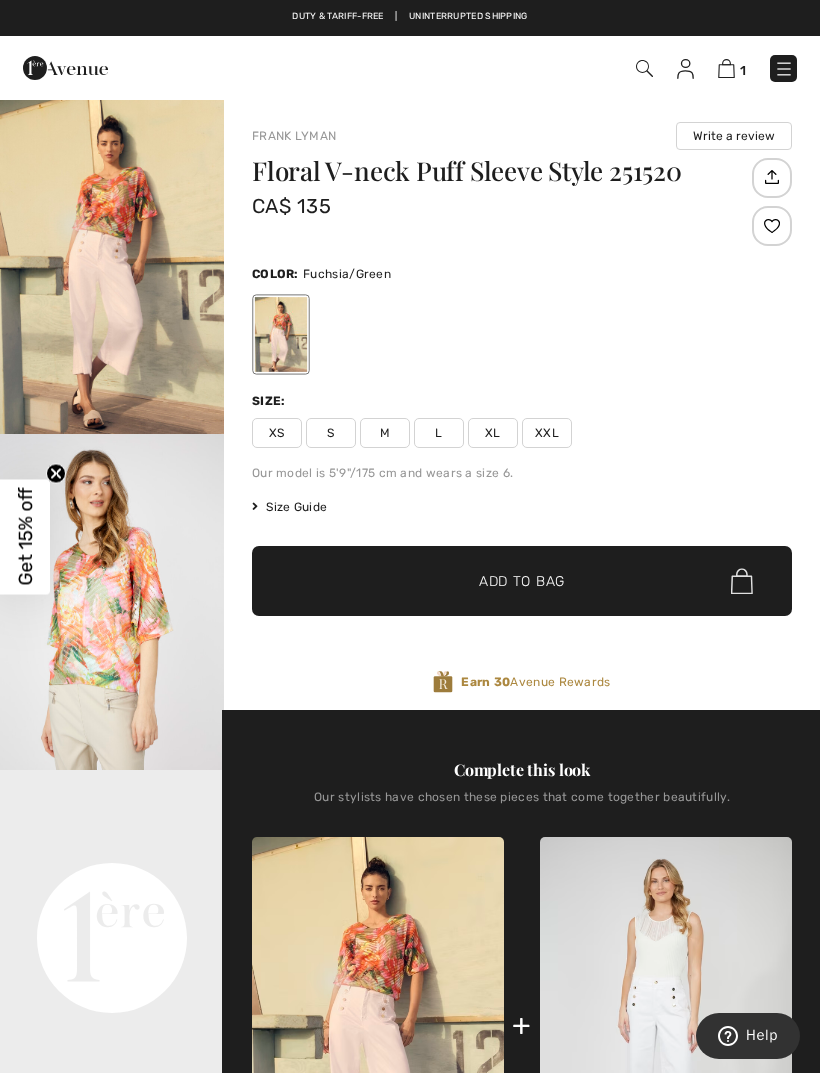 scroll, scrollTop: 0, scrollLeft: 0, axis: both 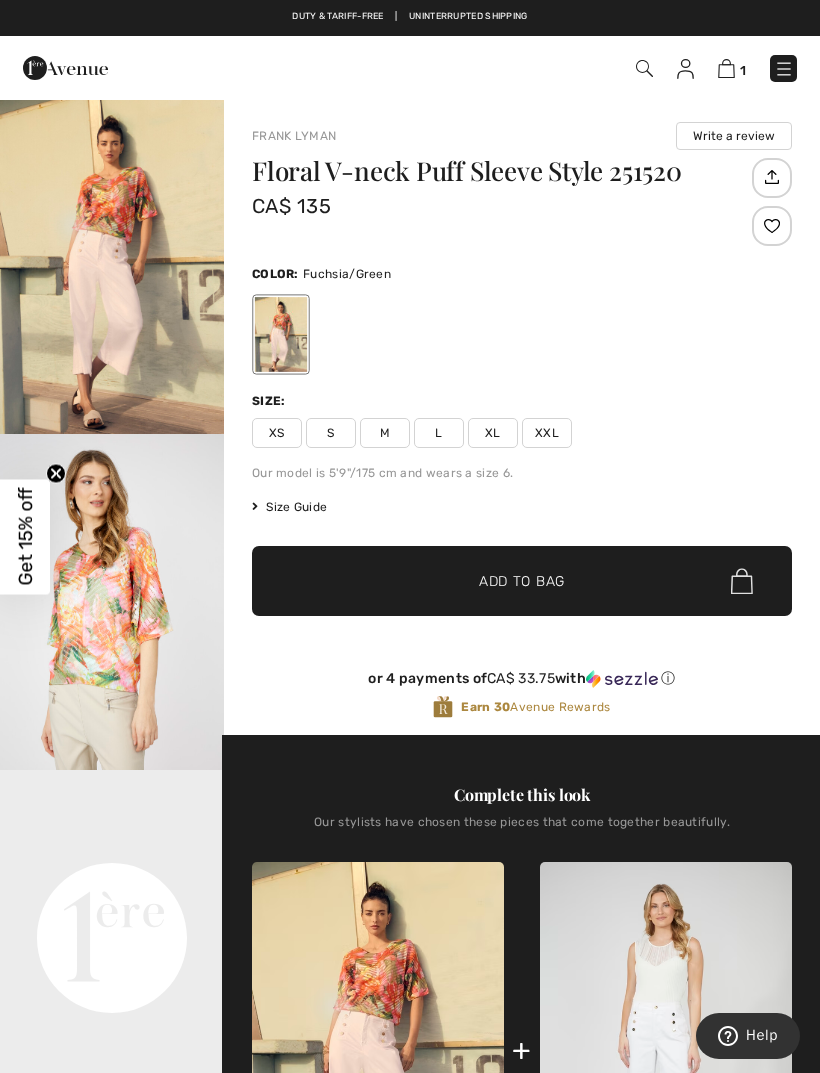 click on "XXL" at bounding box center [547, 433] 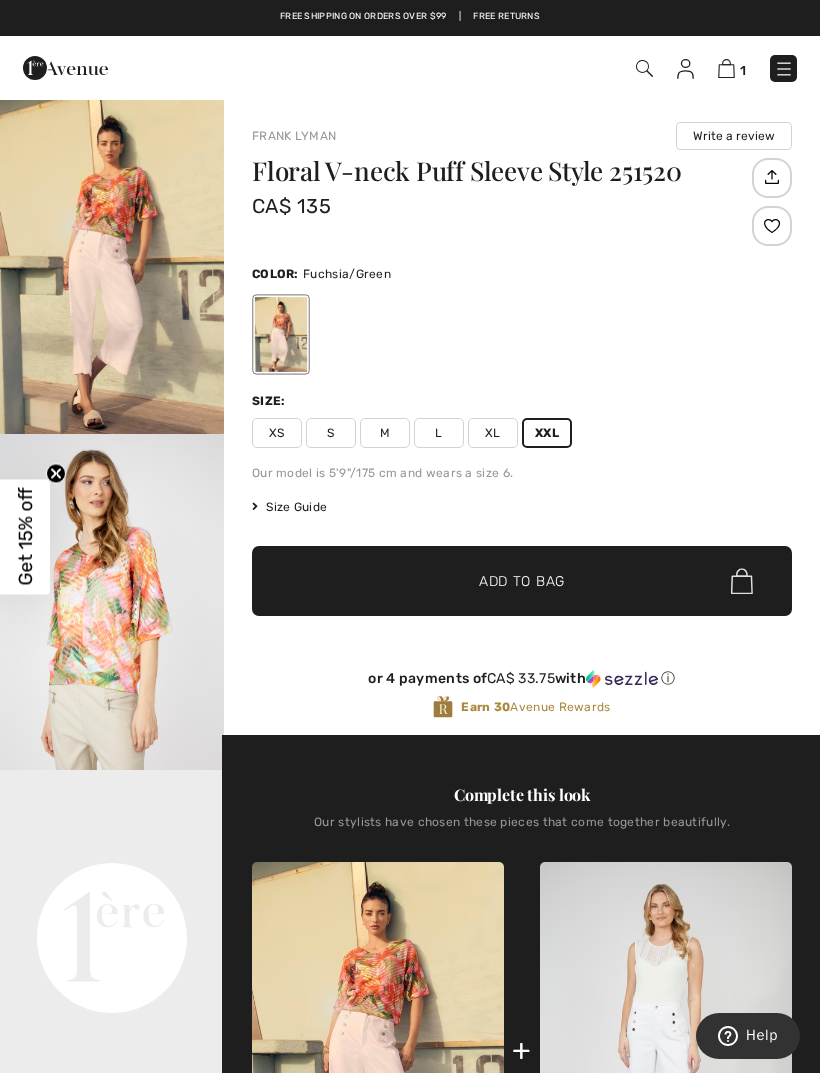 click on "✔ Added to Bag
Add to Bag" at bounding box center (522, 581) 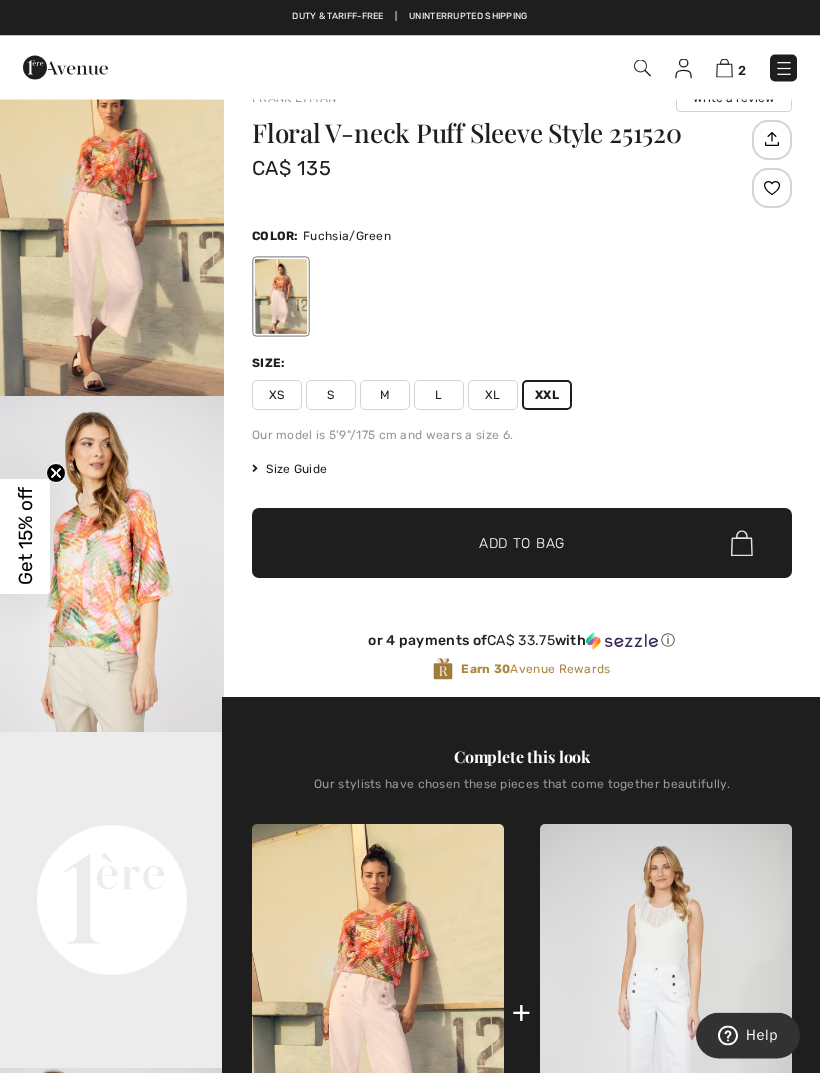 scroll, scrollTop: 0, scrollLeft: 0, axis: both 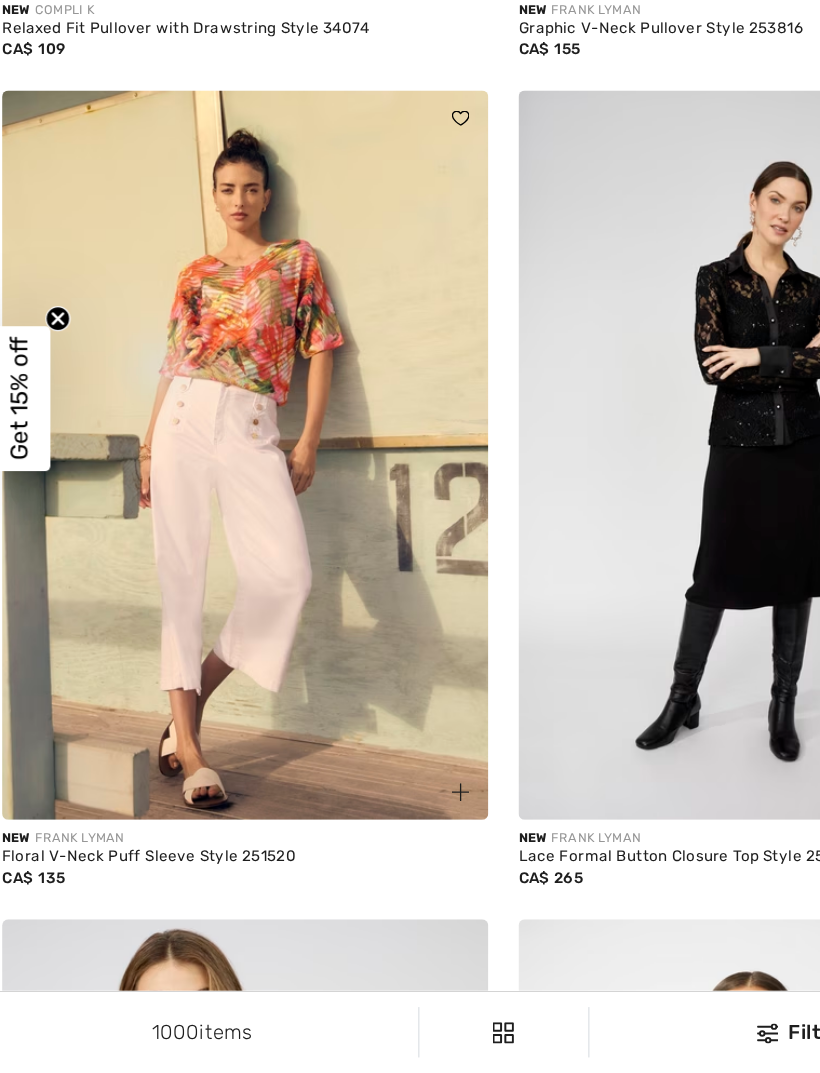 checkbox on "true" 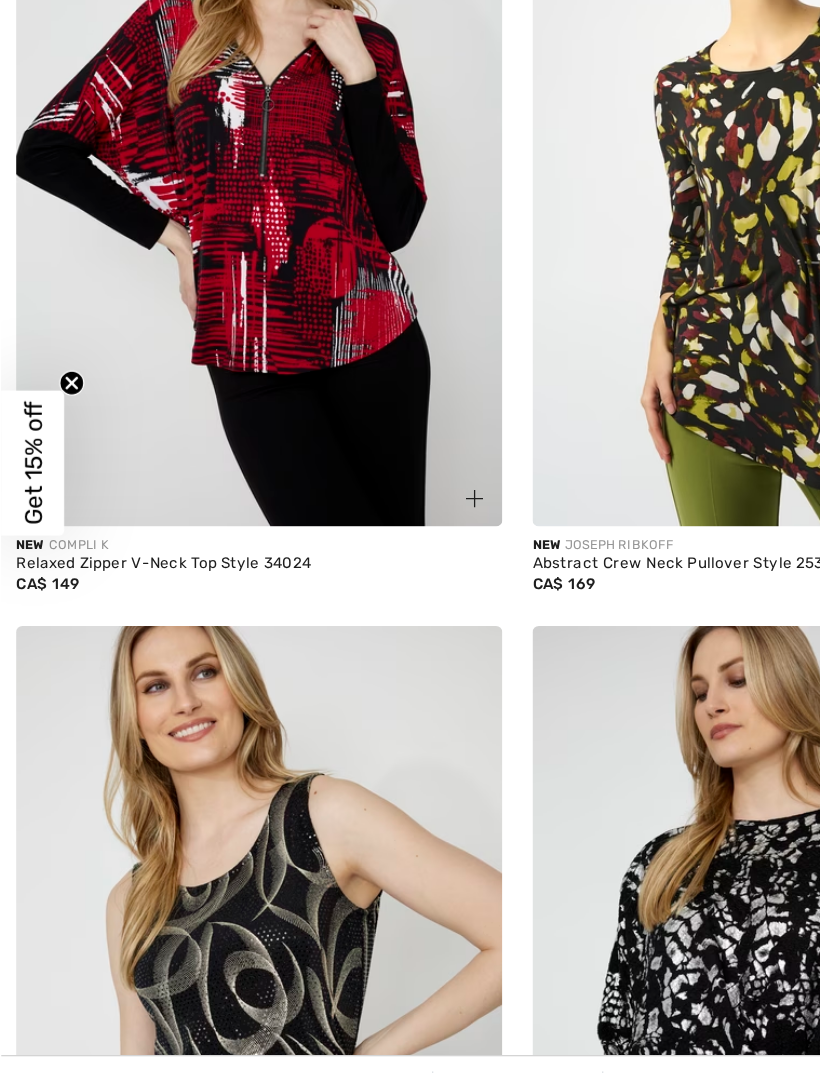 scroll, scrollTop: 6428, scrollLeft: 0, axis: vertical 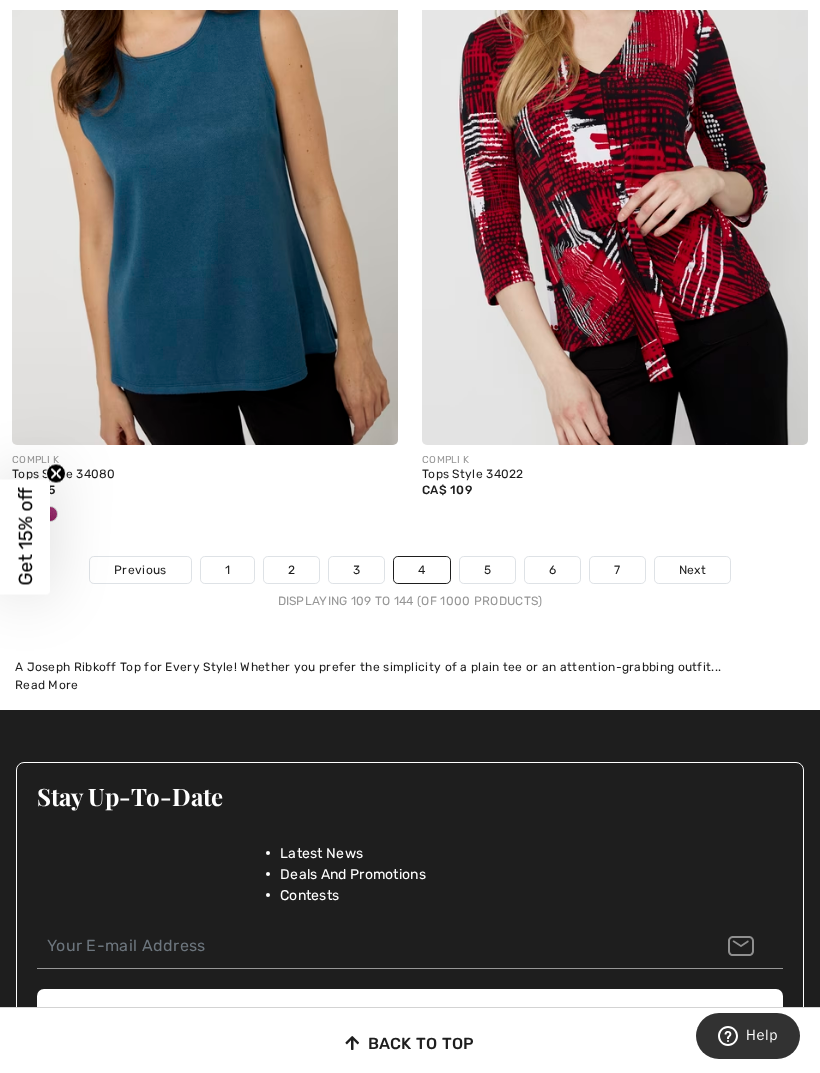 click on "5" at bounding box center [487, 570] 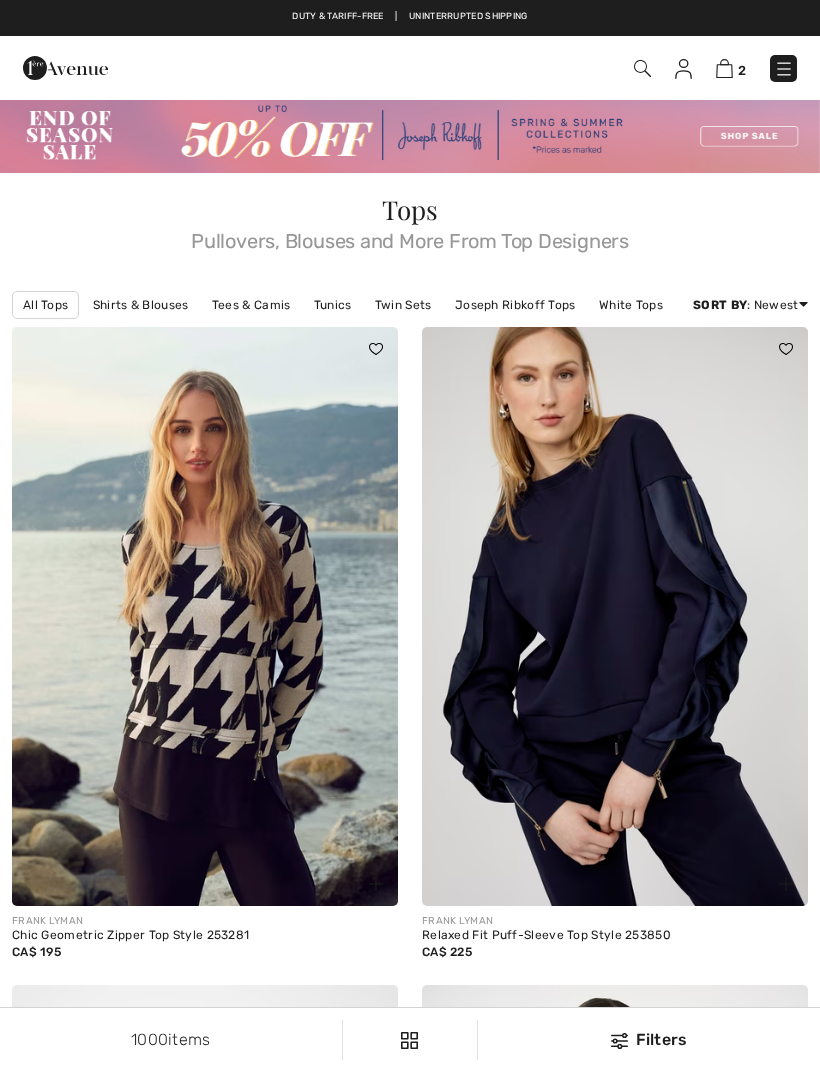 scroll, scrollTop: 0, scrollLeft: 0, axis: both 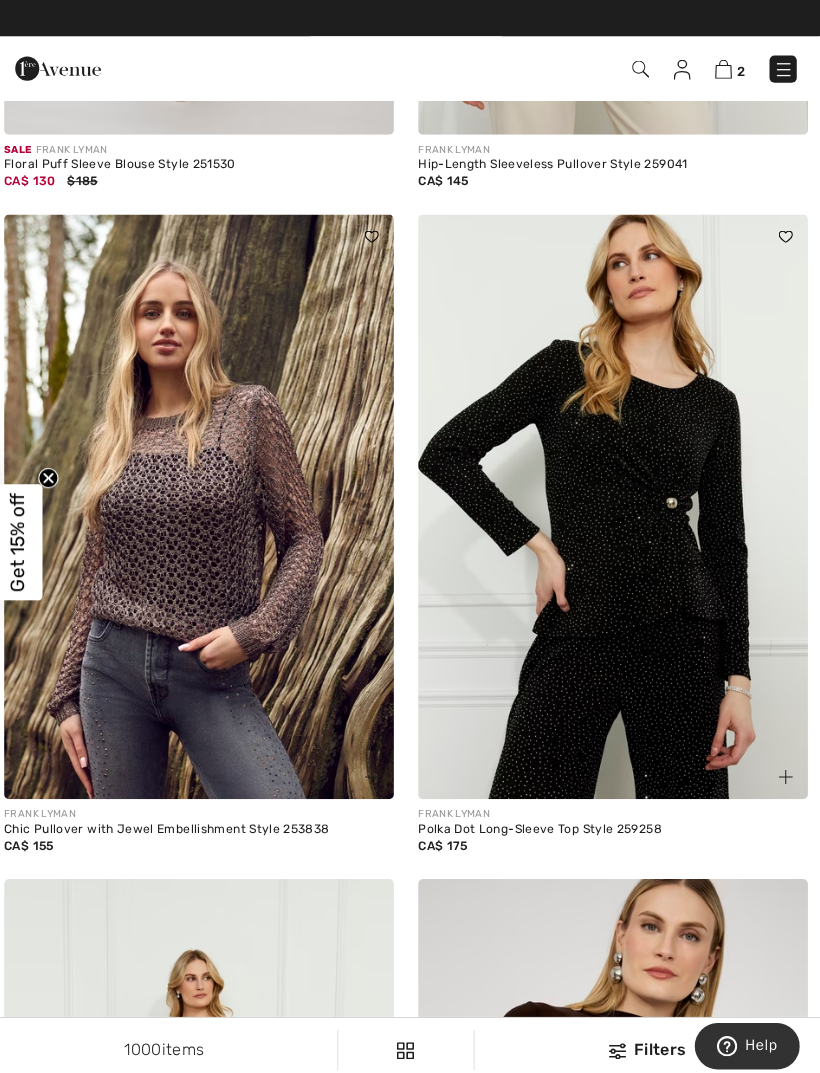 click at bounding box center [615, 501] 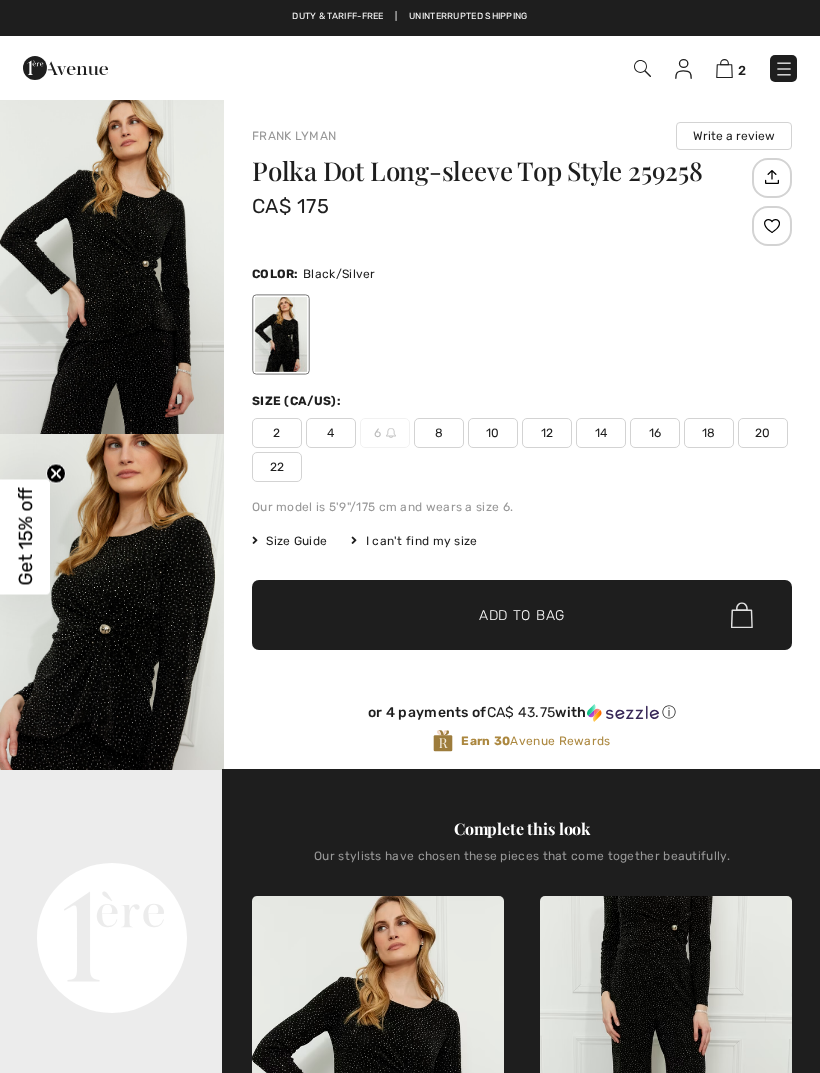 scroll, scrollTop: 0, scrollLeft: 0, axis: both 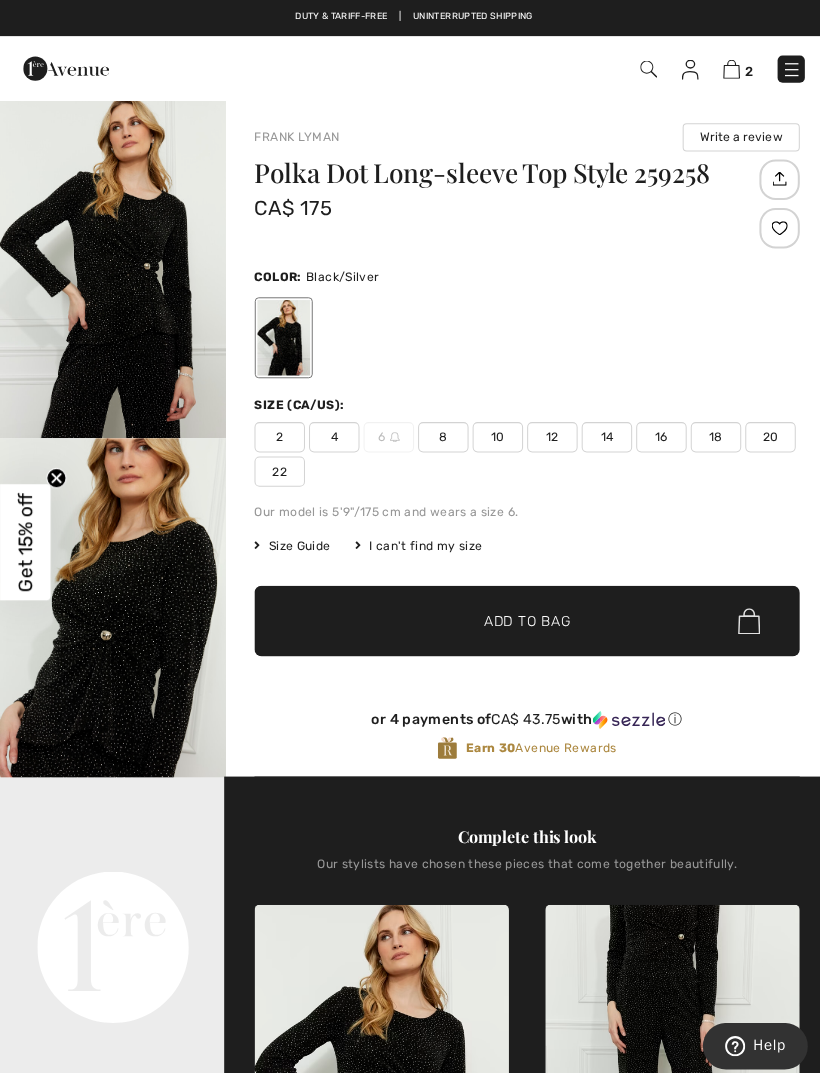 click on "20" at bounding box center (763, 433) 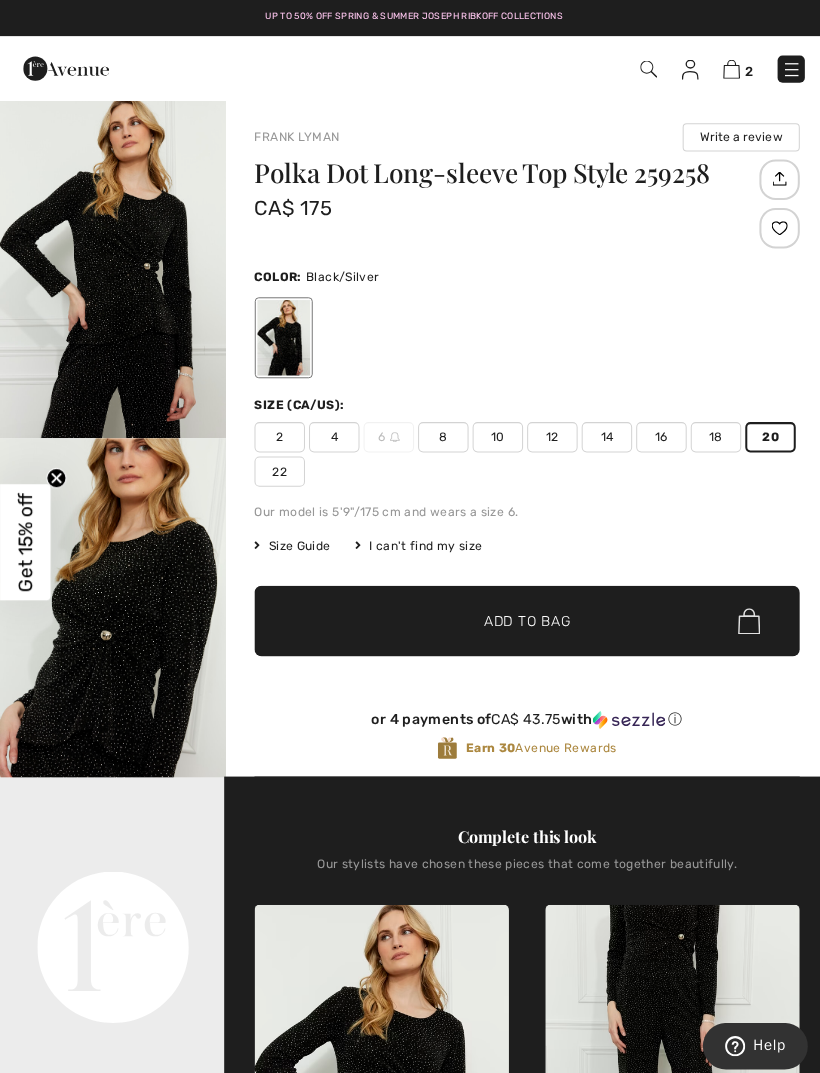 click on "✔ Added to Bag
Add to Bag" at bounding box center [522, 615] 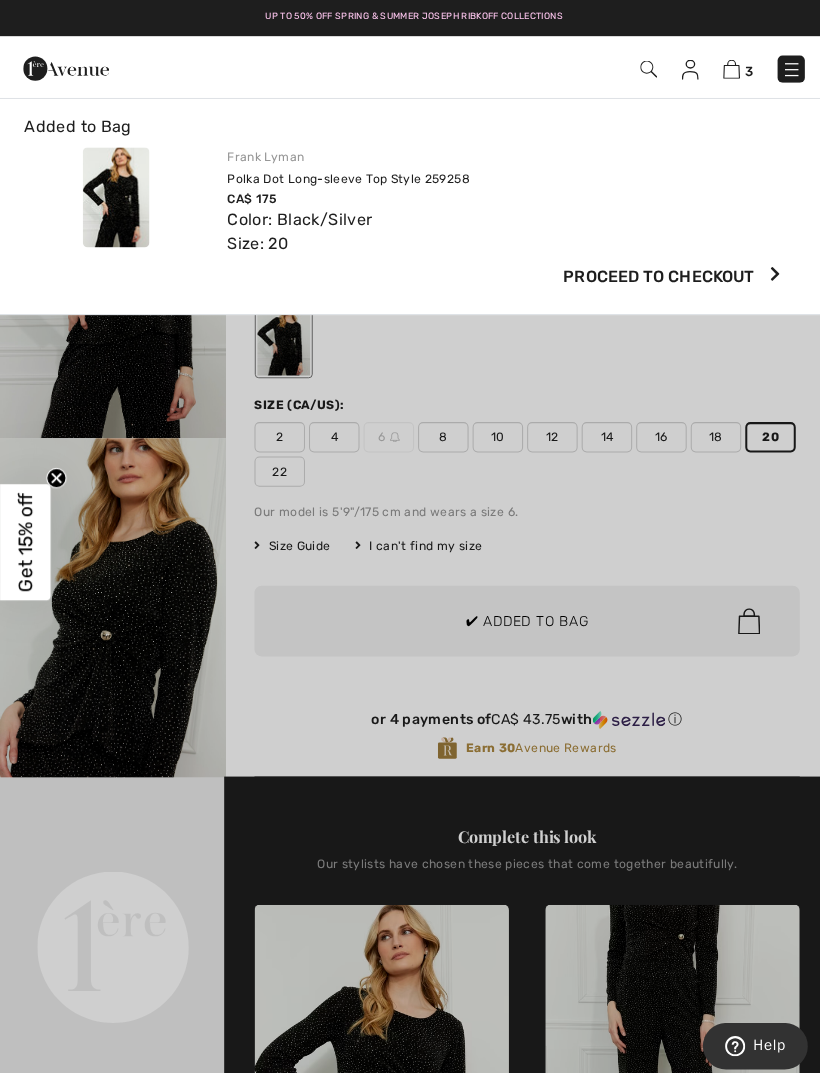 scroll, scrollTop: 0, scrollLeft: 0, axis: both 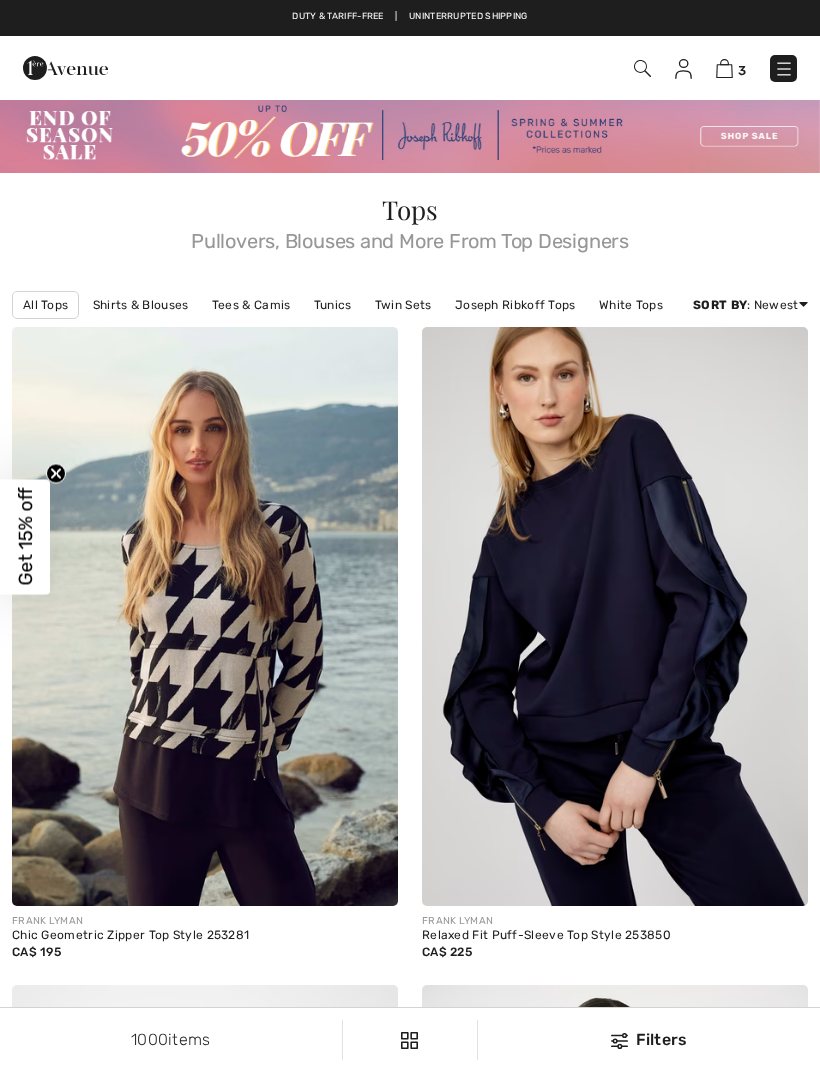 checkbox on "true" 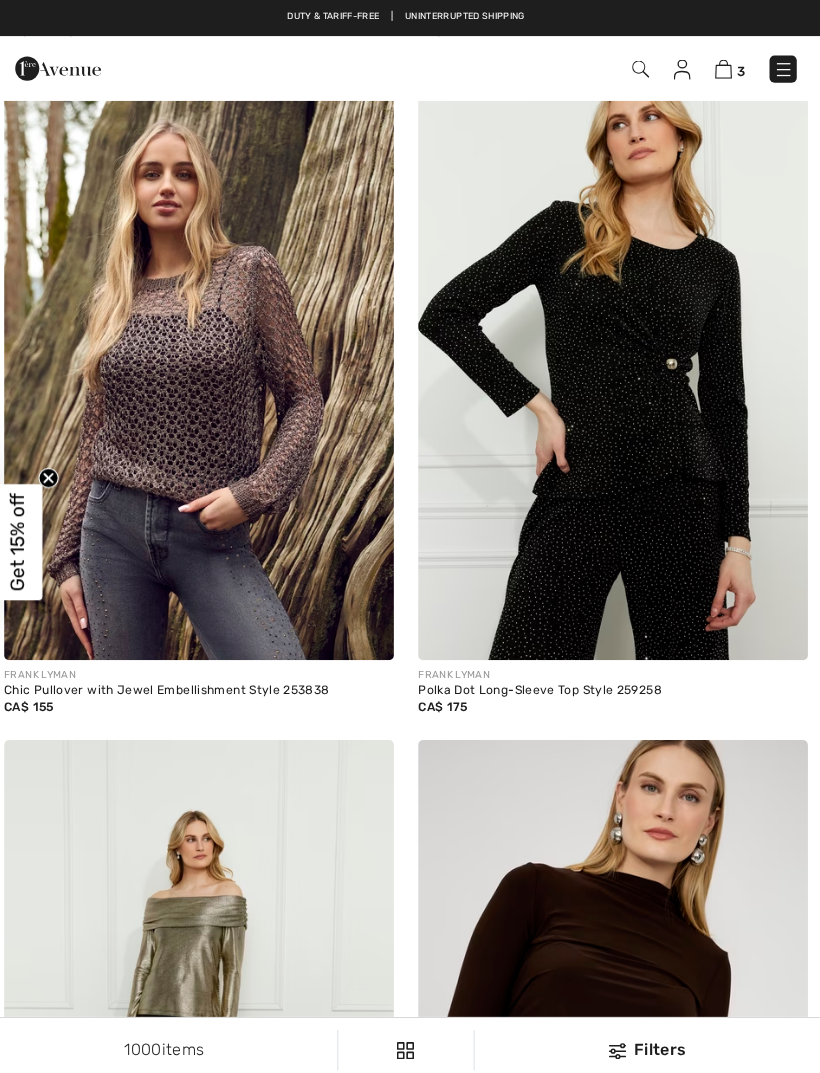 scroll, scrollTop: 0, scrollLeft: 0, axis: both 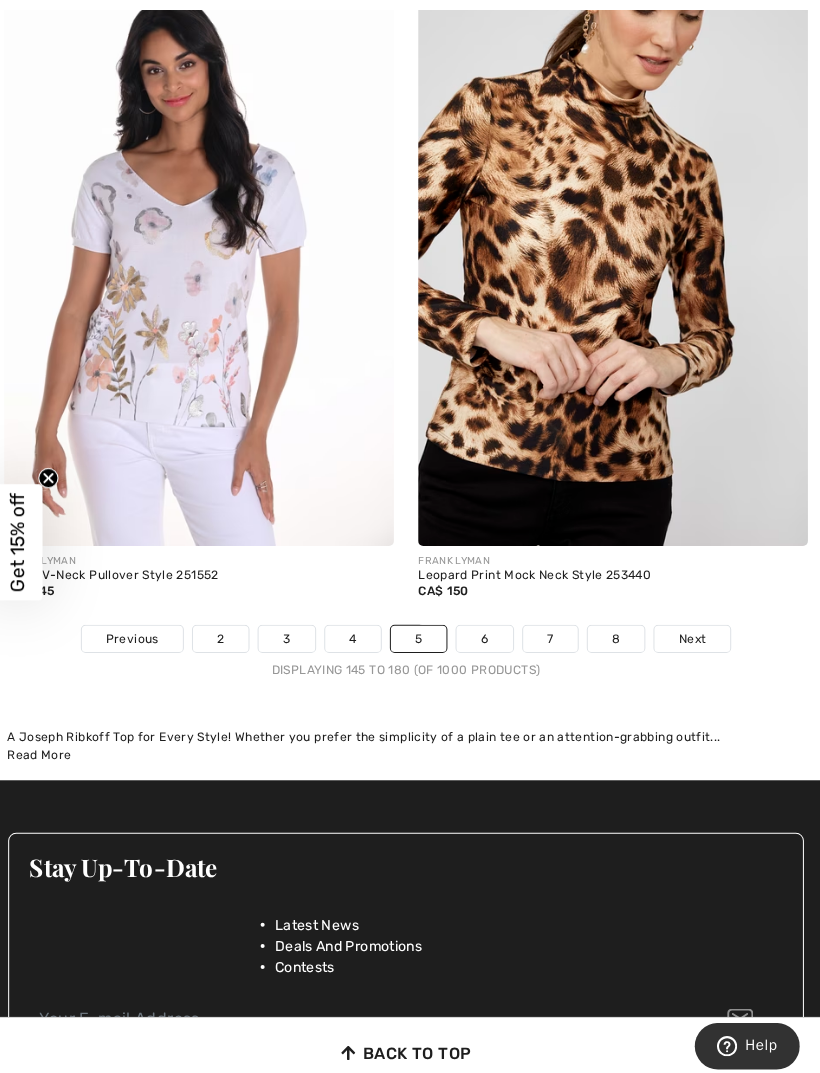 click on "6" at bounding box center (487, 633) 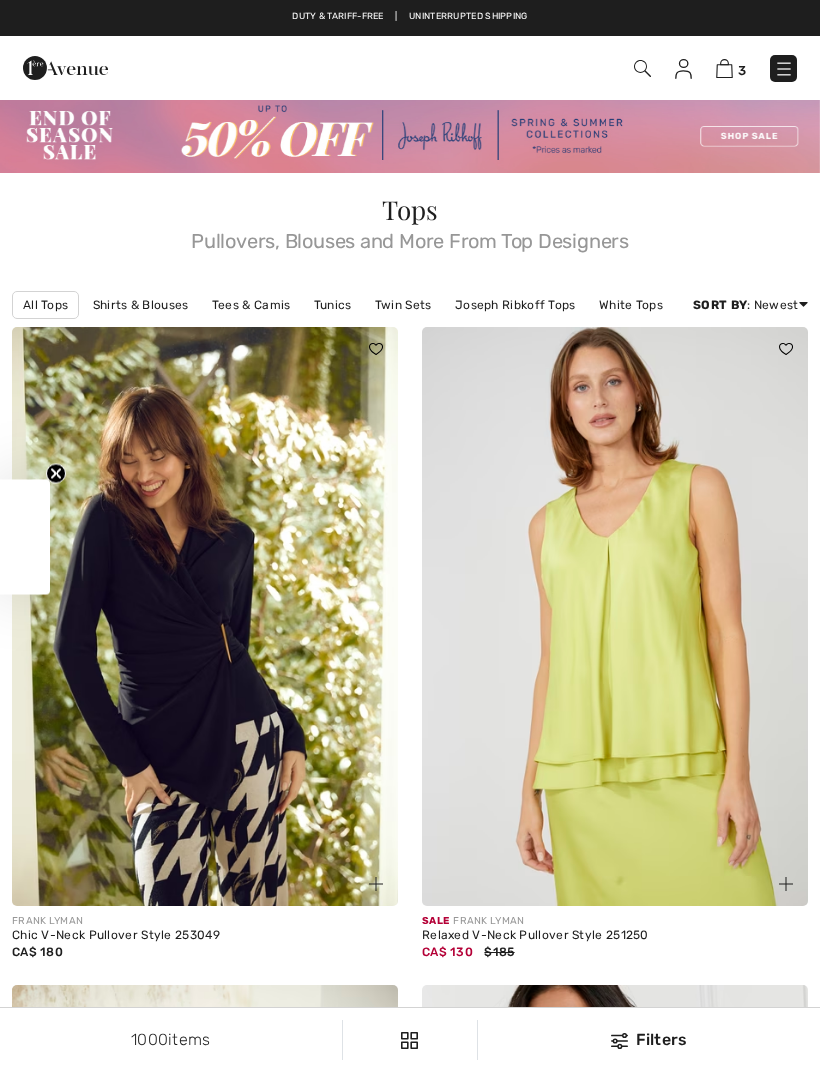 checkbox on "true" 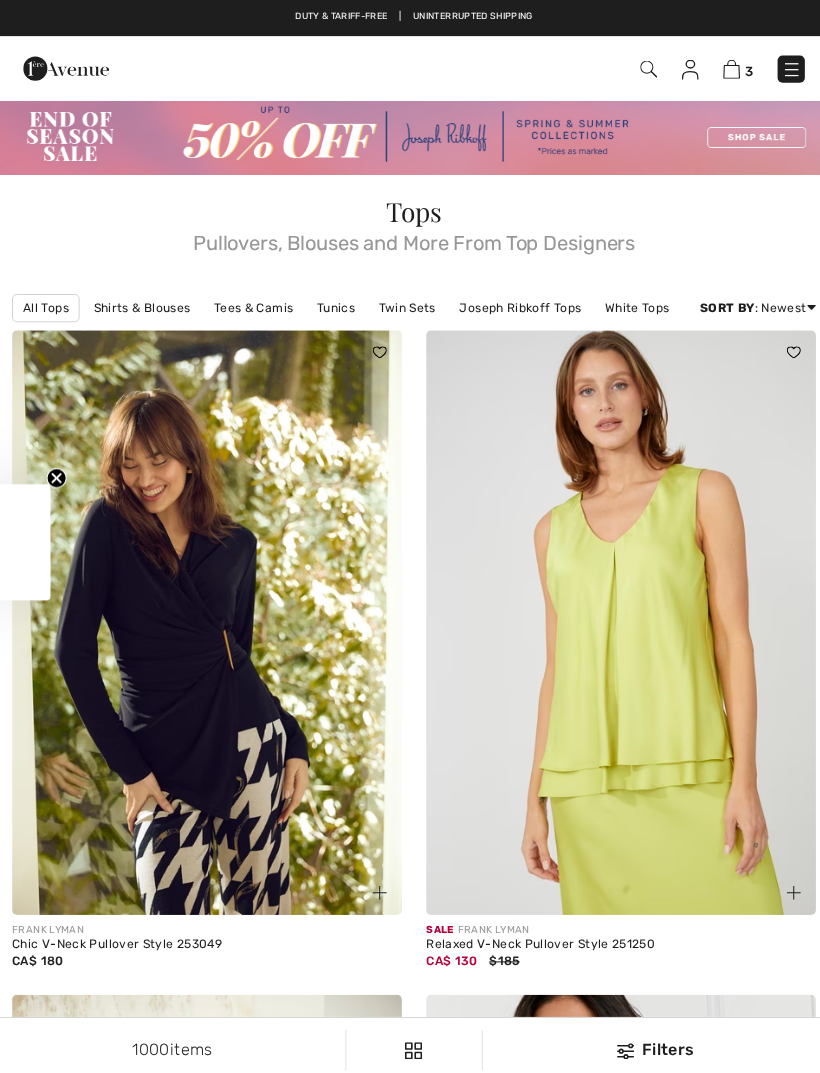 scroll, scrollTop: 0, scrollLeft: 0, axis: both 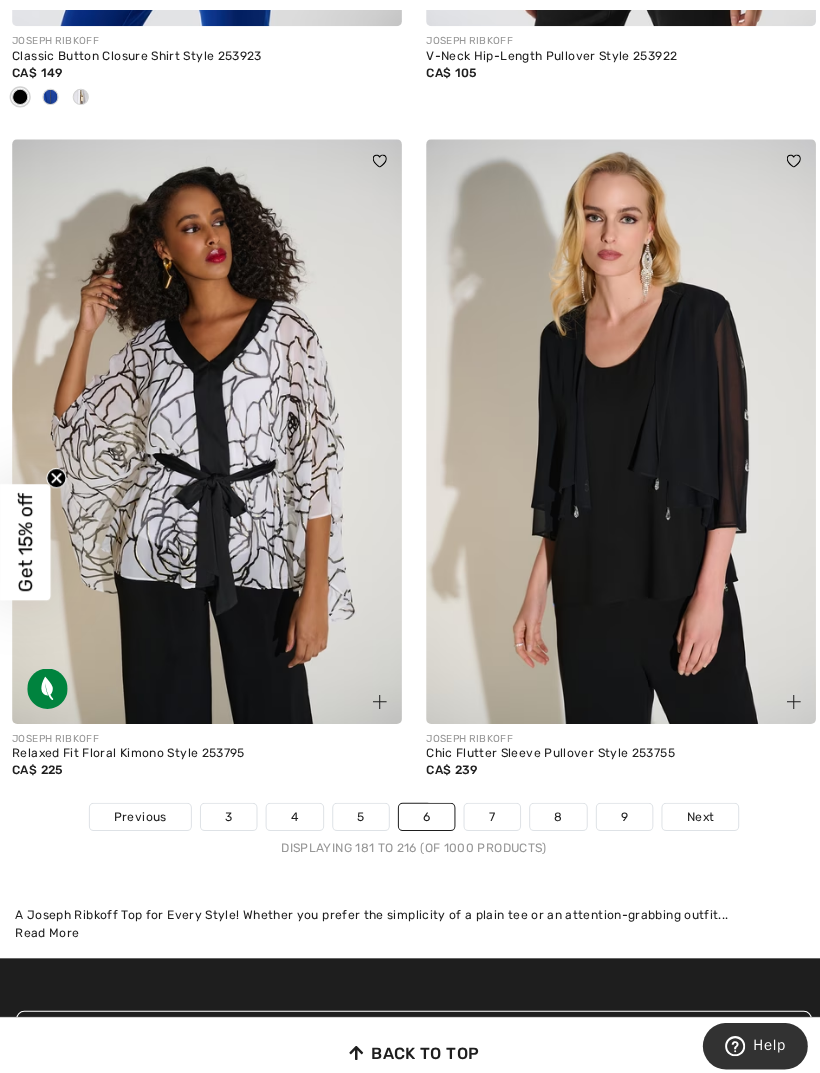 click on "7" at bounding box center [487, 809] 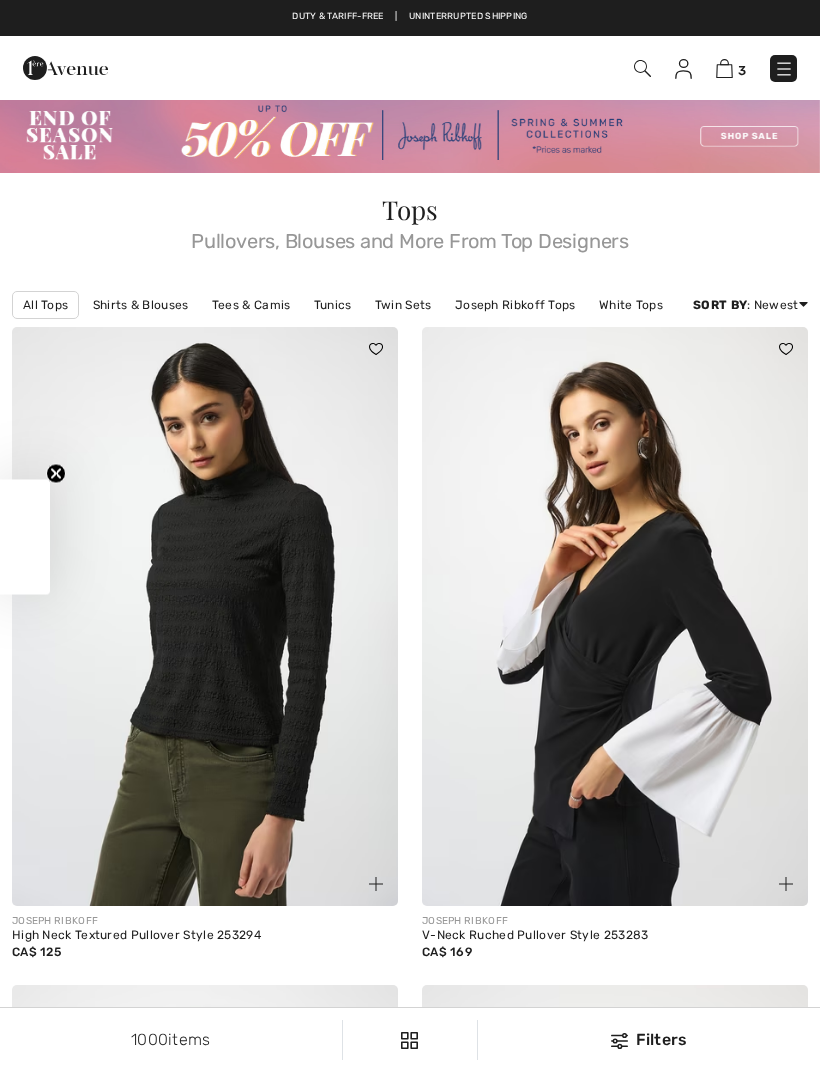 scroll, scrollTop: 0, scrollLeft: 0, axis: both 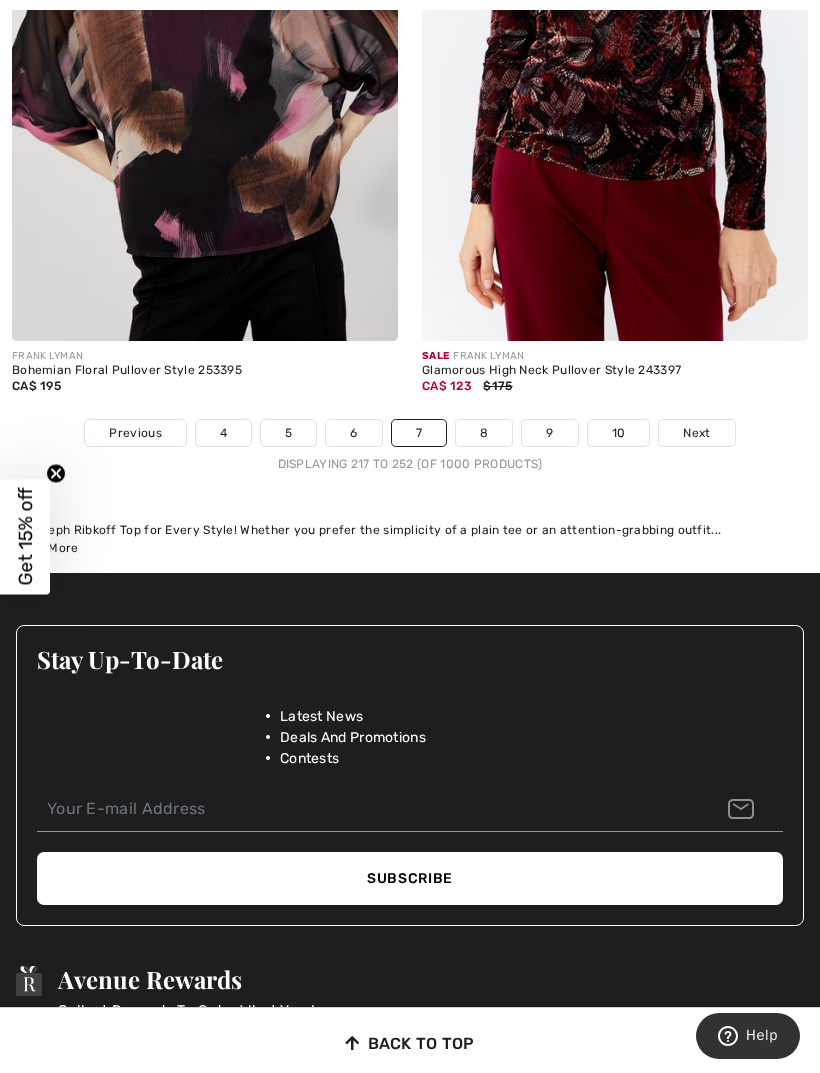 click on "8" at bounding box center (484, 433) 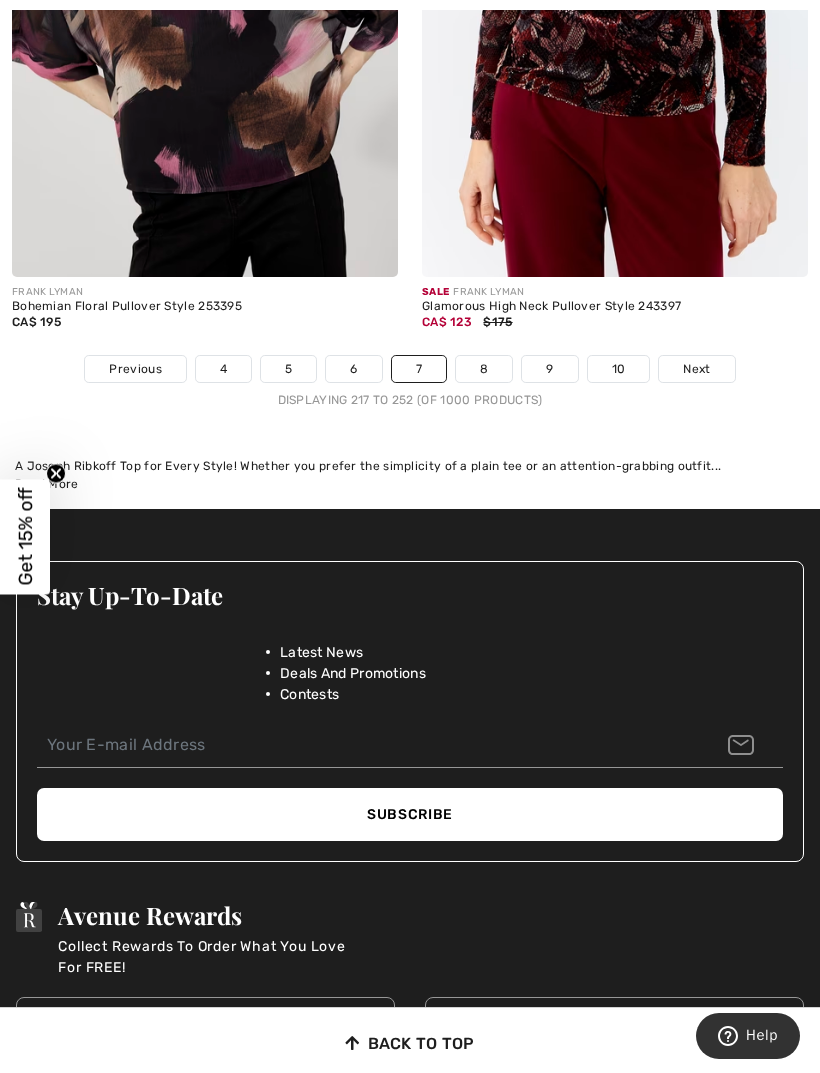 click on "8" at bounding box center [484, 369] 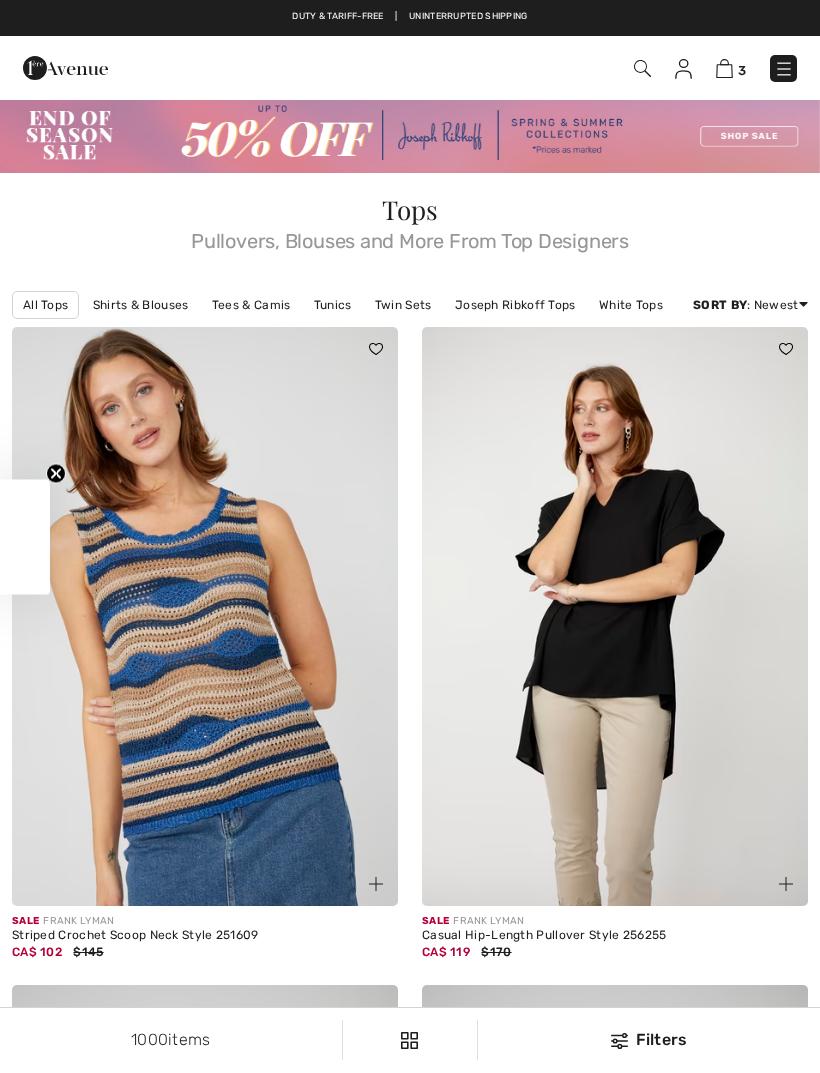 scroll, scrollTop: 0, scrollLeft: 0, axis: both 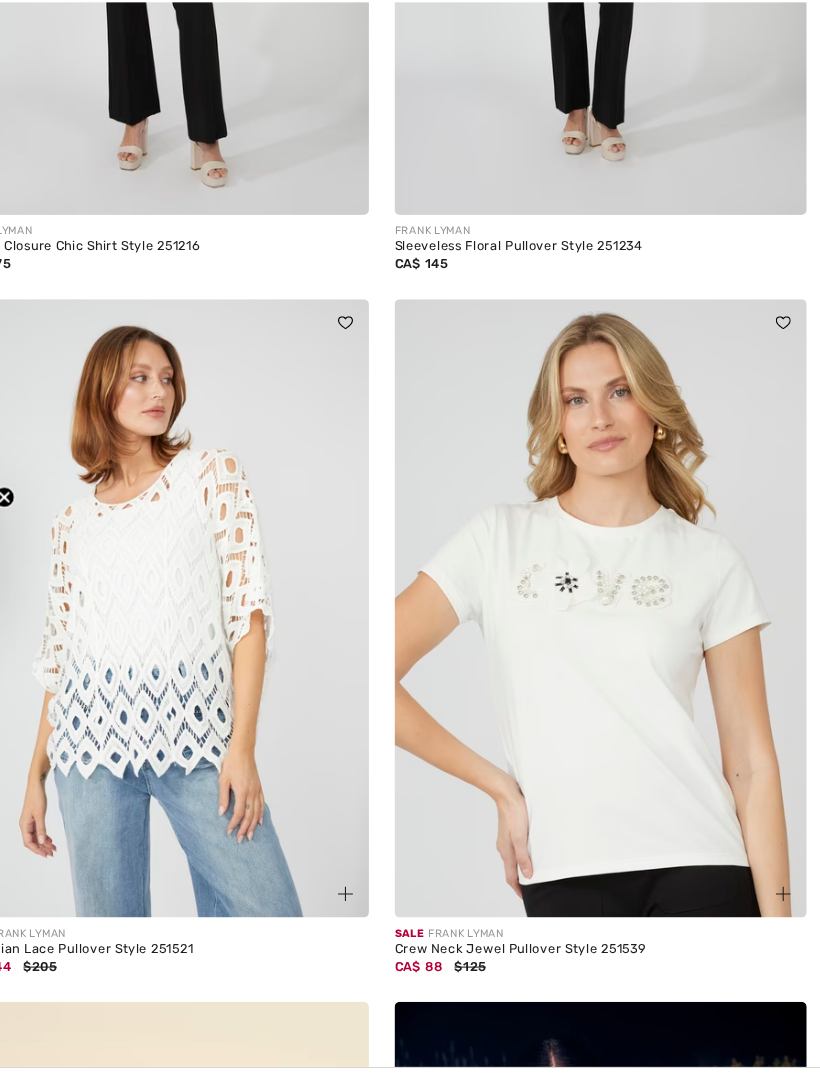 click at bounding box center (615, 577) 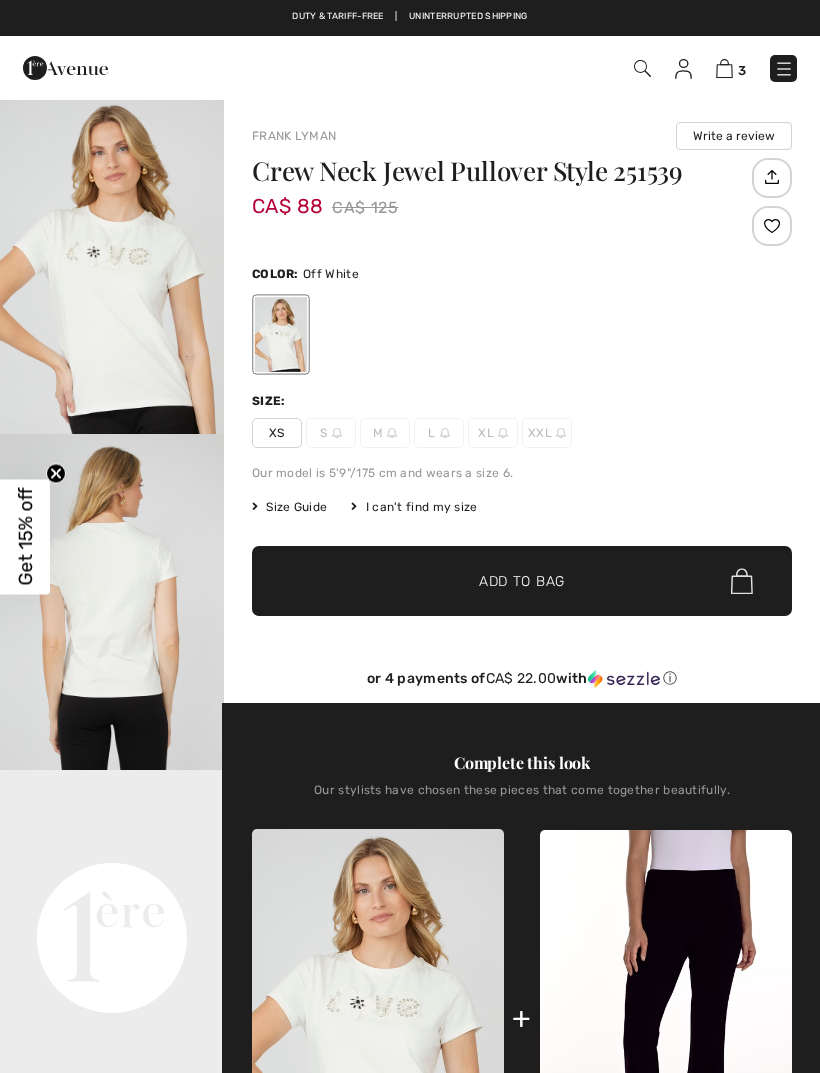 checkbox on "true" 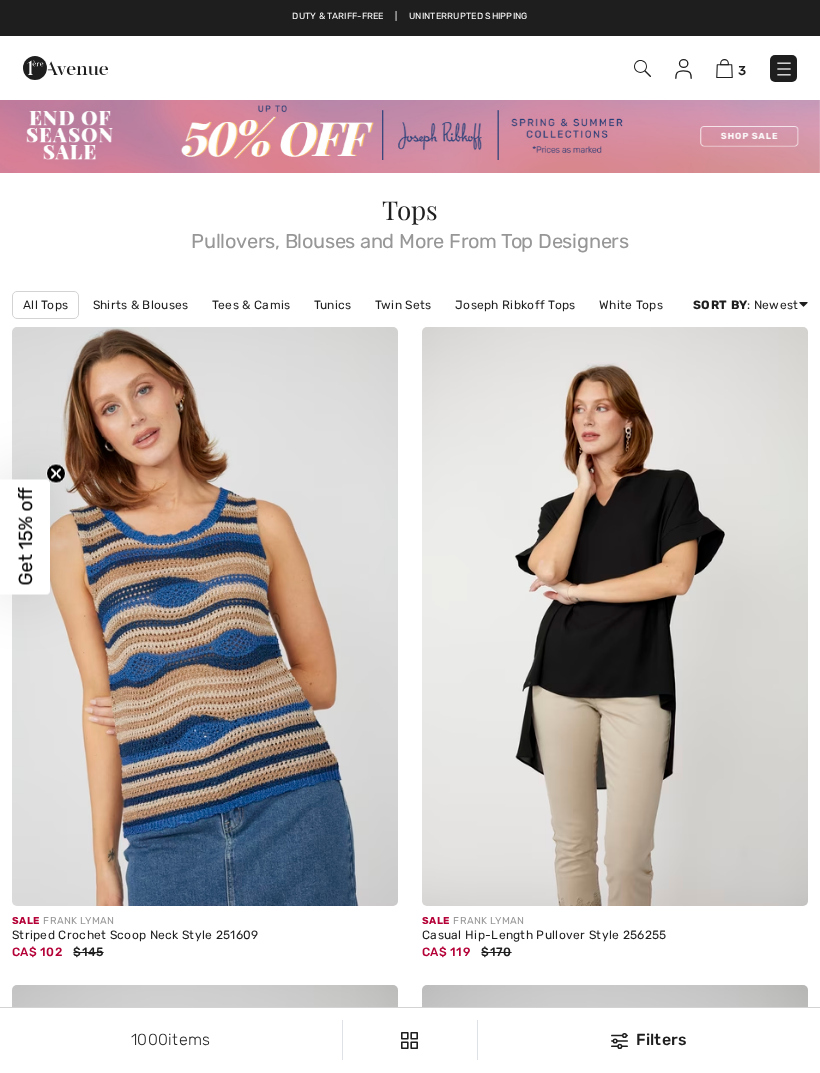 checkbox on "true" 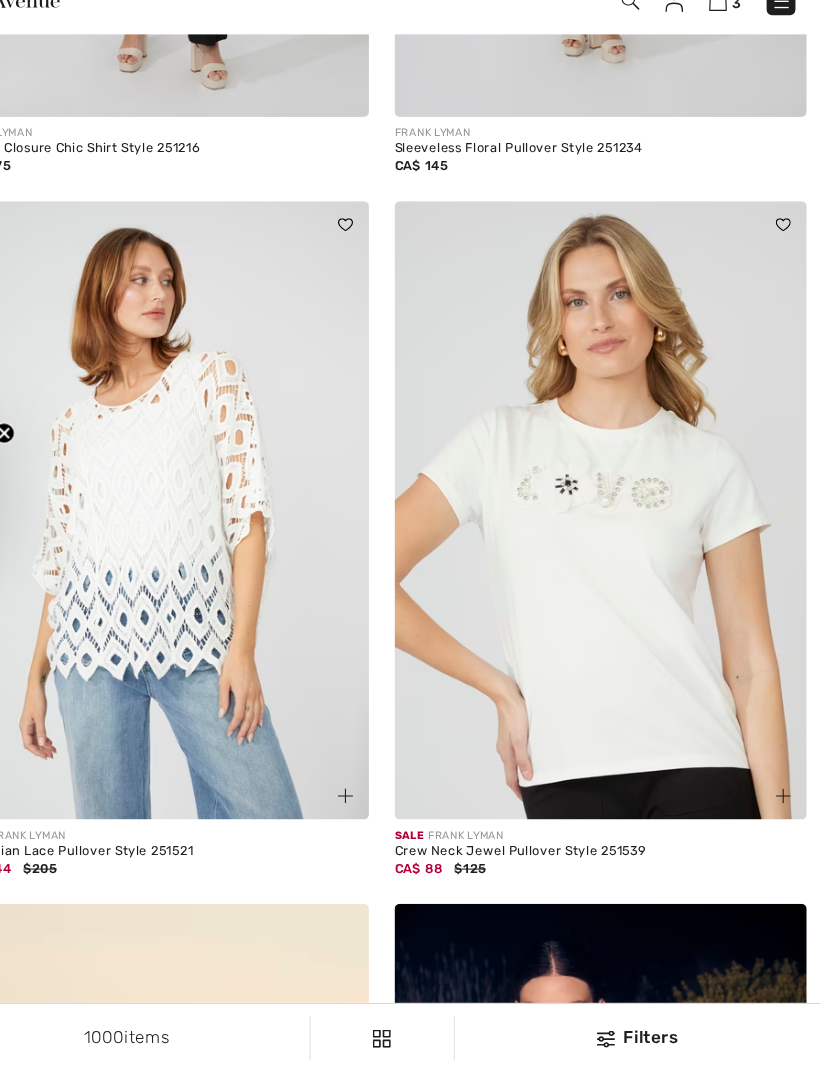 scroll, scrollTop: 0, scrollLeft: 0, axis: both 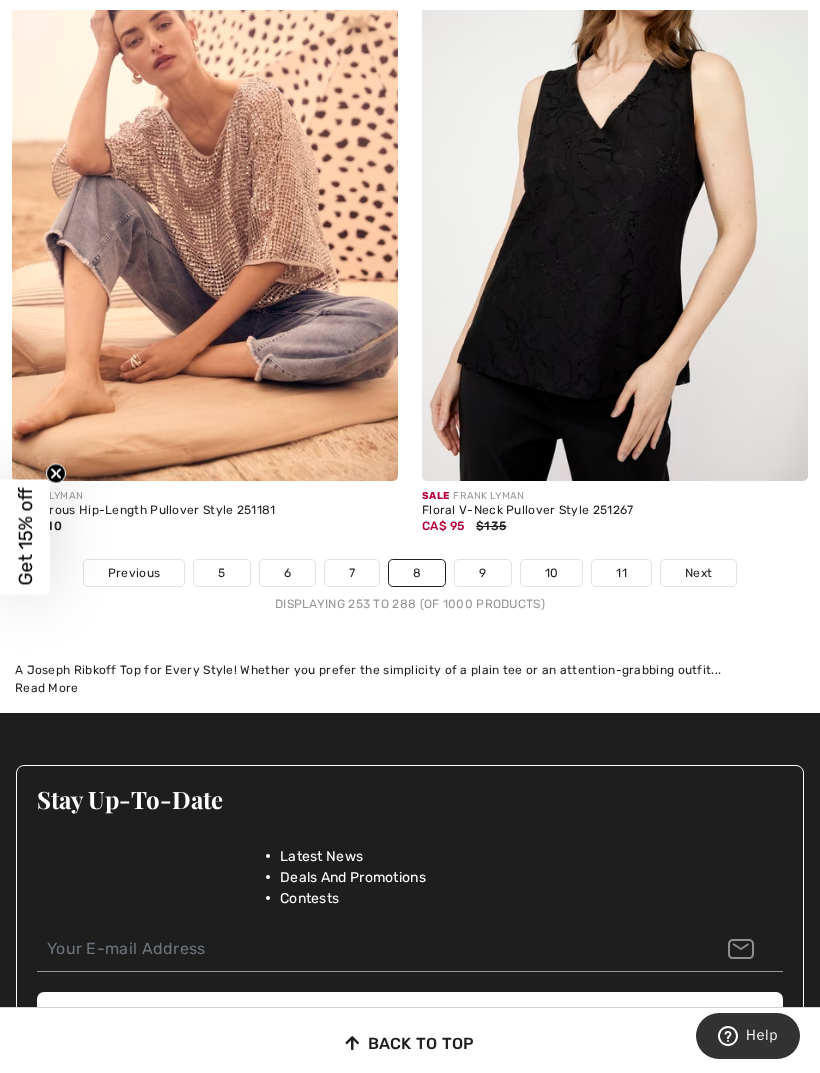 click on "9" at bounding box center (482, 573) 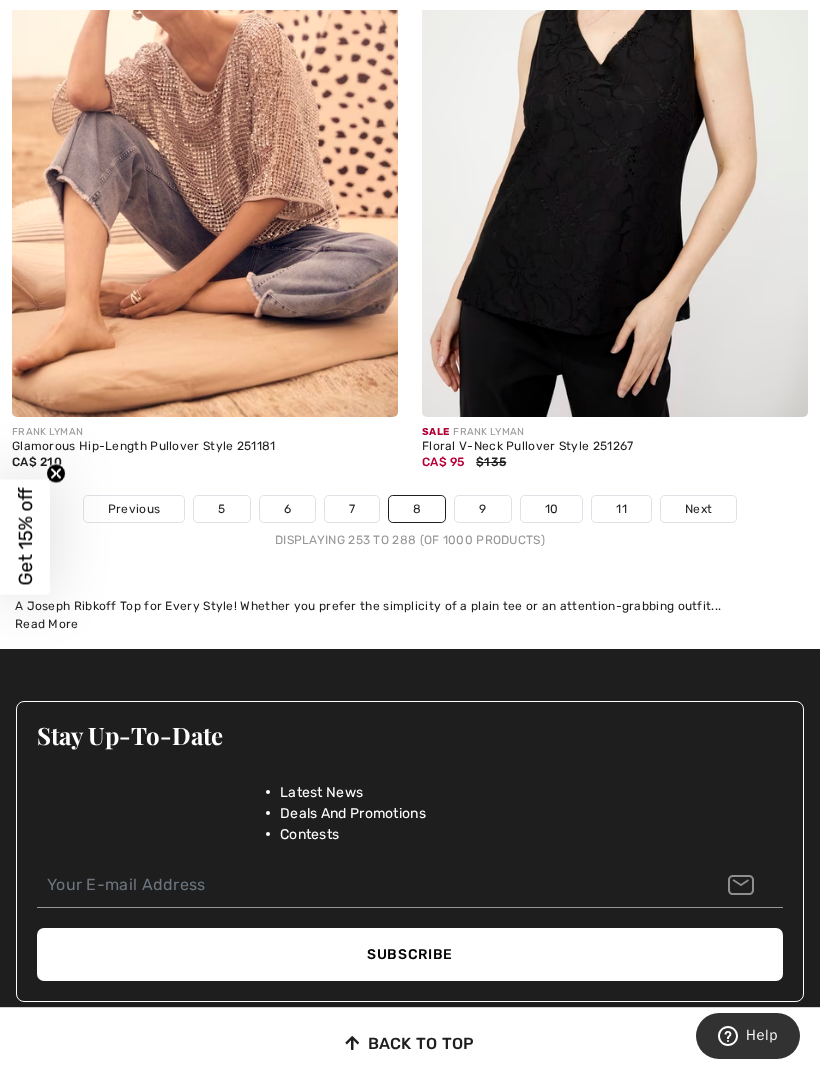 click on "9" at bounding box center (482, 509) 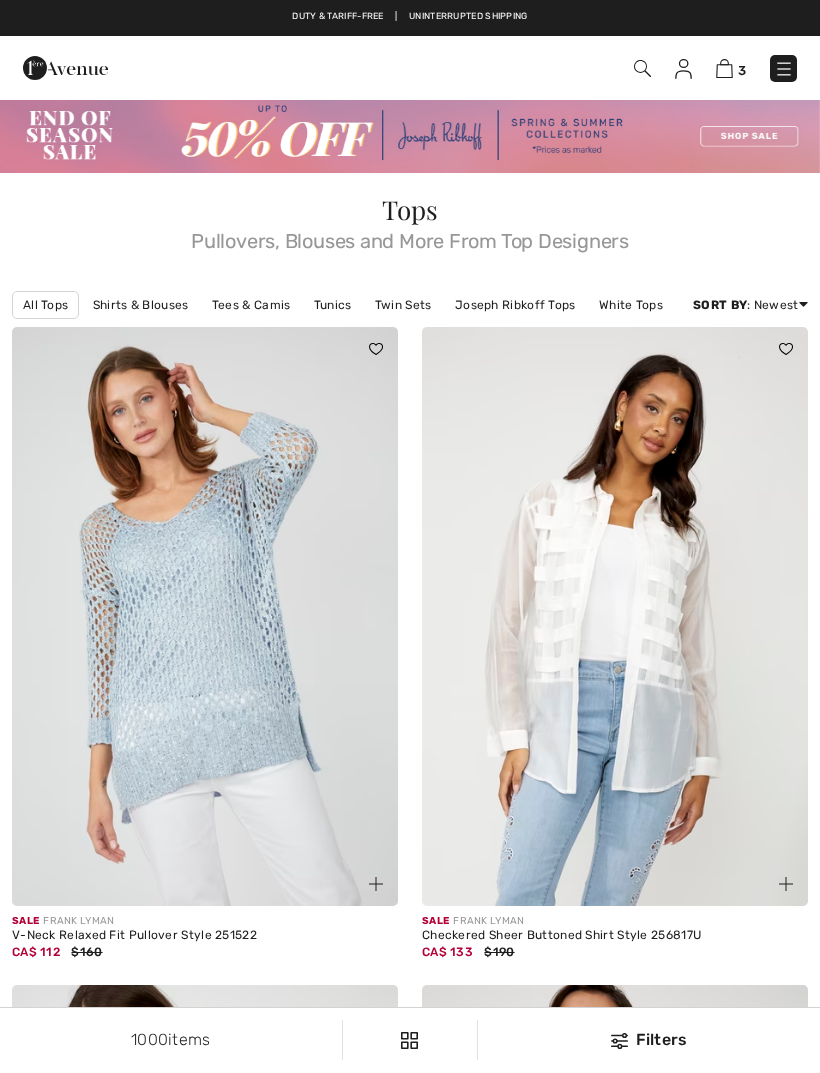 scroll, scrollTop: 0, scrollLeft: 0, axis: both 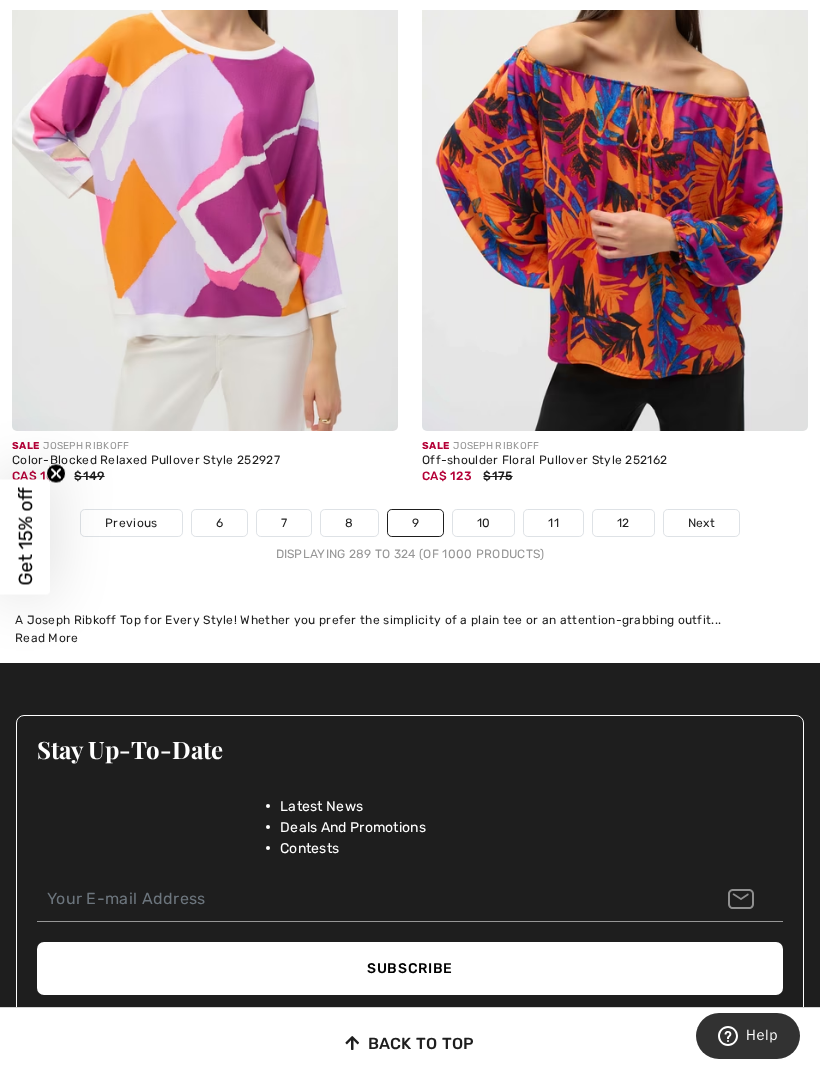 click on "10" at bounding box center [484, 523] 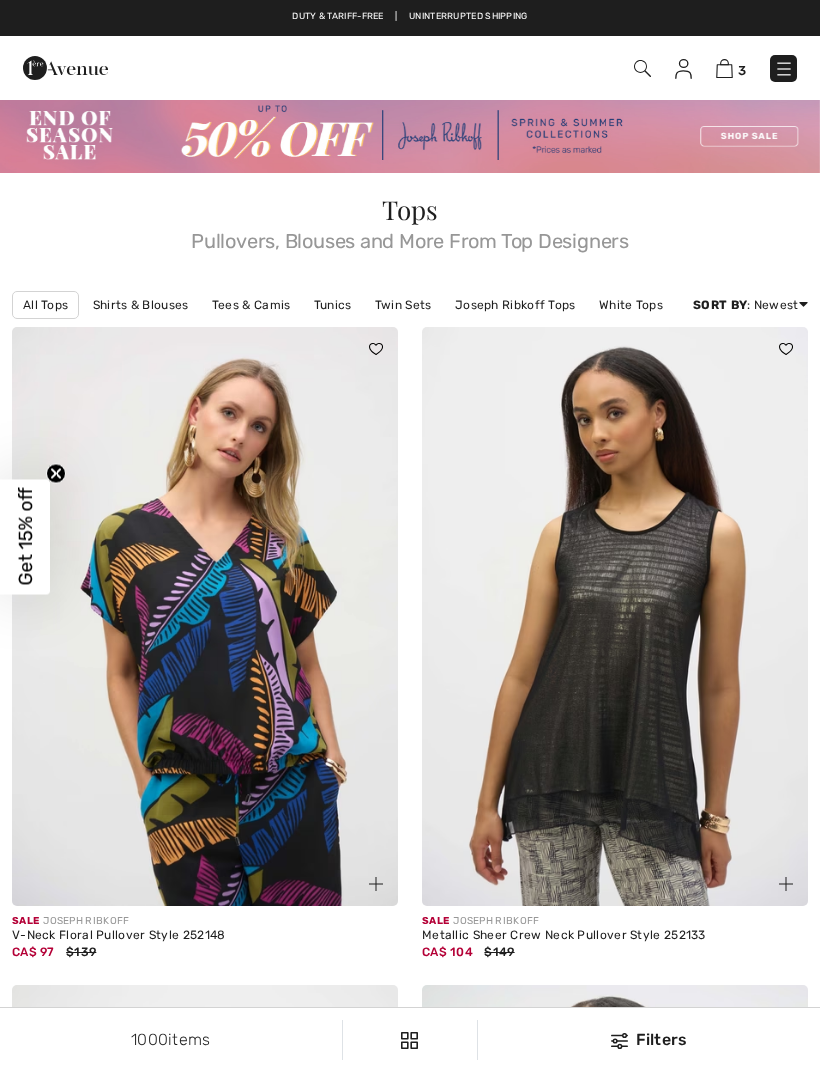 scroll, scrollTop: 0, scrollLeft: 0, axis: both 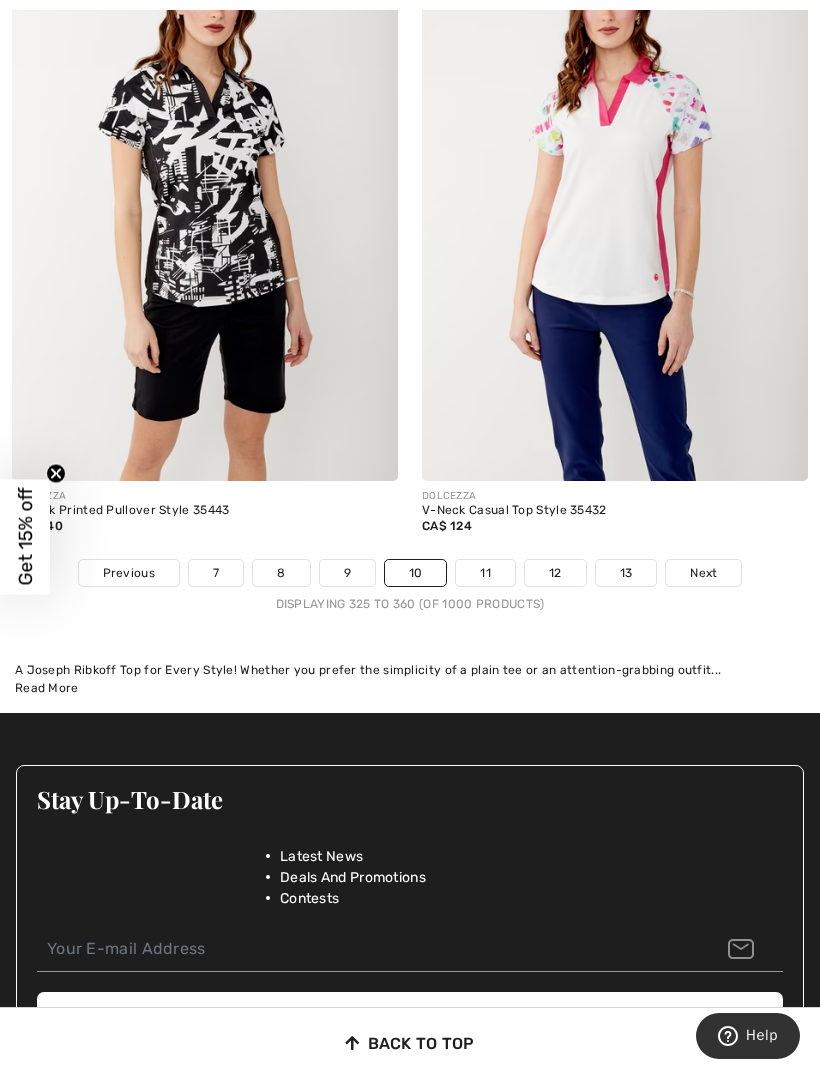 click on "11" at bounding box center [485, 573] 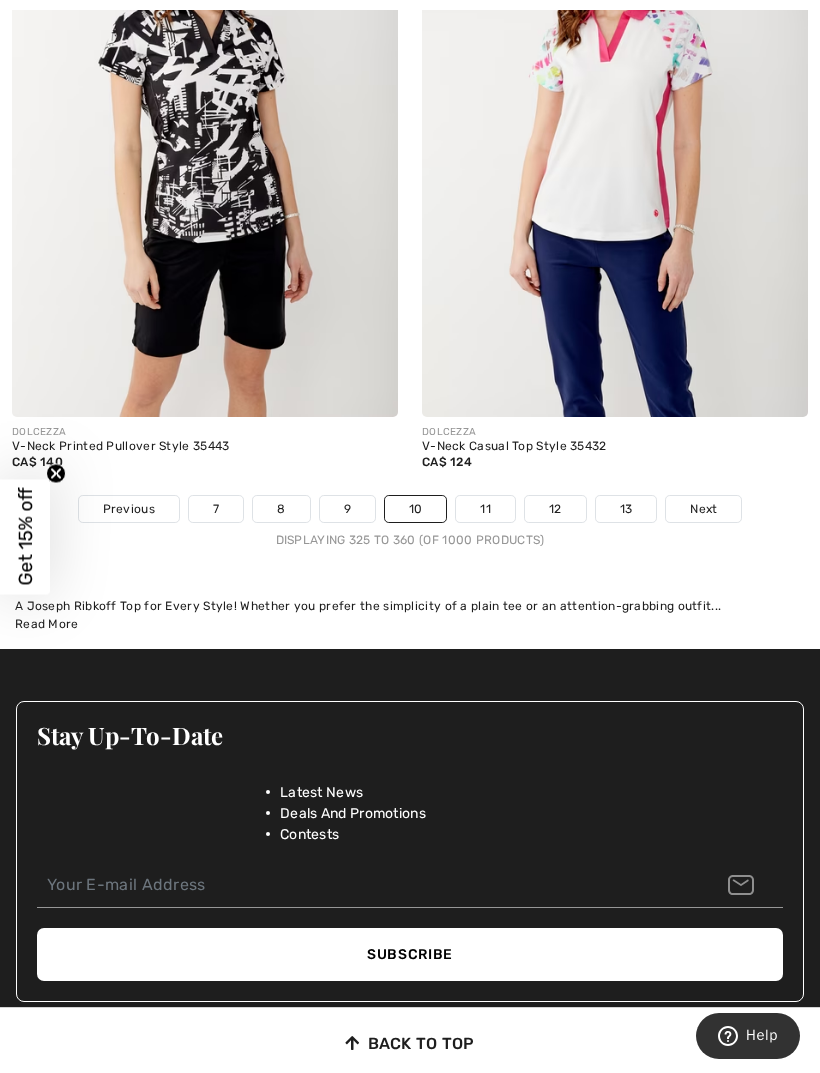 click on "11" at bounding box center [485, 509] 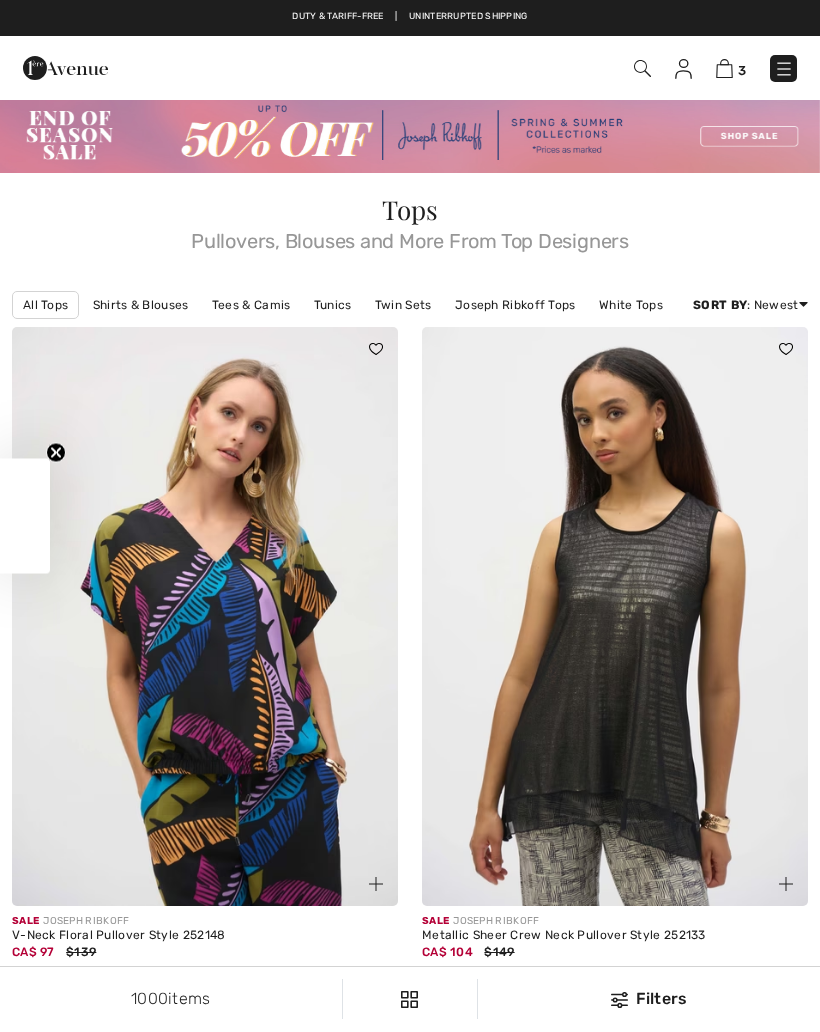 scroll, scrollTop: 0, scrollLeft: 0, axis: both 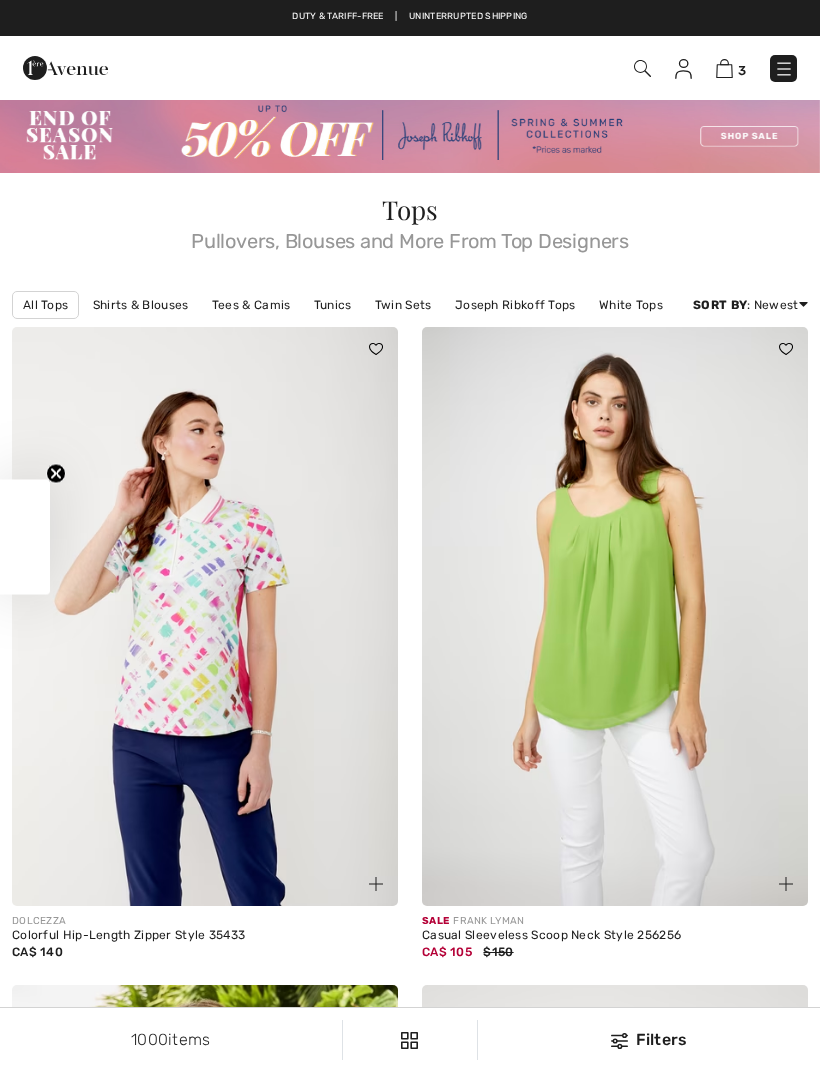 checkbox on "true" 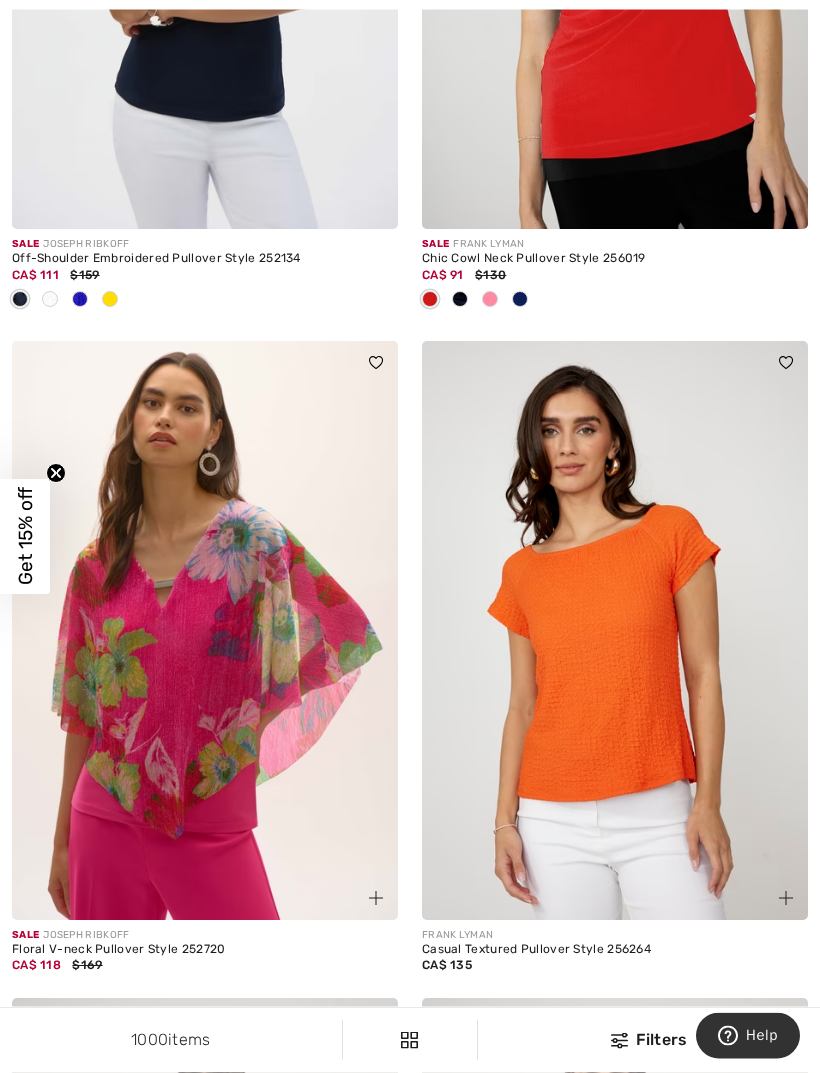 scroll, scrollTop: 6834, scrollLeft: 0, axis: vertical 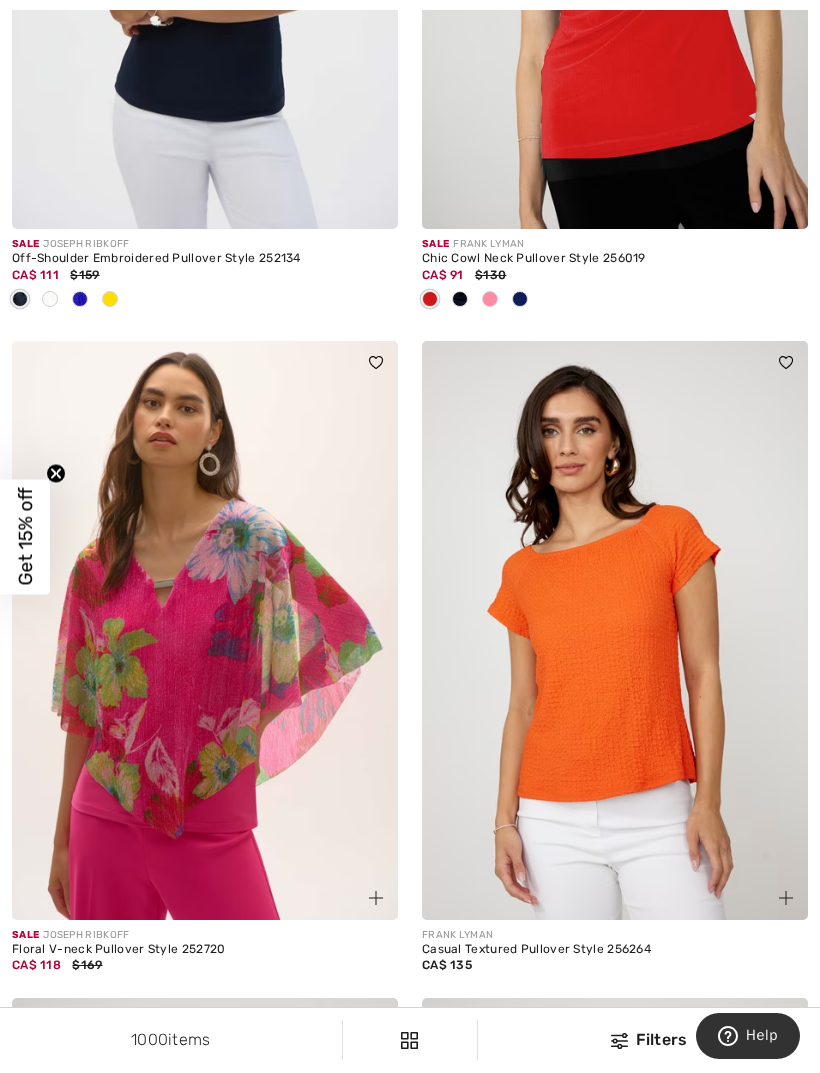 click at bounding box center (205, 630) 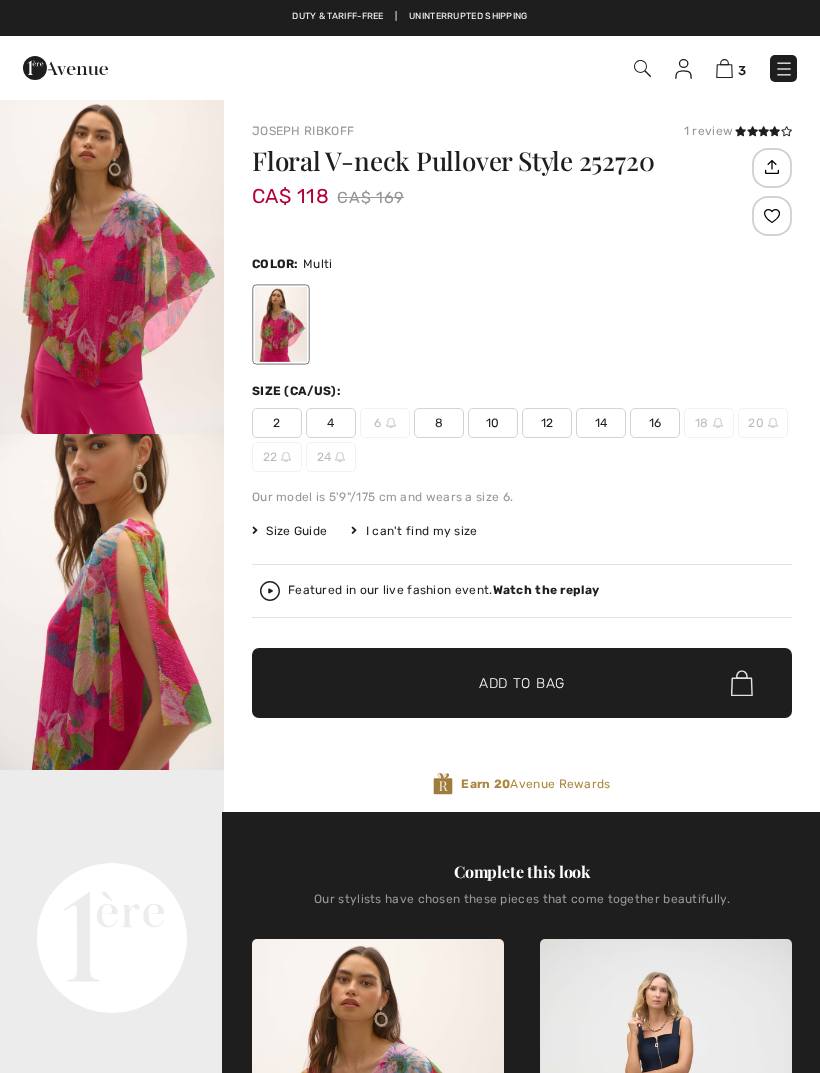 scroll, scrollTop: 0, scrollLeft: 0, axis: both 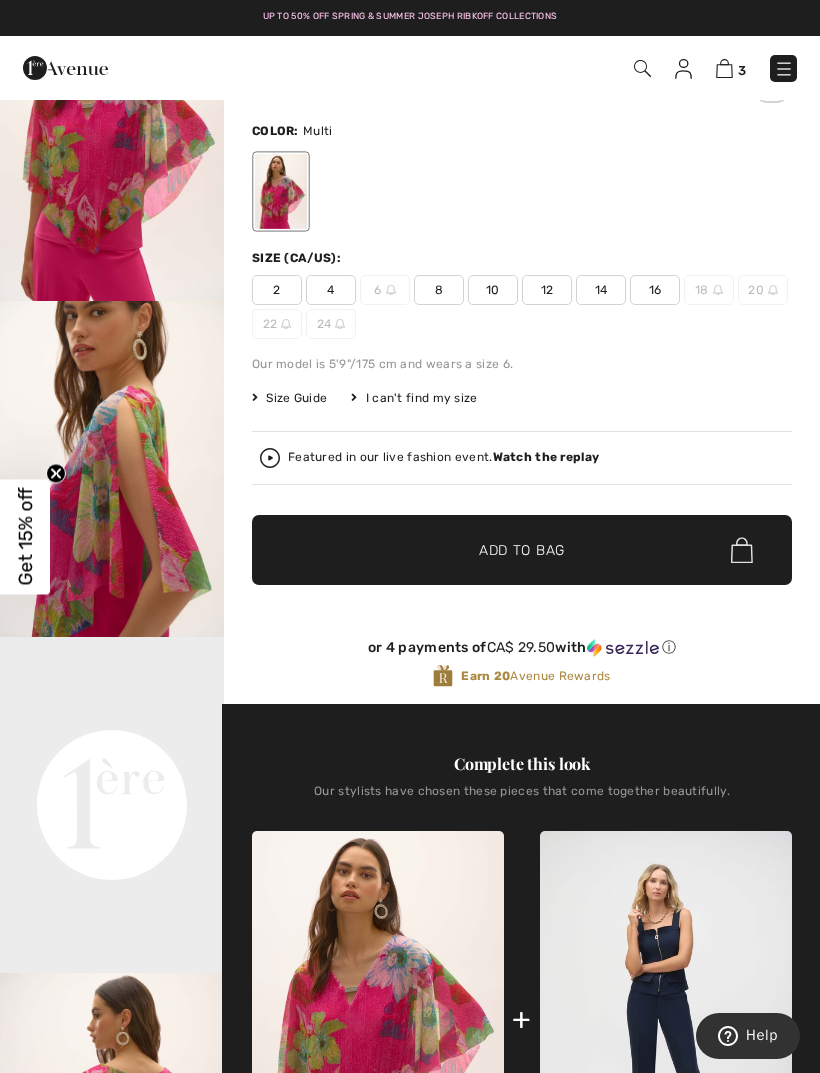 click at bounding box center [773, 290] 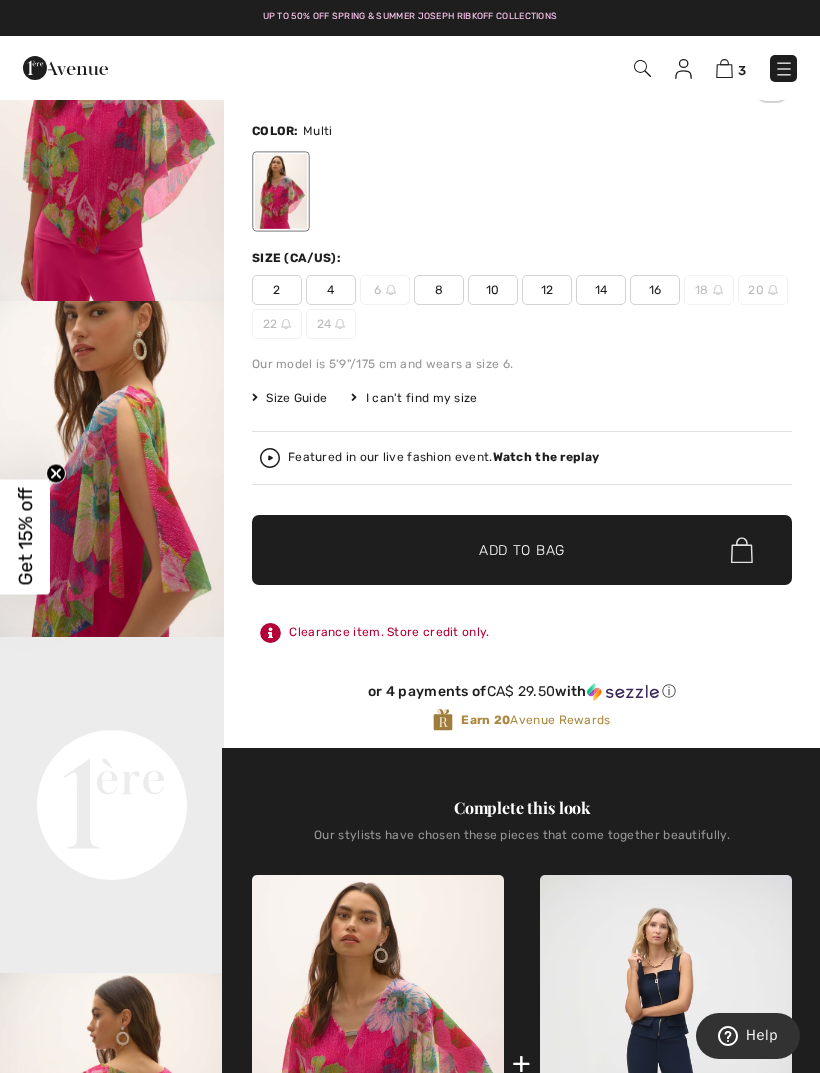 click at bounding box center (773, 290) 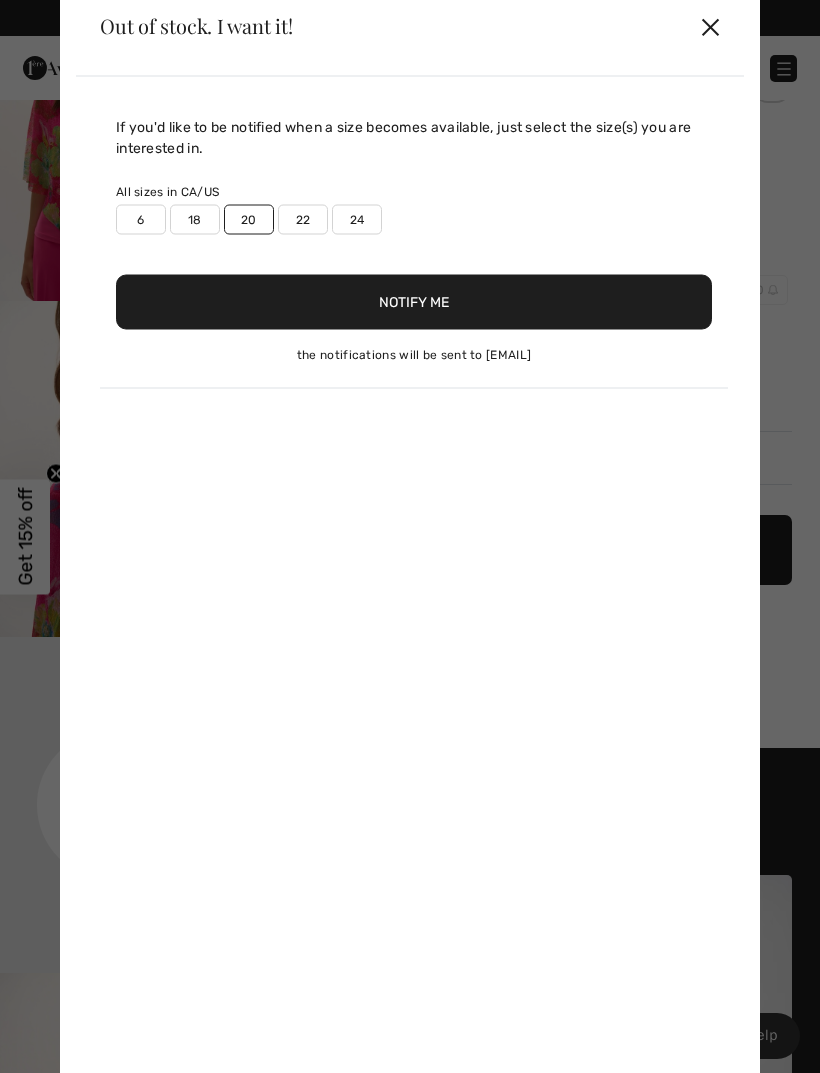 click on "Notify Me" at bounding box center [414, 301] 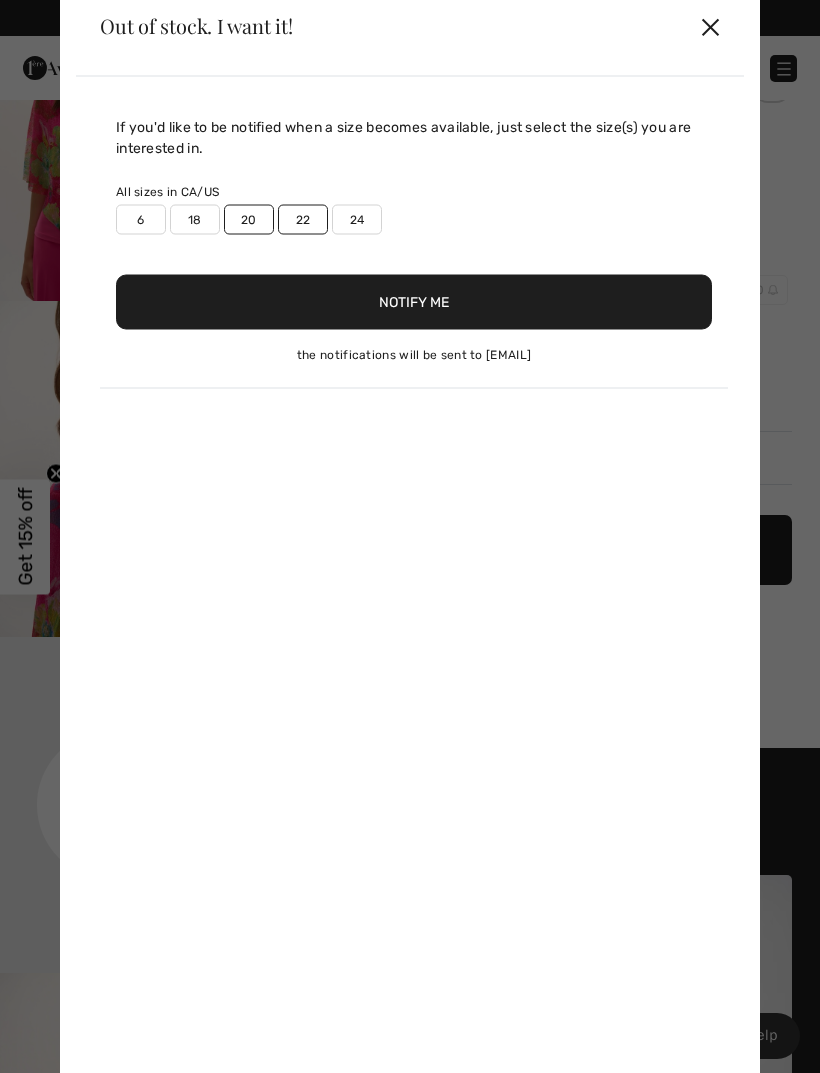 click on "Notify Me" at bounding box center [414, 301] 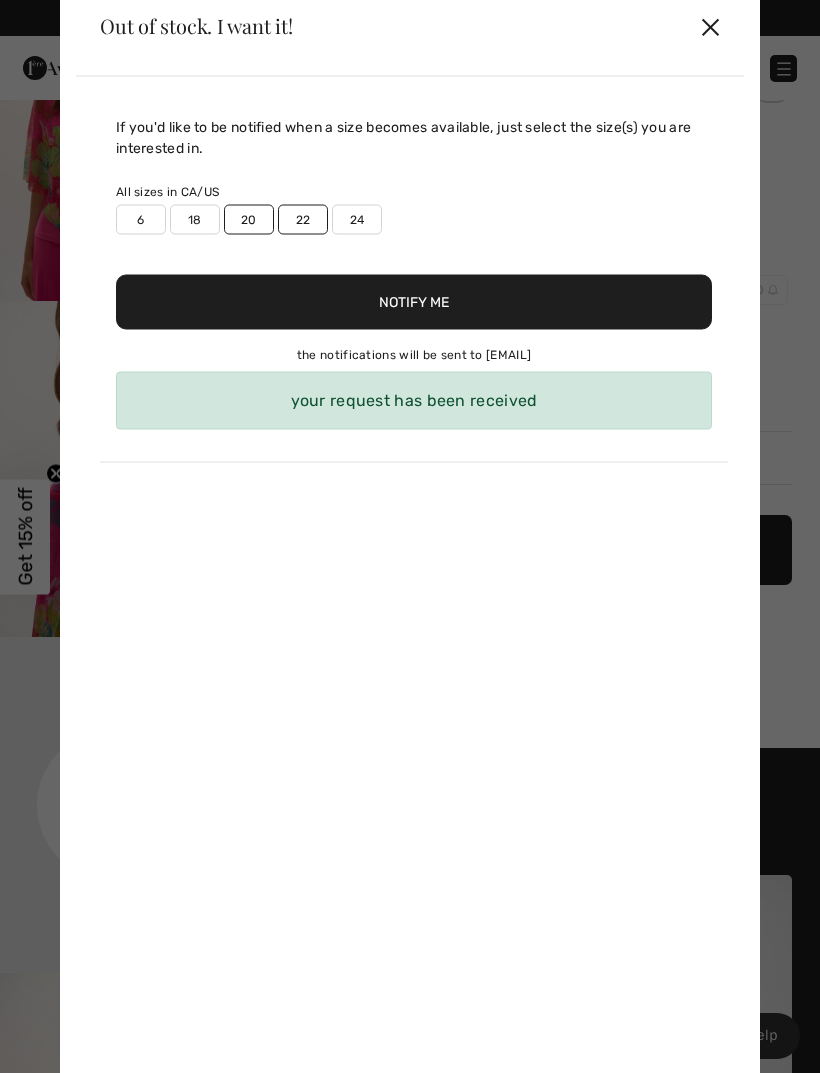 click on "✕" at bounding box center [710, 26] 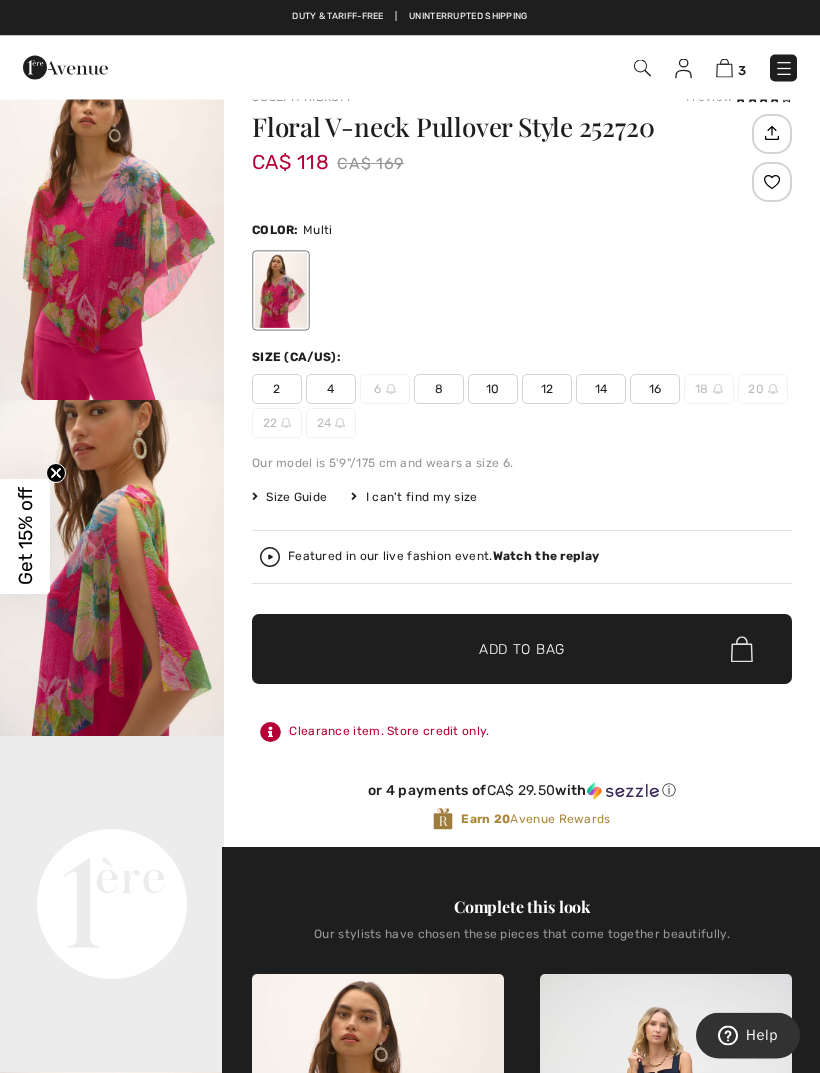 scroll, scrollTop: 0, scrollLeft: 0, axis: both 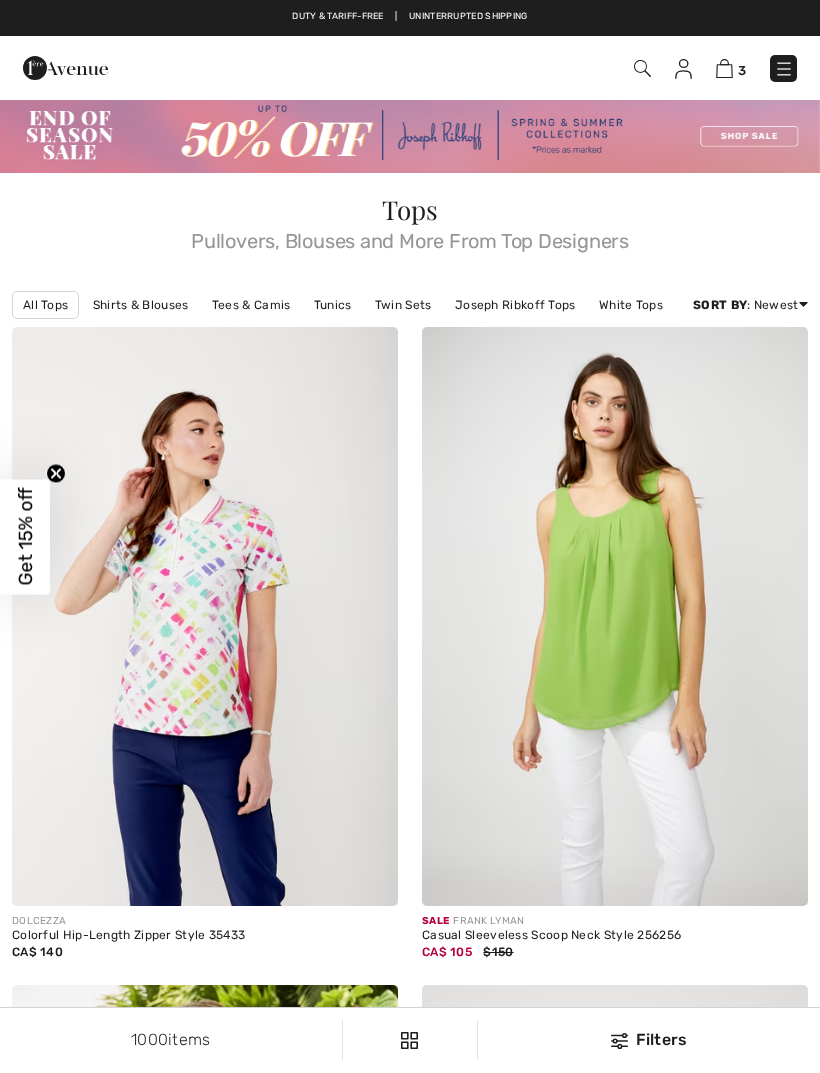 checkbox on "true" 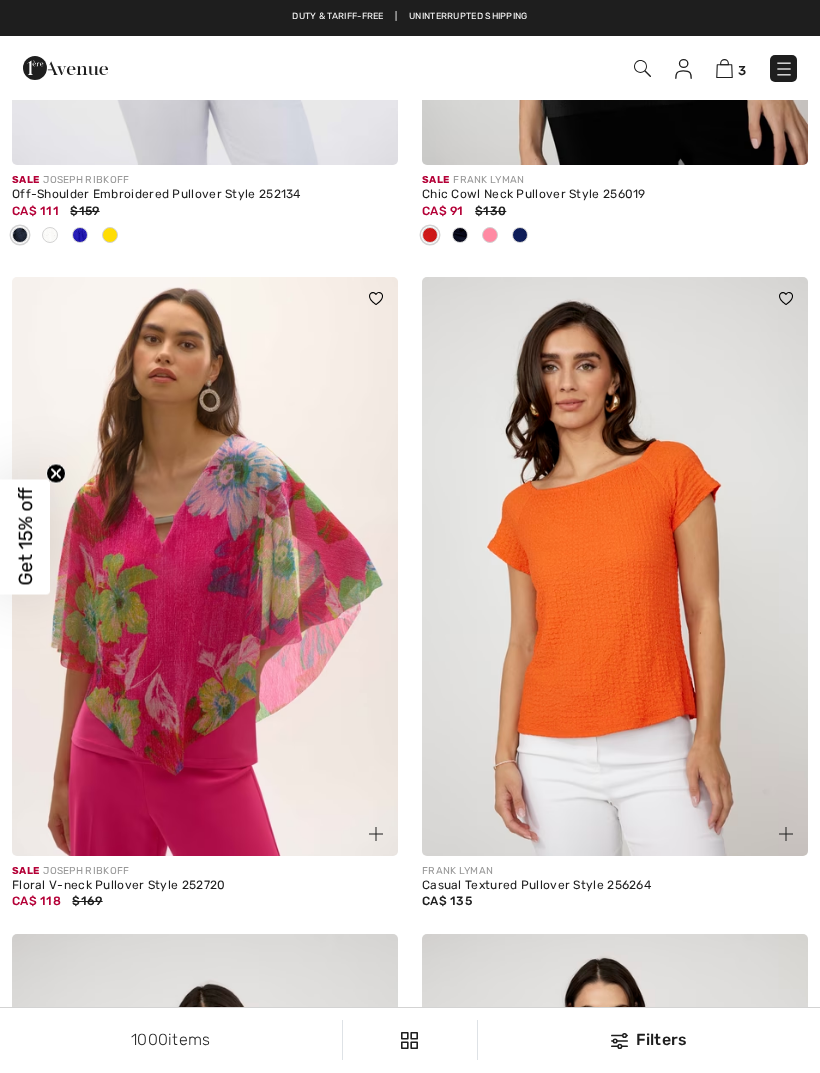 scroll, scrollTop: 0, scrollLeft: 0, axis: both 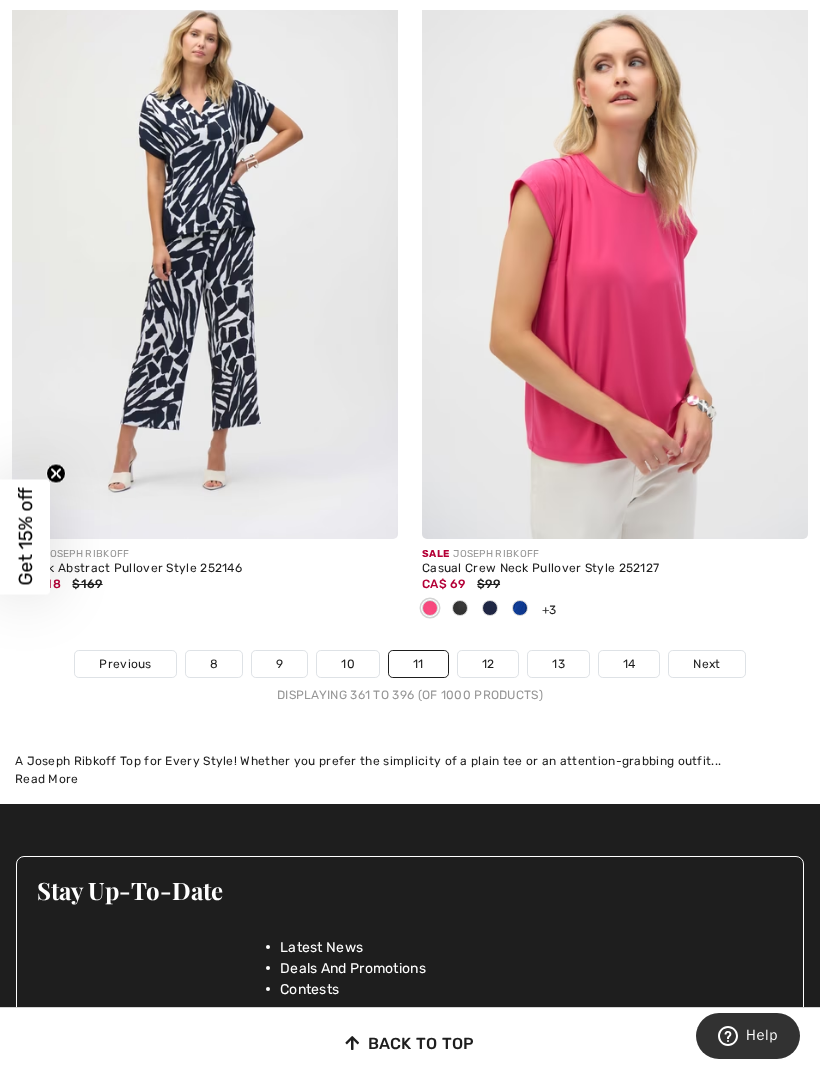 click on "12" at bounding box center [488, 664] 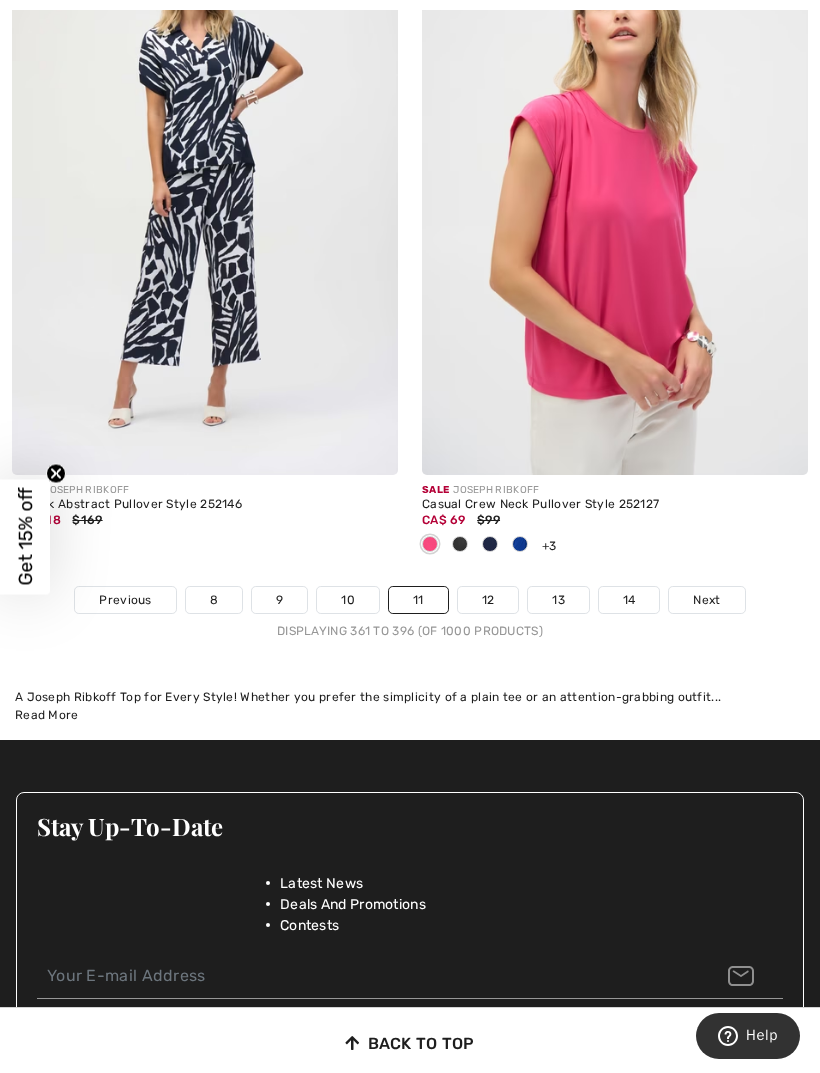 click on "12" at bounding box center (488, 600) 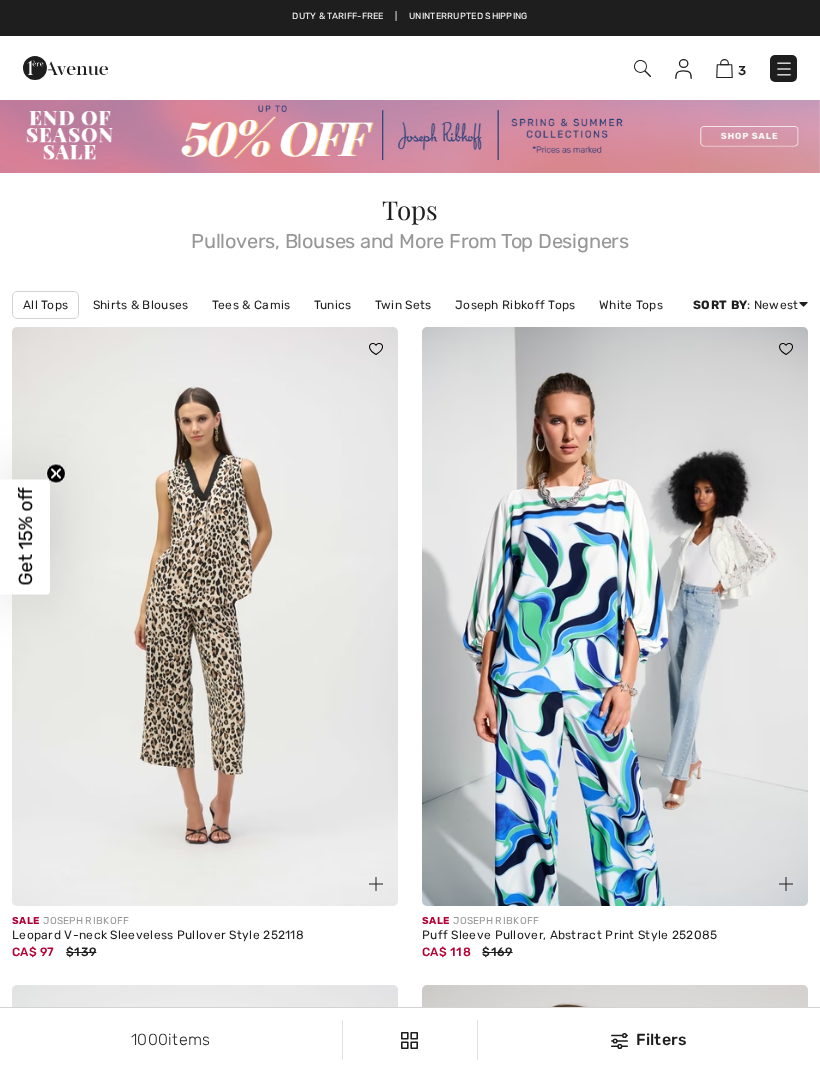 scroll, scrollTop: 0, scrollLeft: 0, axis: both 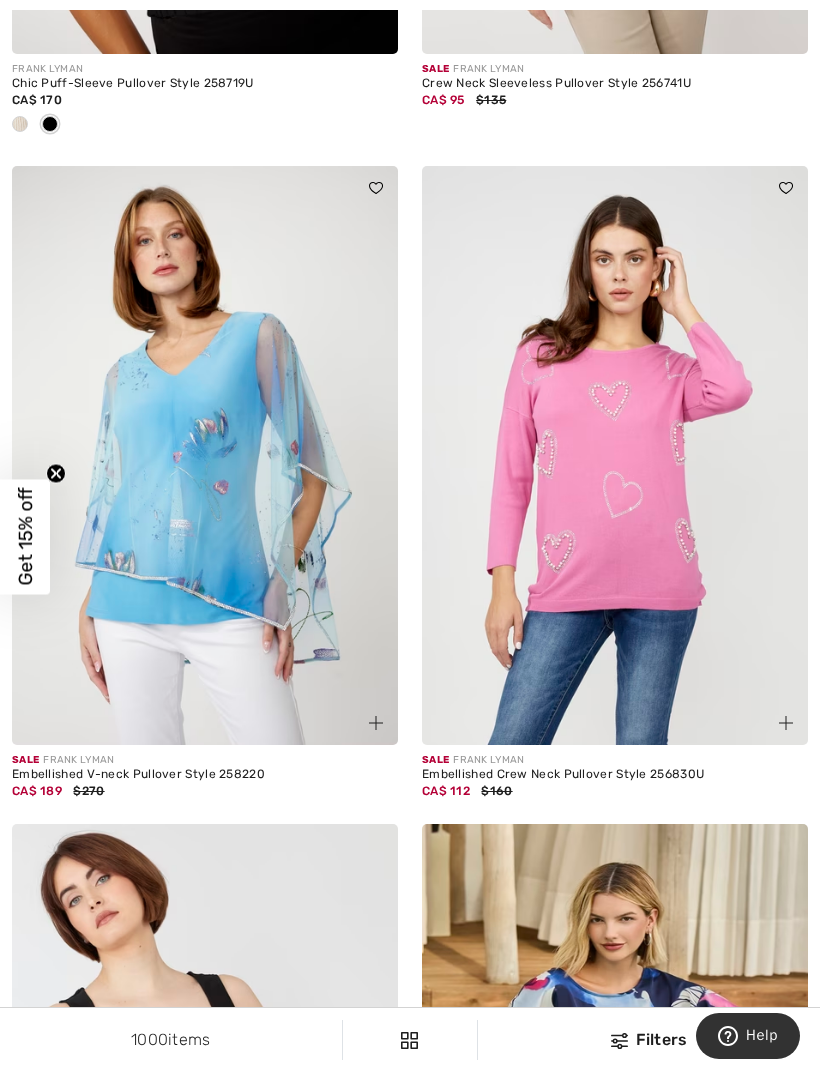 click at bounding box center (205, 455) 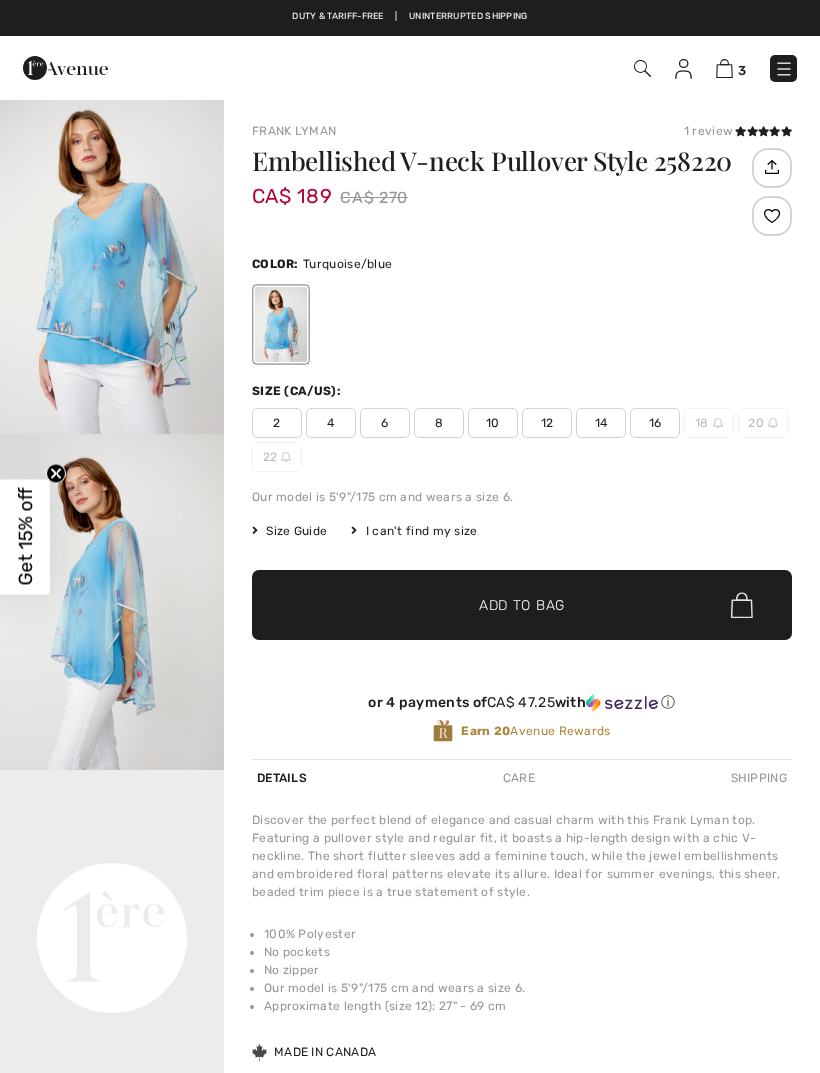 scroll, scrollTop: 0, scrollLeft: 0, axis: both 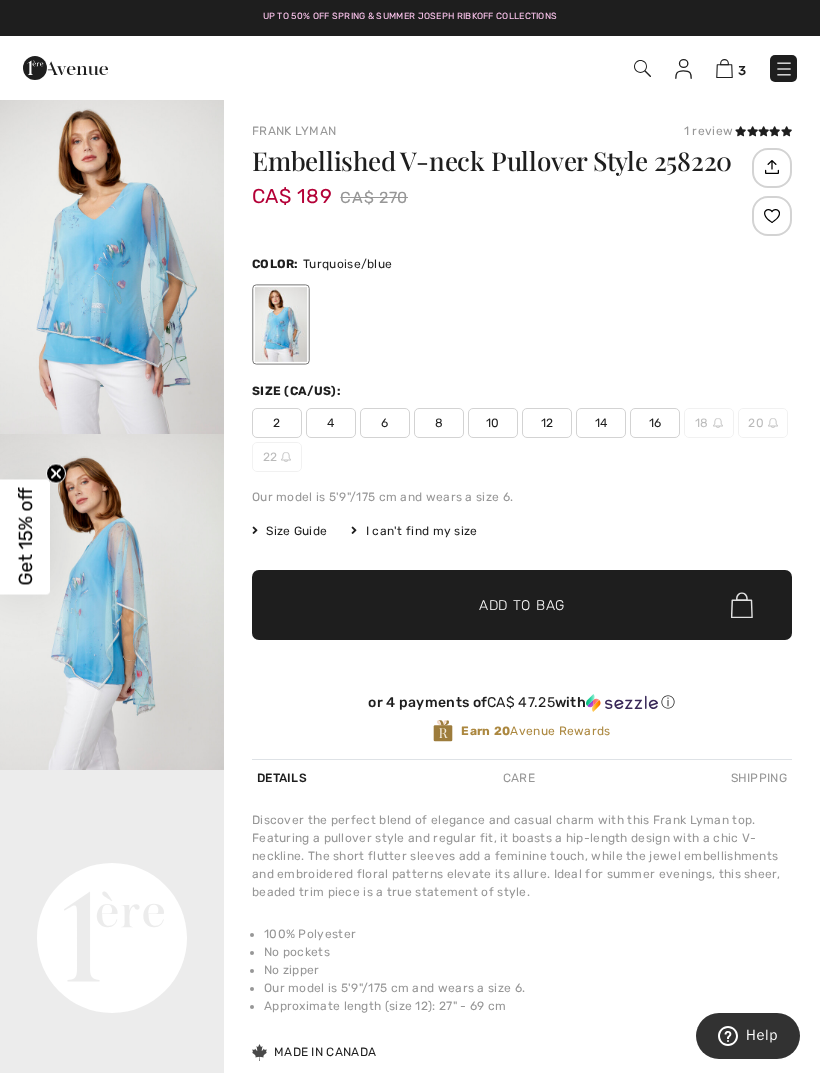 click on "20" at bounding box center (763, 423) 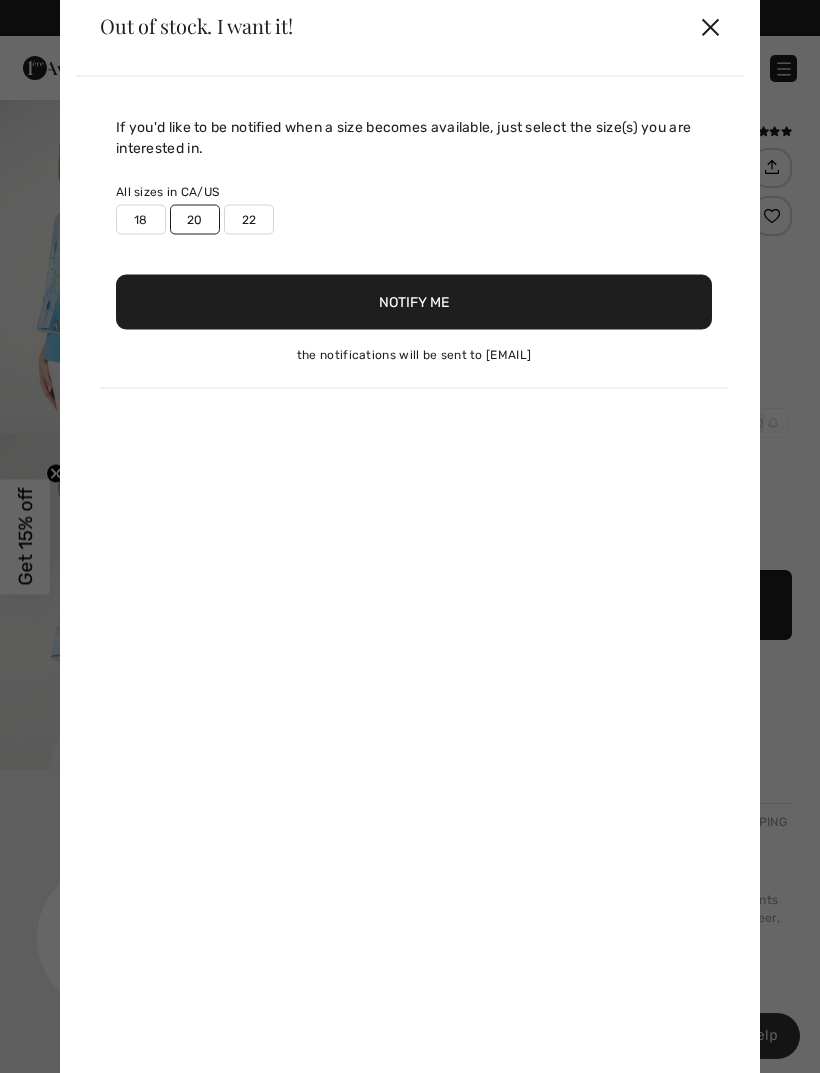 click on "22" at bounding box center [249, 219] 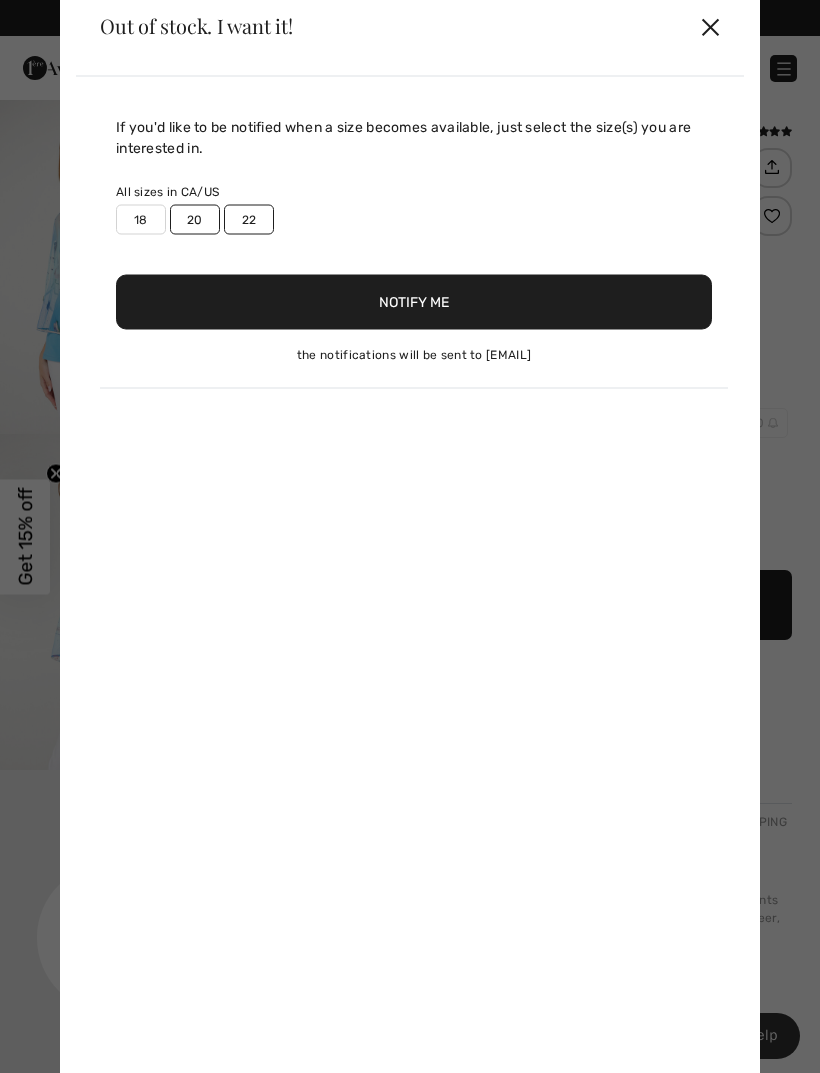 click on "Notify Me" at bounding box center (414, 301) 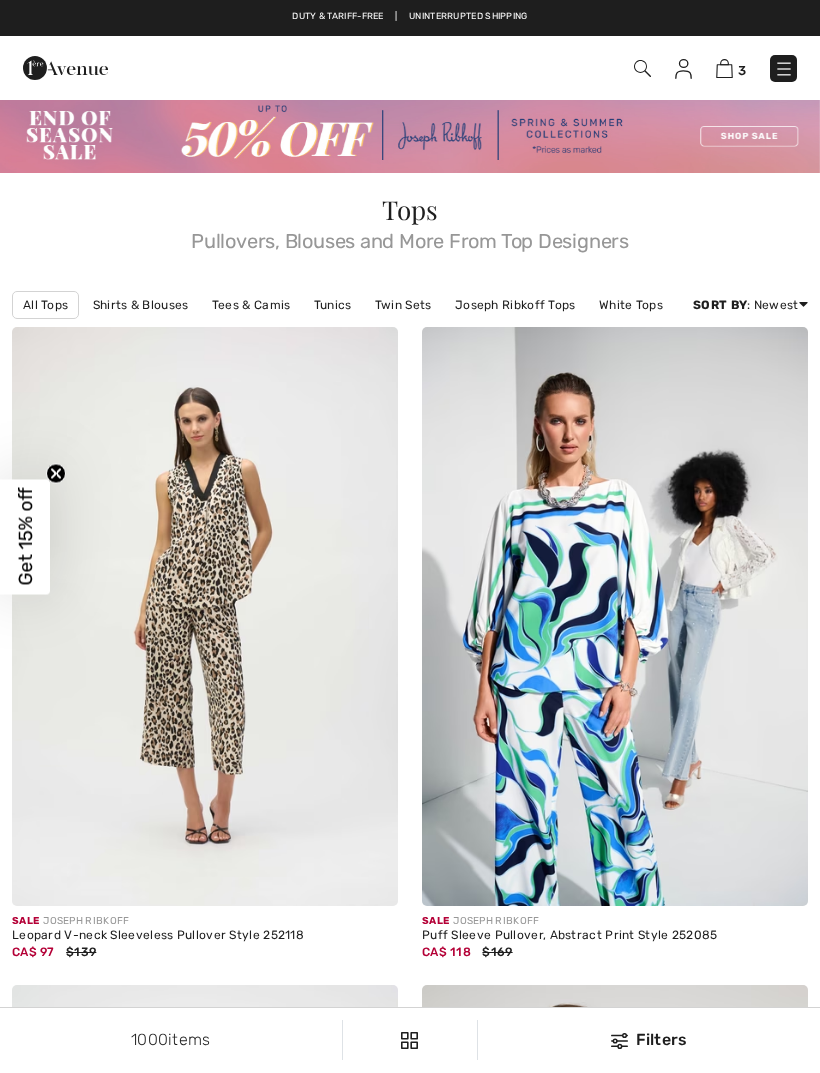 checkbox on "true" 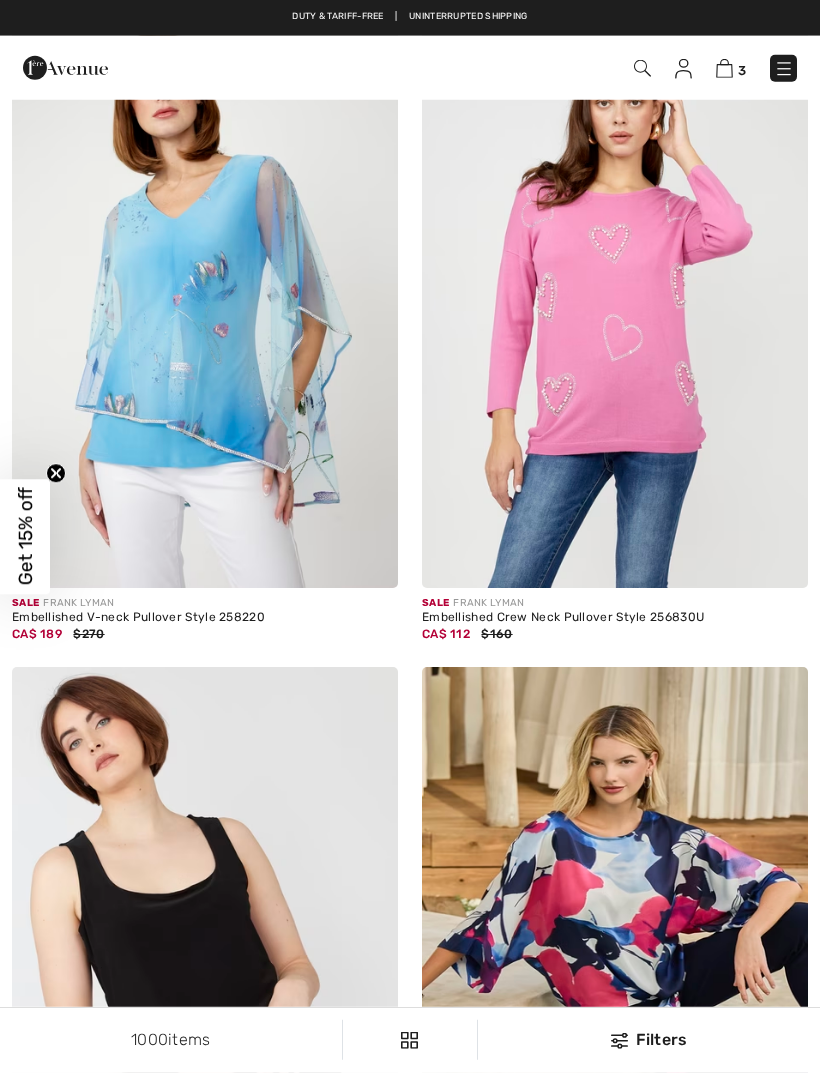 scroll, scrollTop: 0, scrollLeft: 0, axis: both 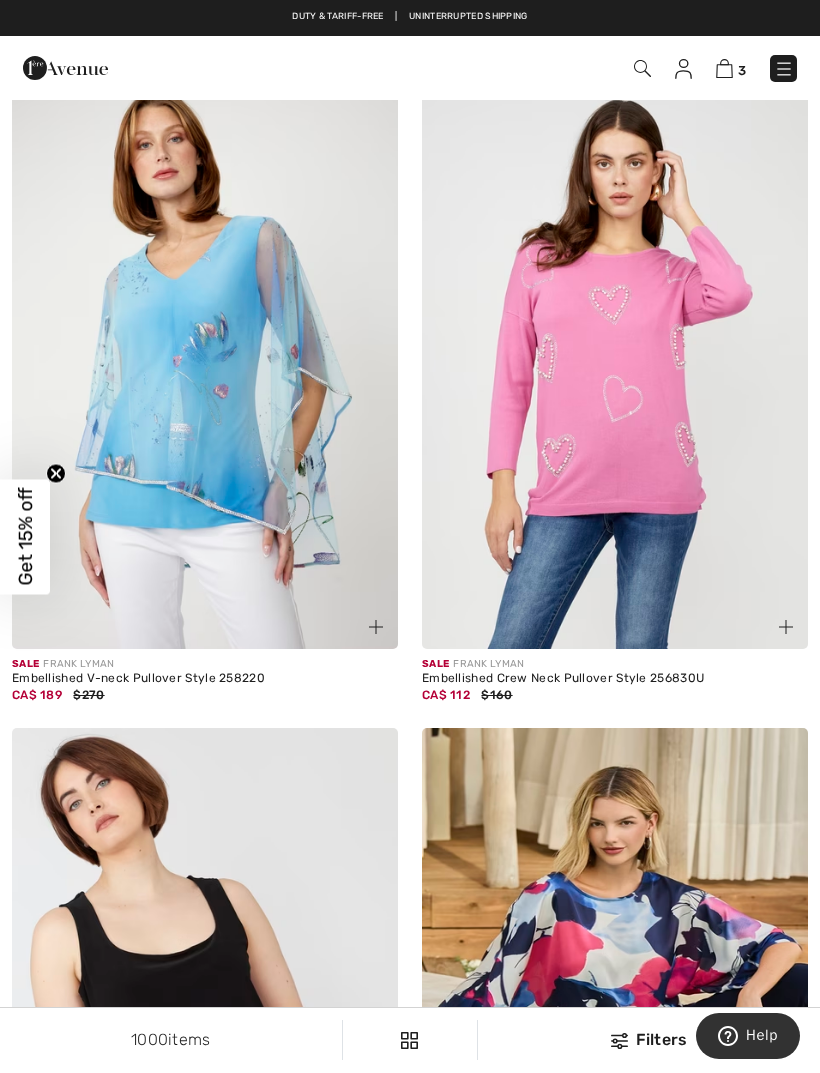 click on "CA$ 112
$160" at bounding box center (615, 695) 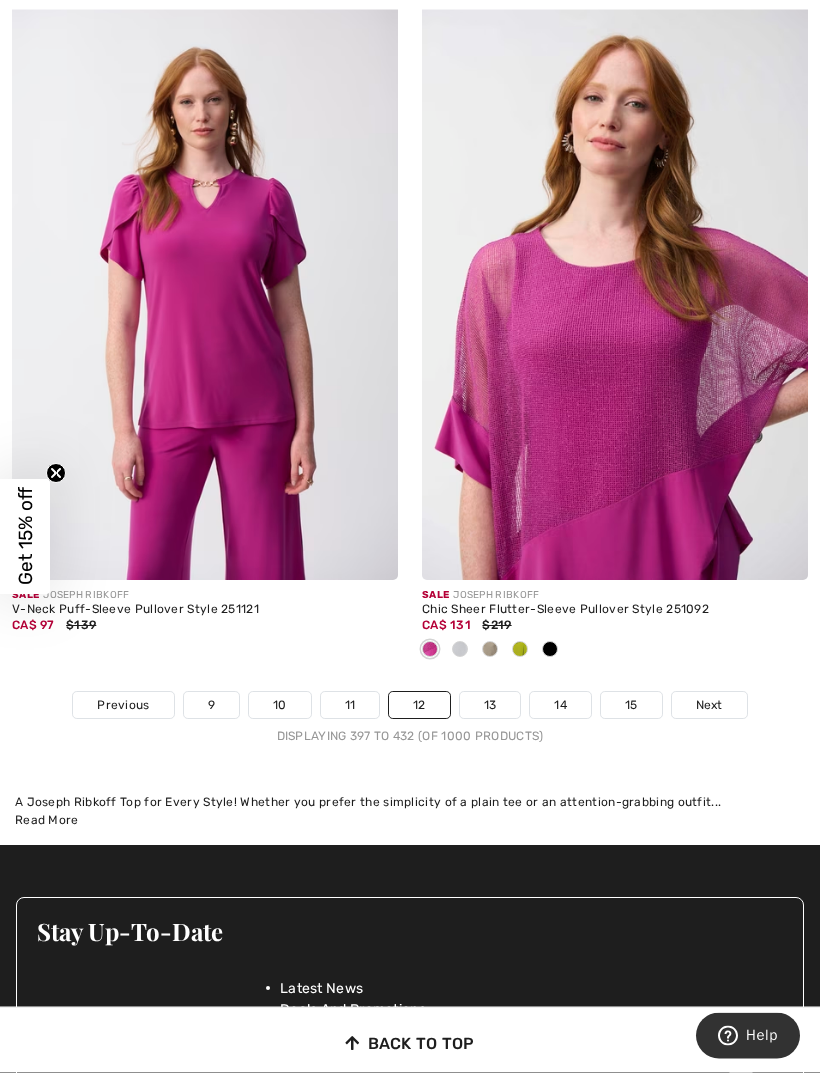 scroll, scrollTop: 12177, scrollLeft: 0, axis: vertical 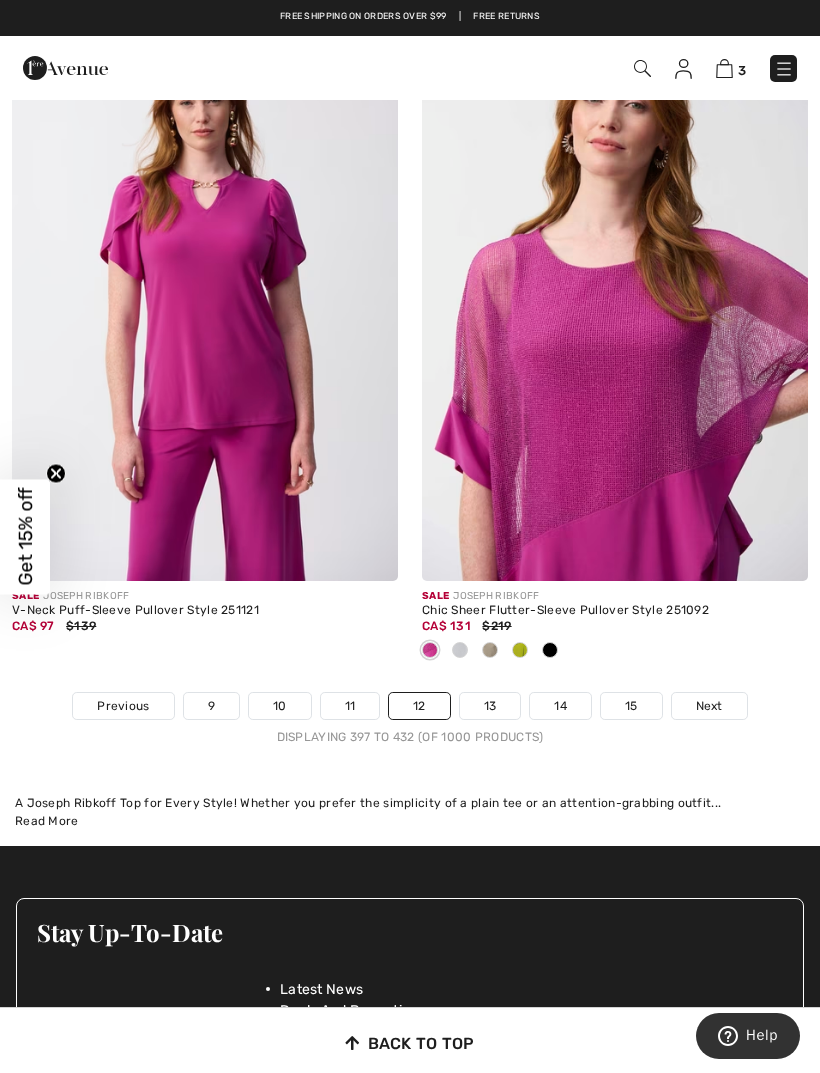 click on "13" at bounding box center [490, 706] 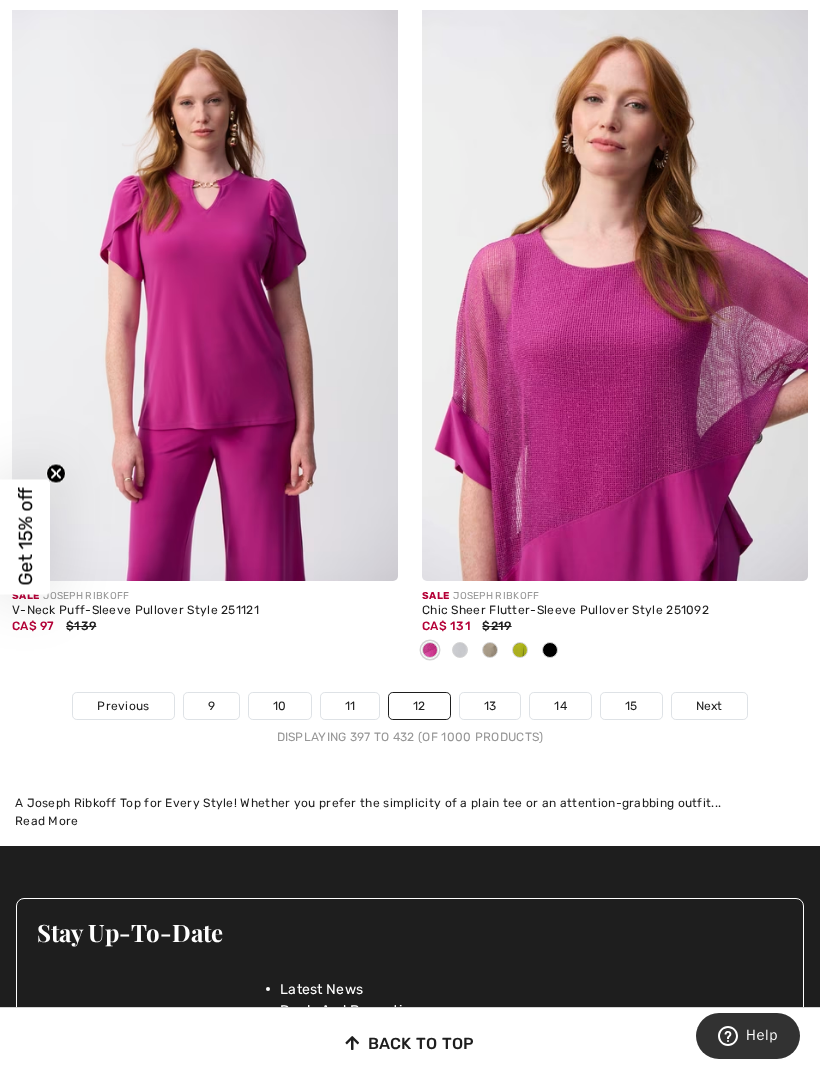 click on "13" at bounding box center [490, 706] 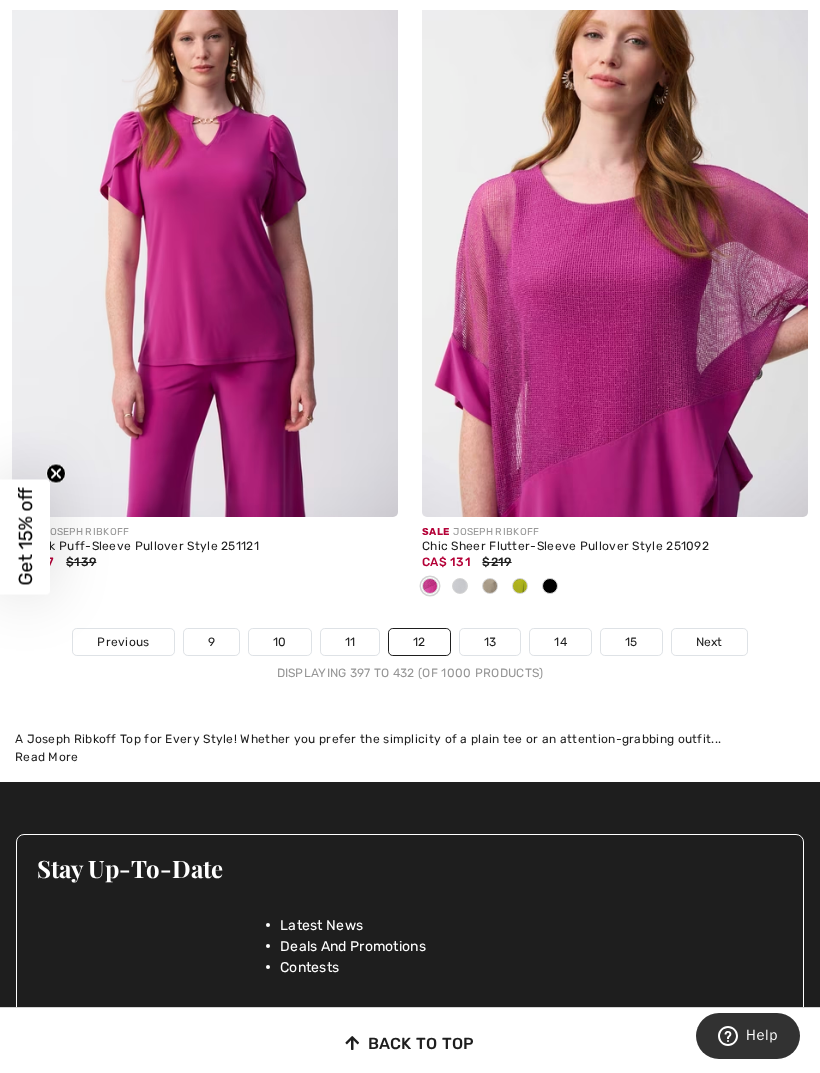 click on "13" at bounding box center (490, 642) 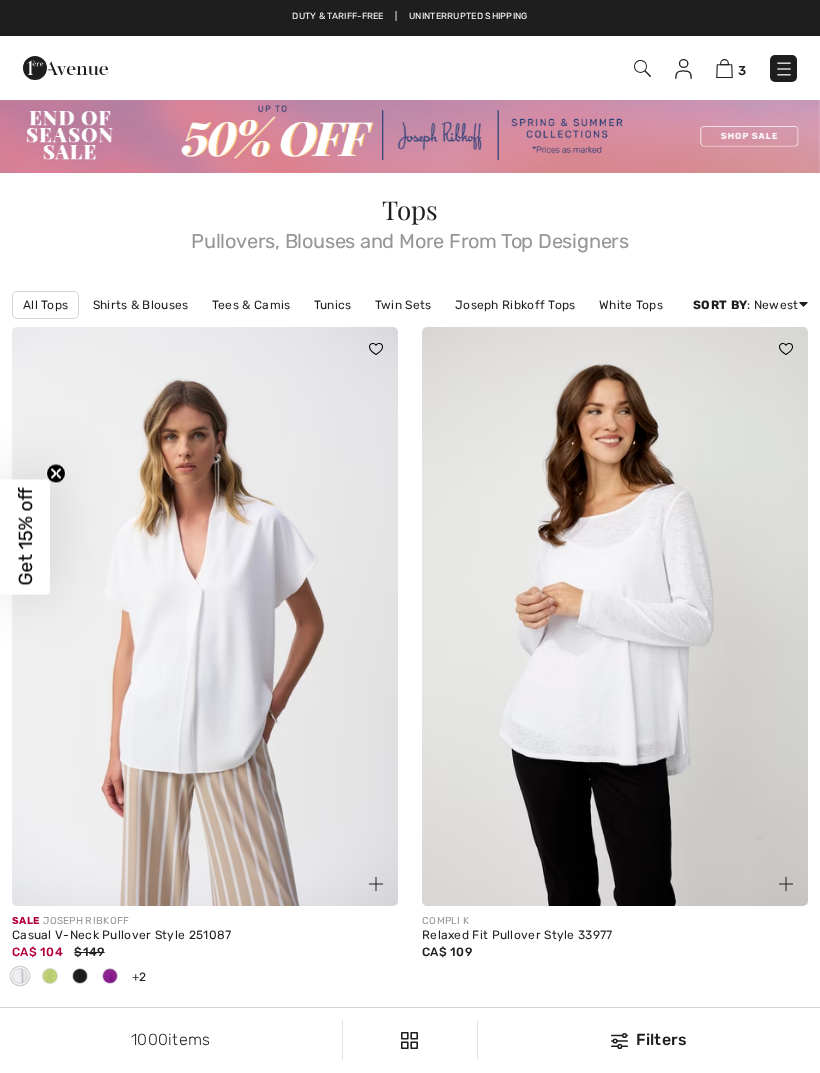 scroll, scrollTop: 0, scrollLeft: 0, axis: both 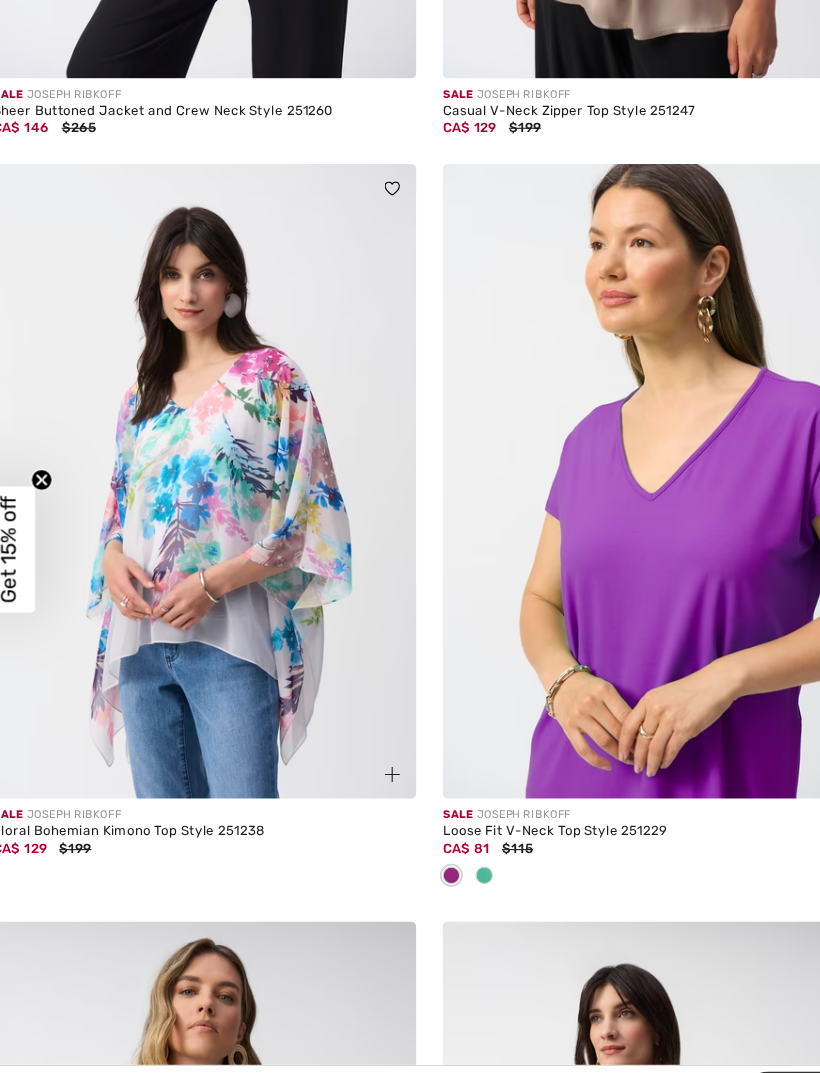 click at bounding box center (205, 474) 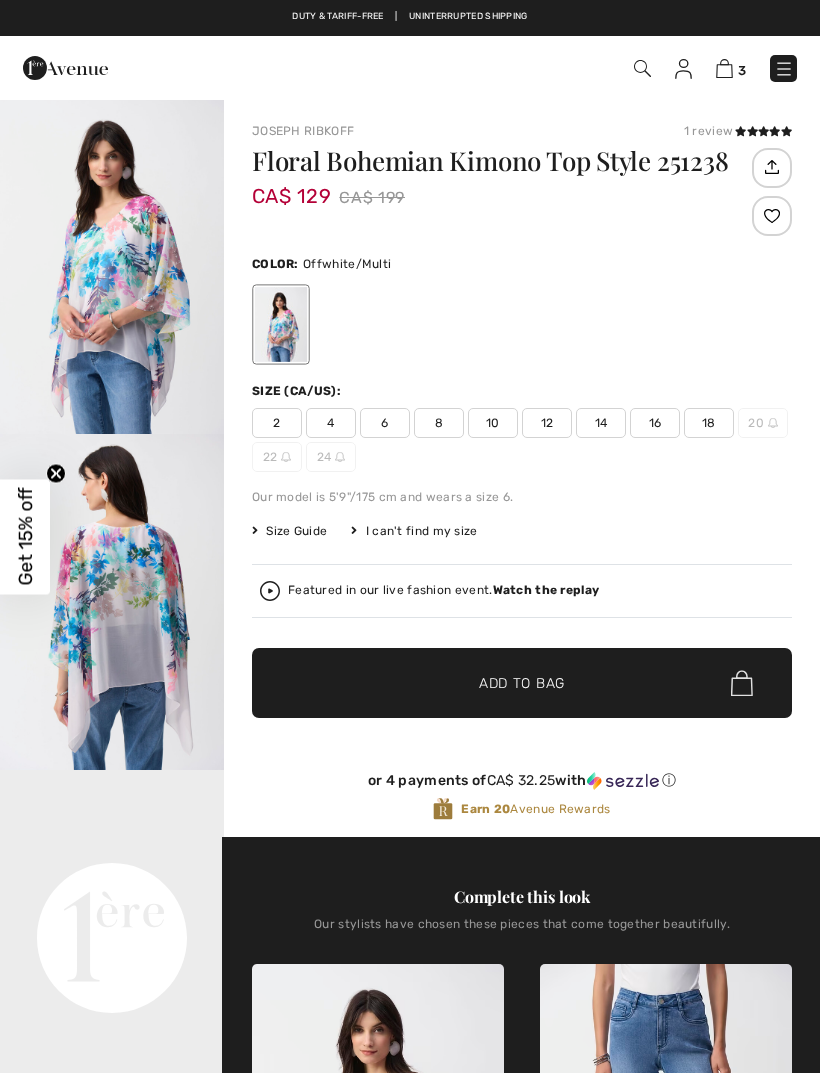 scroll, scrollTop: 0, scrollLeft: 0, axis: both 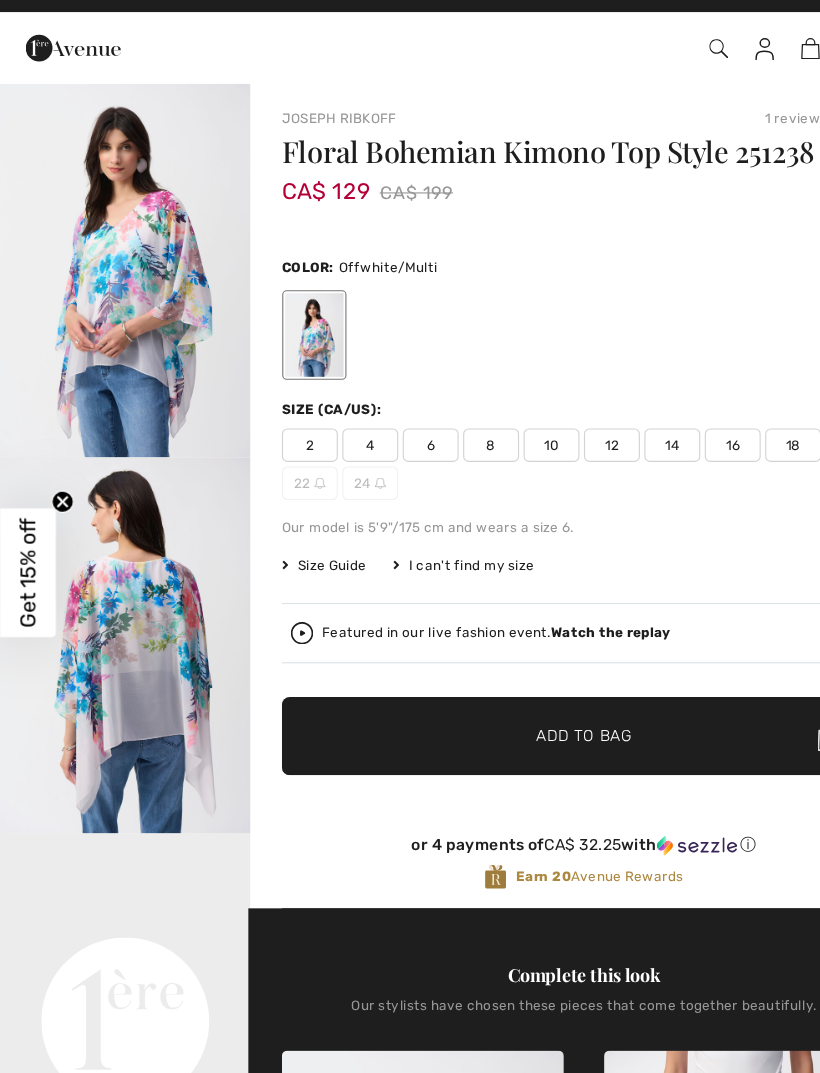 click on "Your browser does not support the video tag." at bounding box center [112, 826] 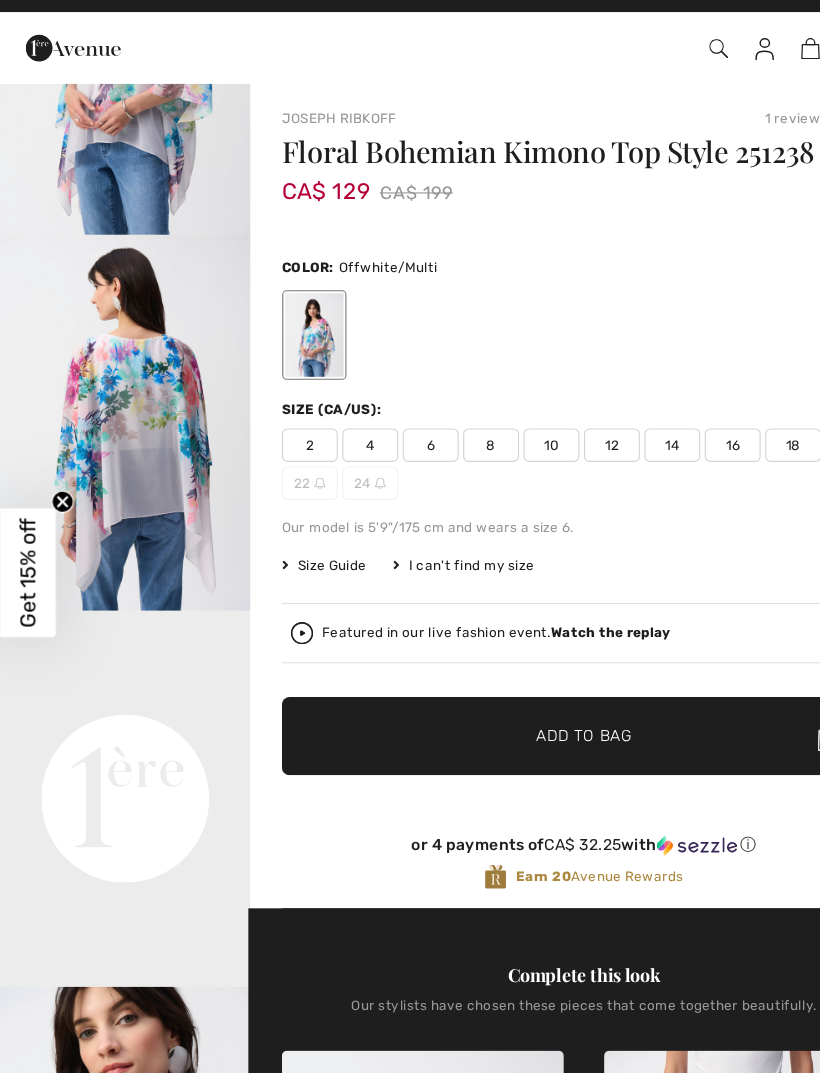 scroll, scrollTop: 202, scrollLeft: 0, axis: vertical 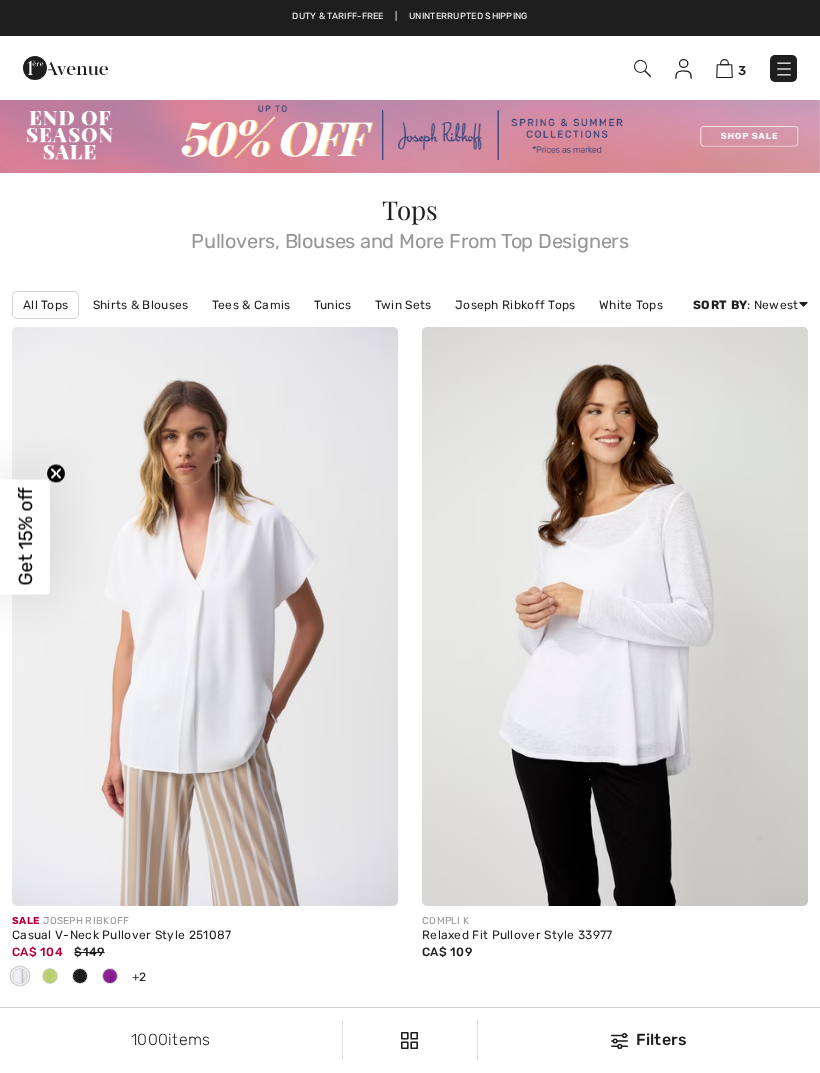 checkbox on "true" 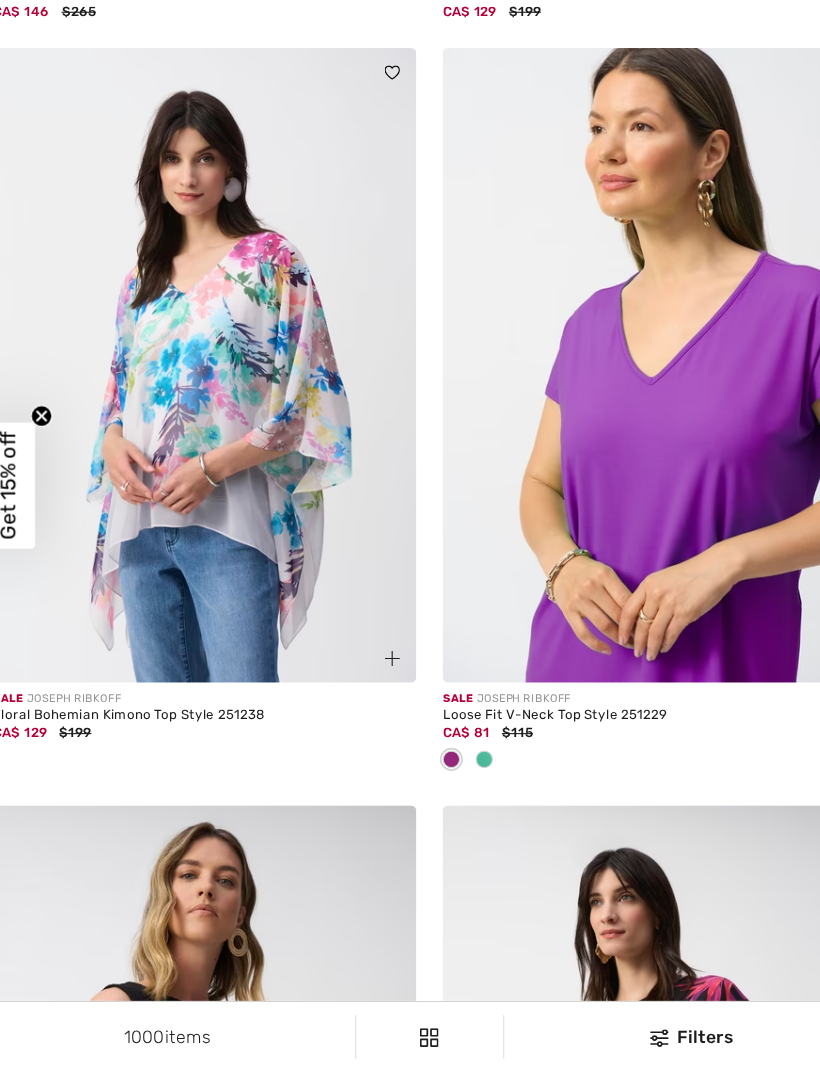 scroll, scrollTop: 0, scrollLeft: 0, axis: both 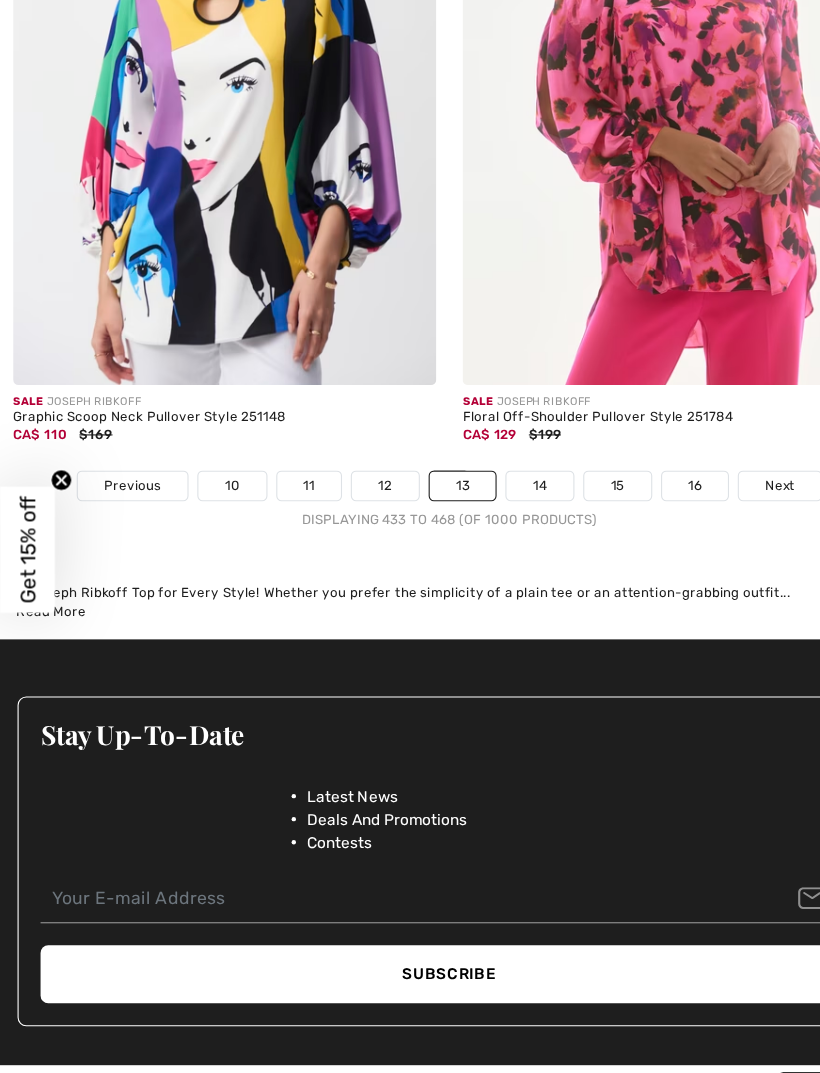 click on "14" at bounding box center [492, 479] 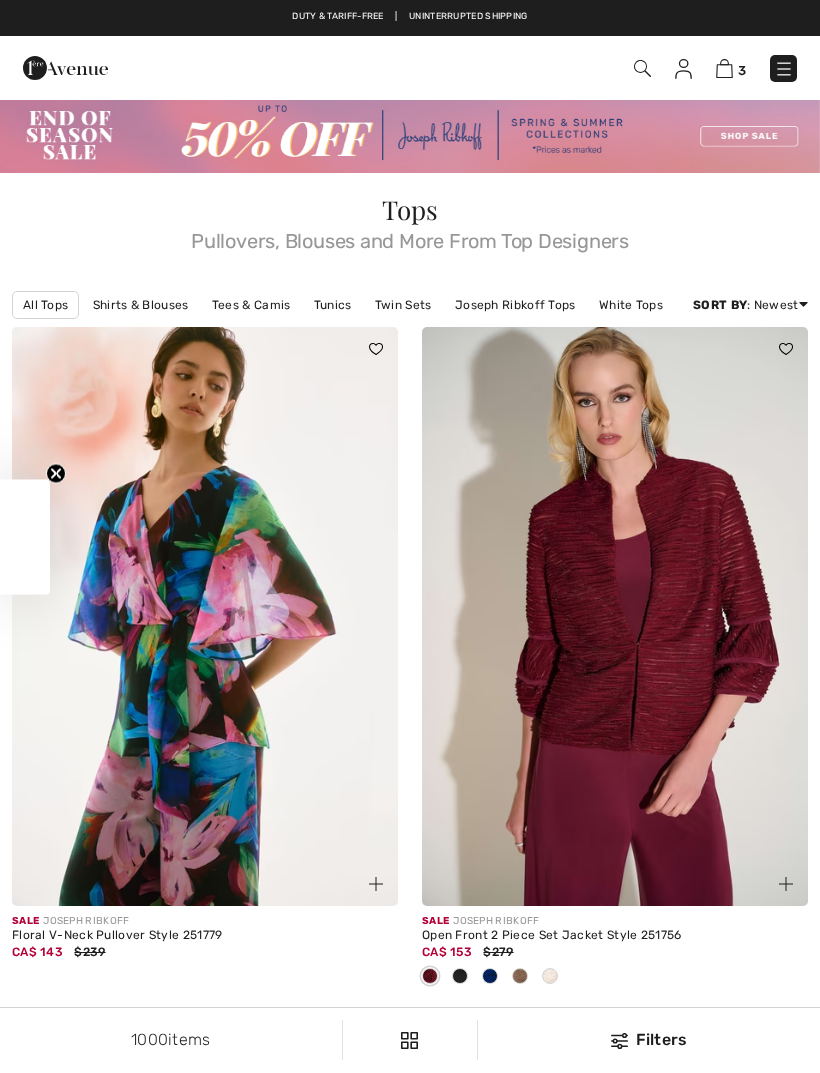 checkbox on "true" 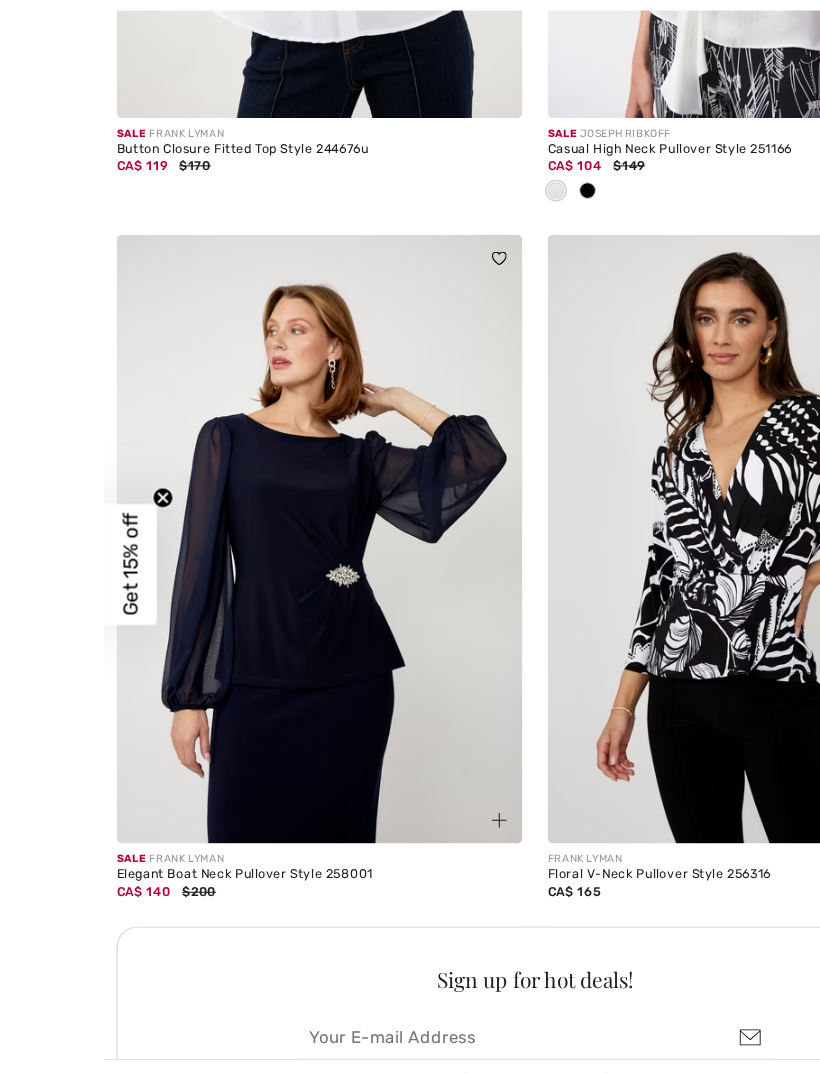 scroll, scrollTop: 7710, scrollLeft: 0, axis: vertical 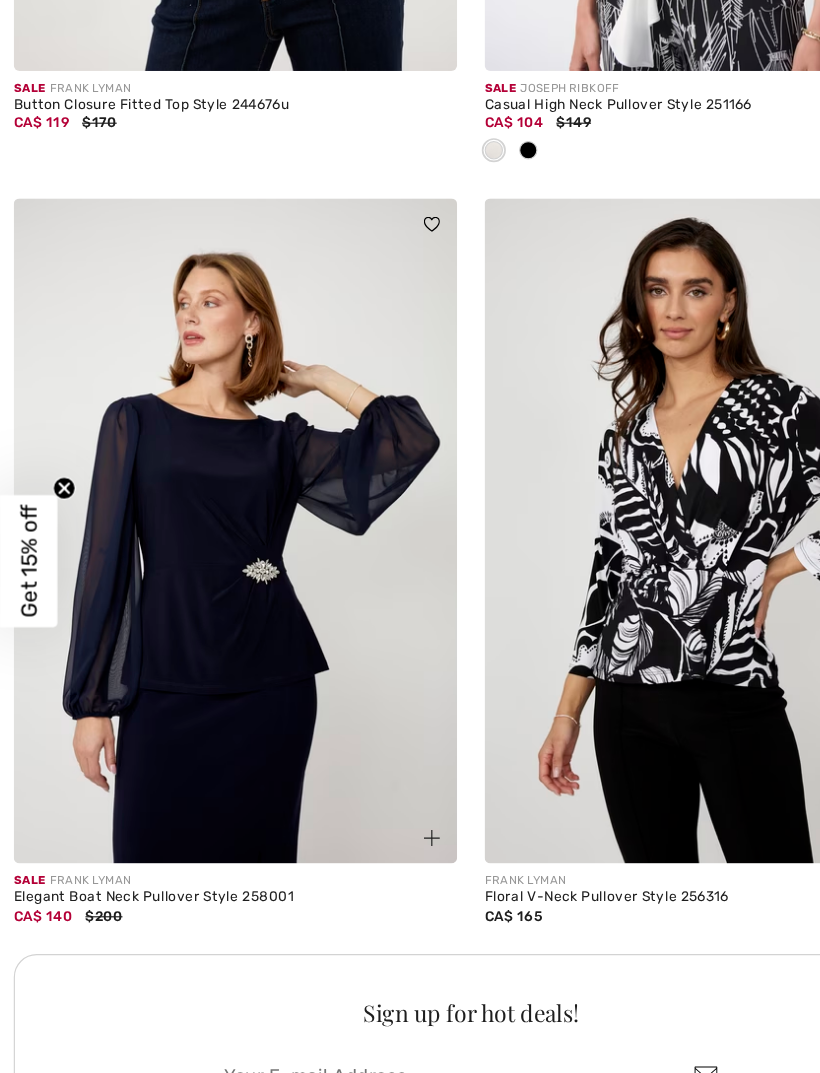 click on "Elegant Boat Neck Pullover Style 258001" at bounding box center [205, 830] 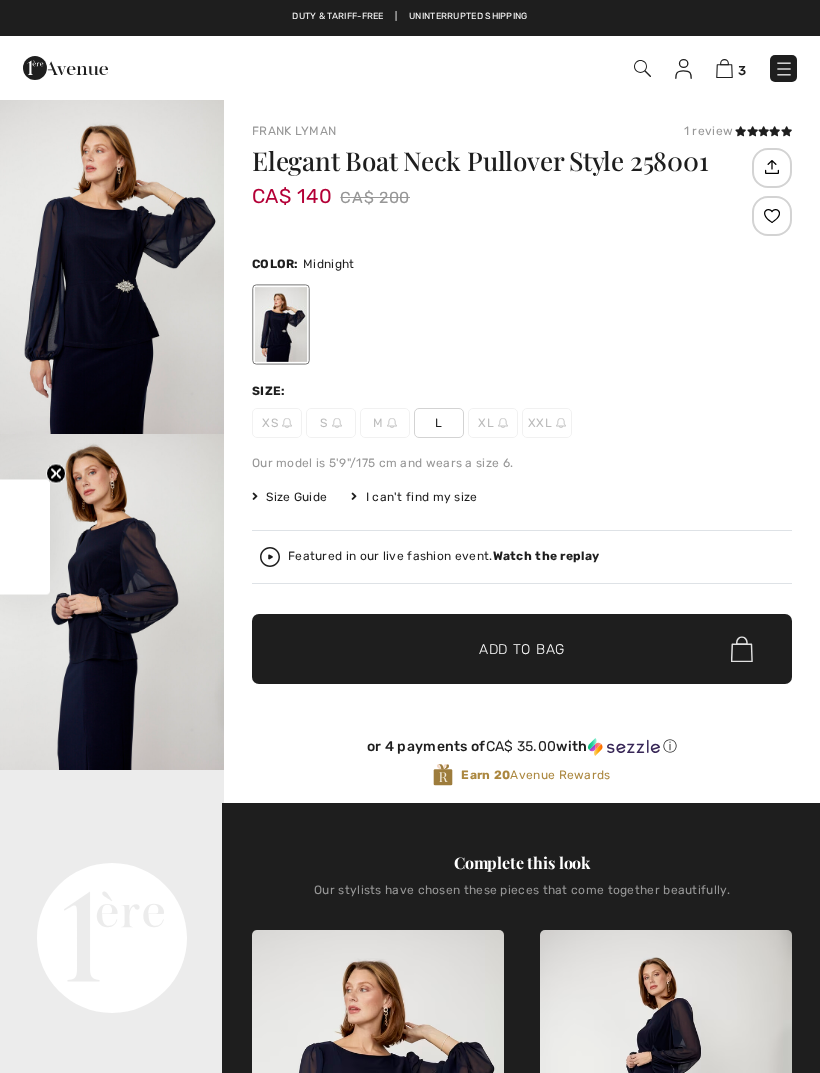 scroll, scrollTop: 0, scrollLeft: 0, axis: both 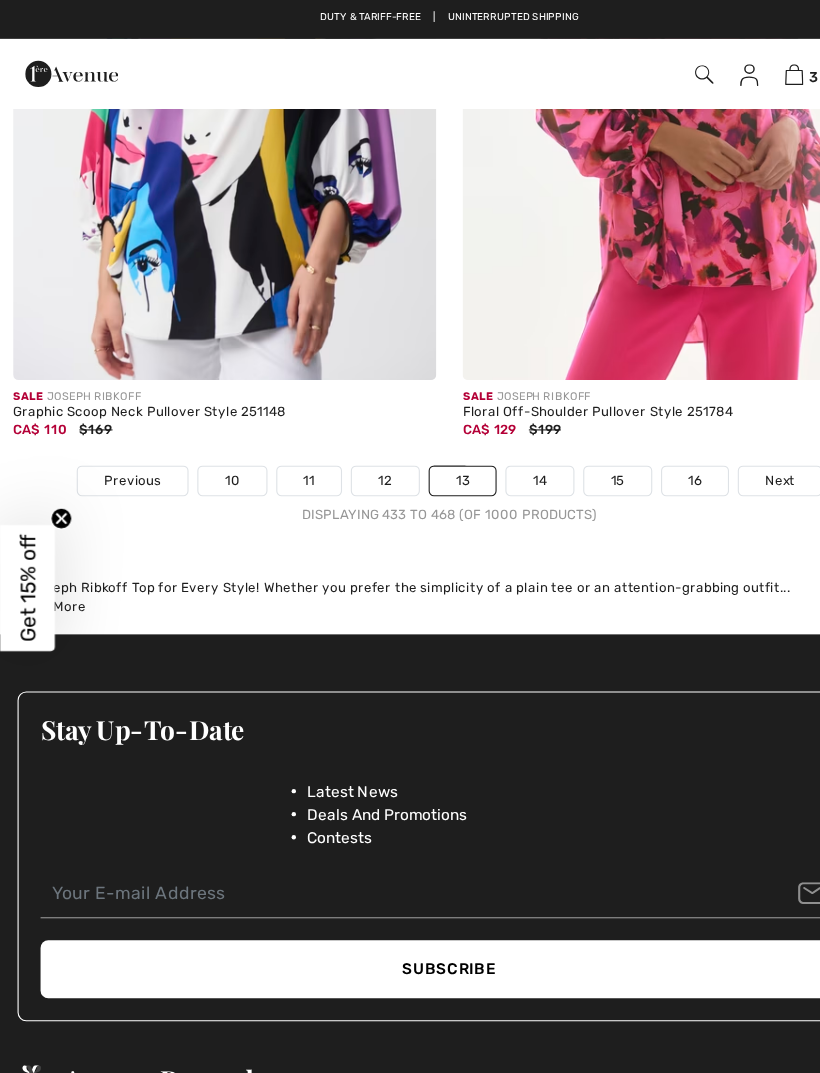 click on "14" at bounding box center (492, 439) 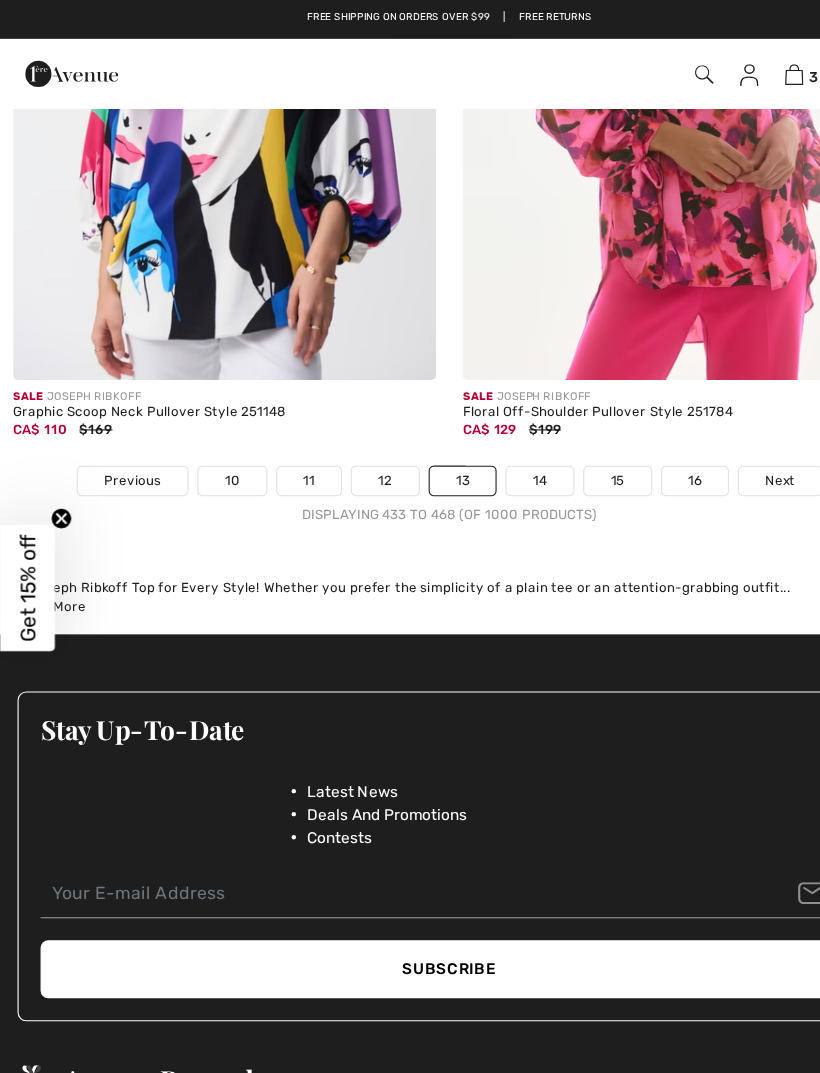 click on "14" at bounding box center [492, 439] 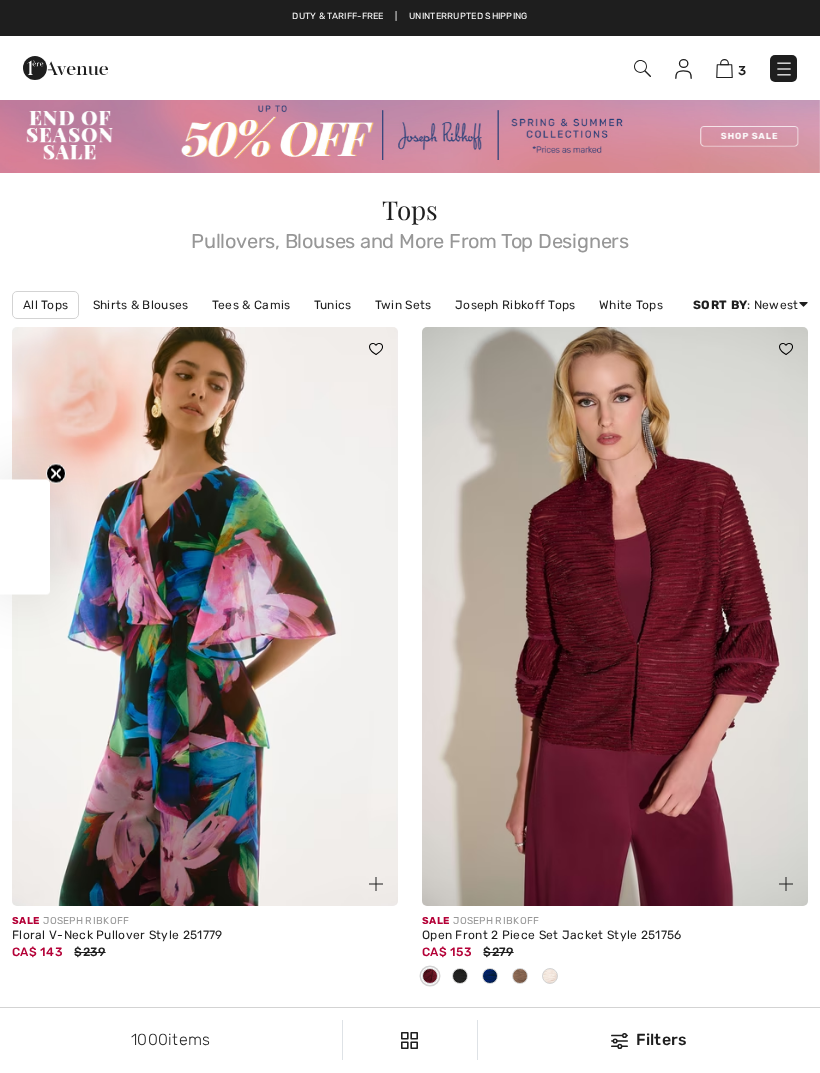 scroll, scrollTop: 0, scrollLeft: 0, axis: both 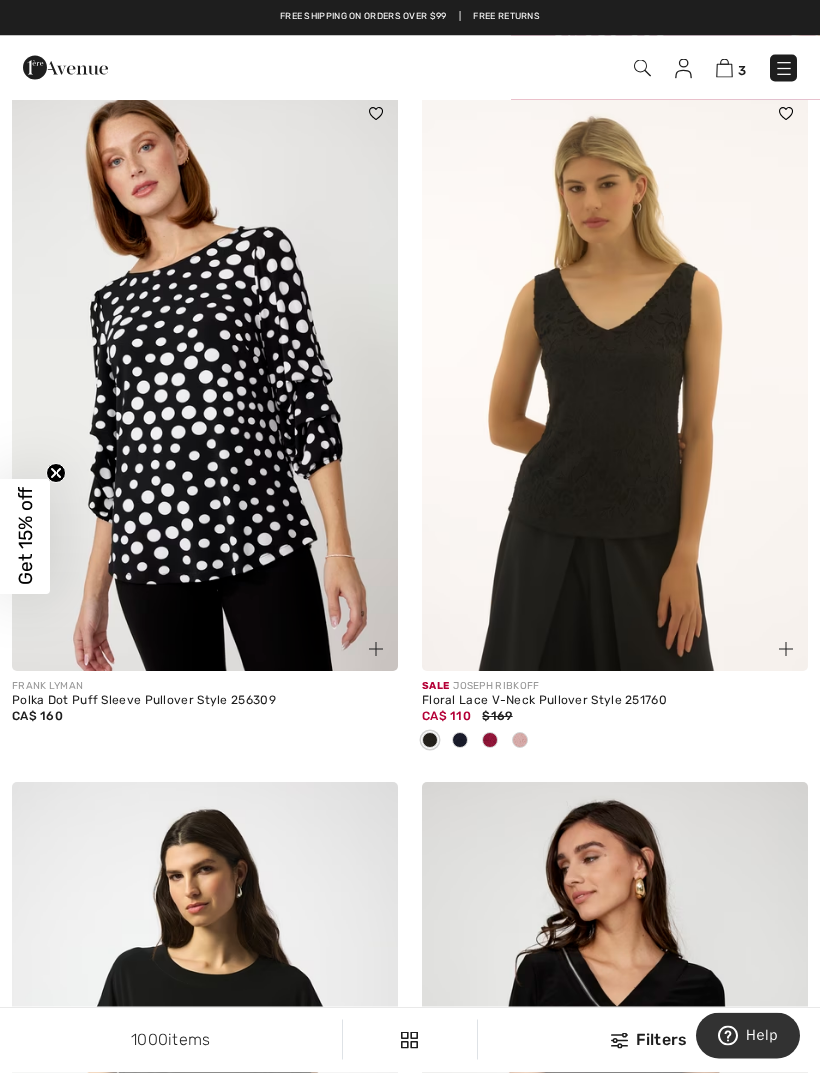 click at bounding box center [205, 382] 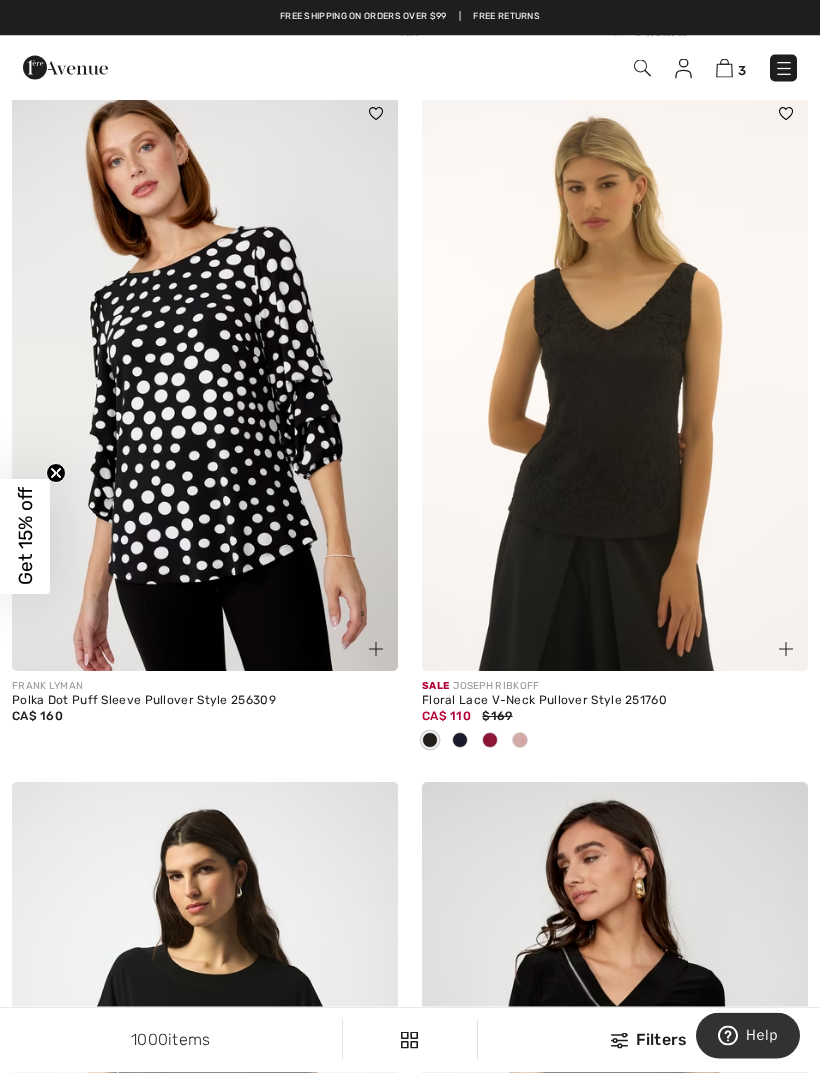 click at bounding box center (205, 382) 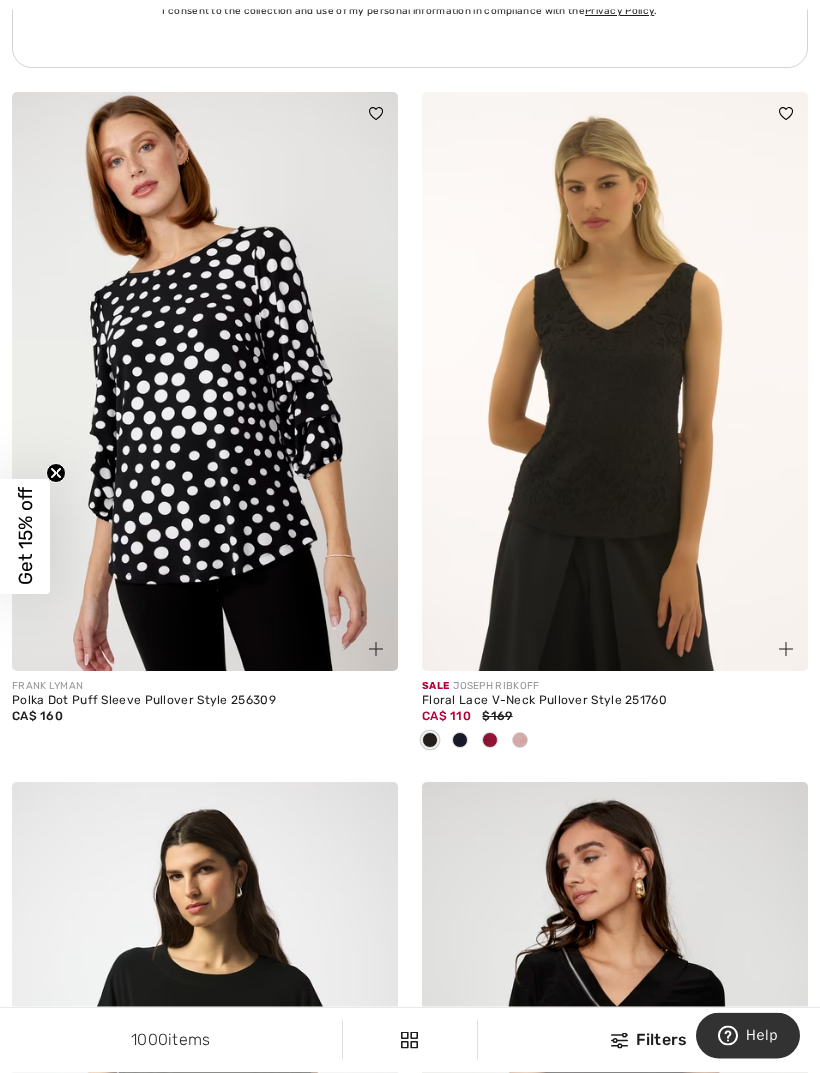 click at bounding box center (205, 382) 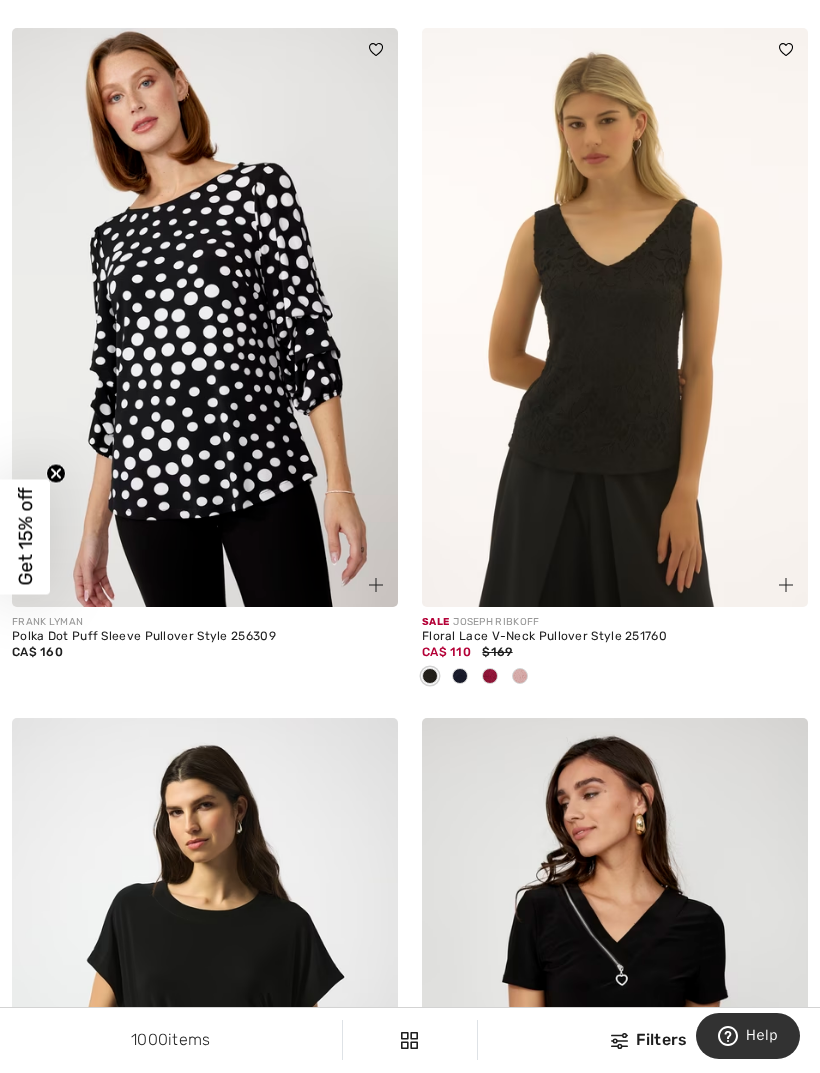 click at bounding box center (205, 317) 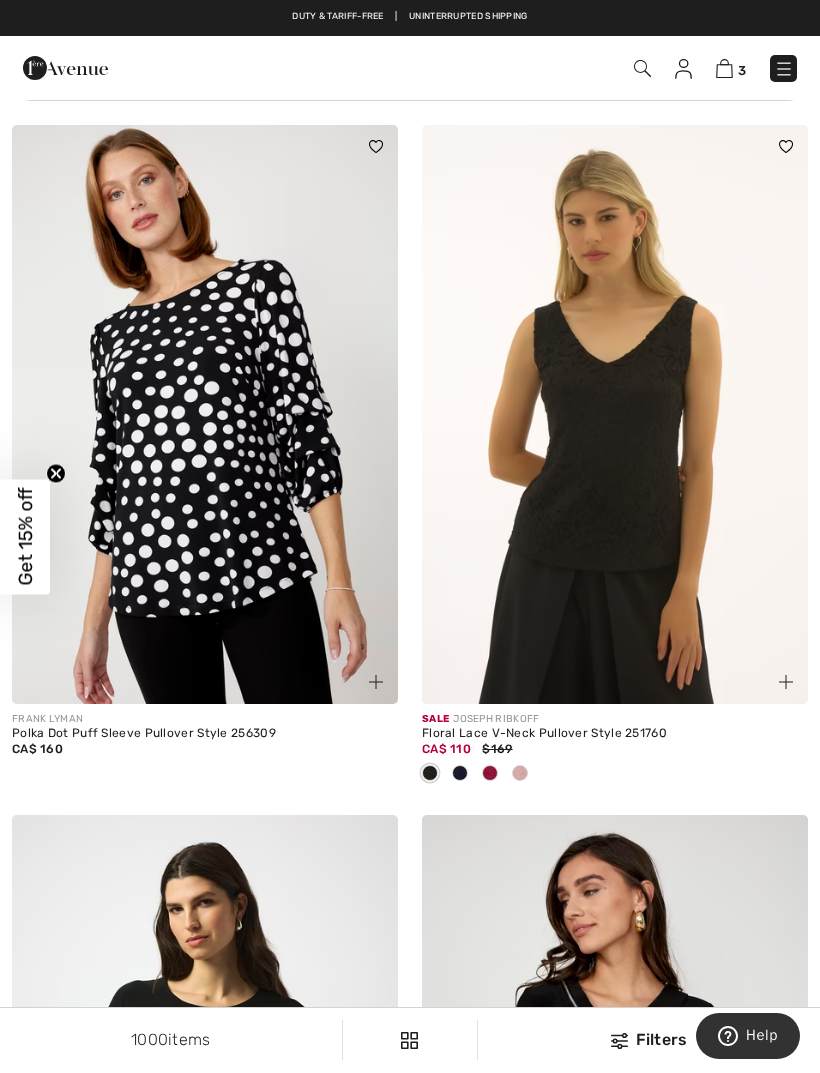 click on "Polka Dot Puff Sleeve Pullover Style 256309" at bounding box center (205, 734) 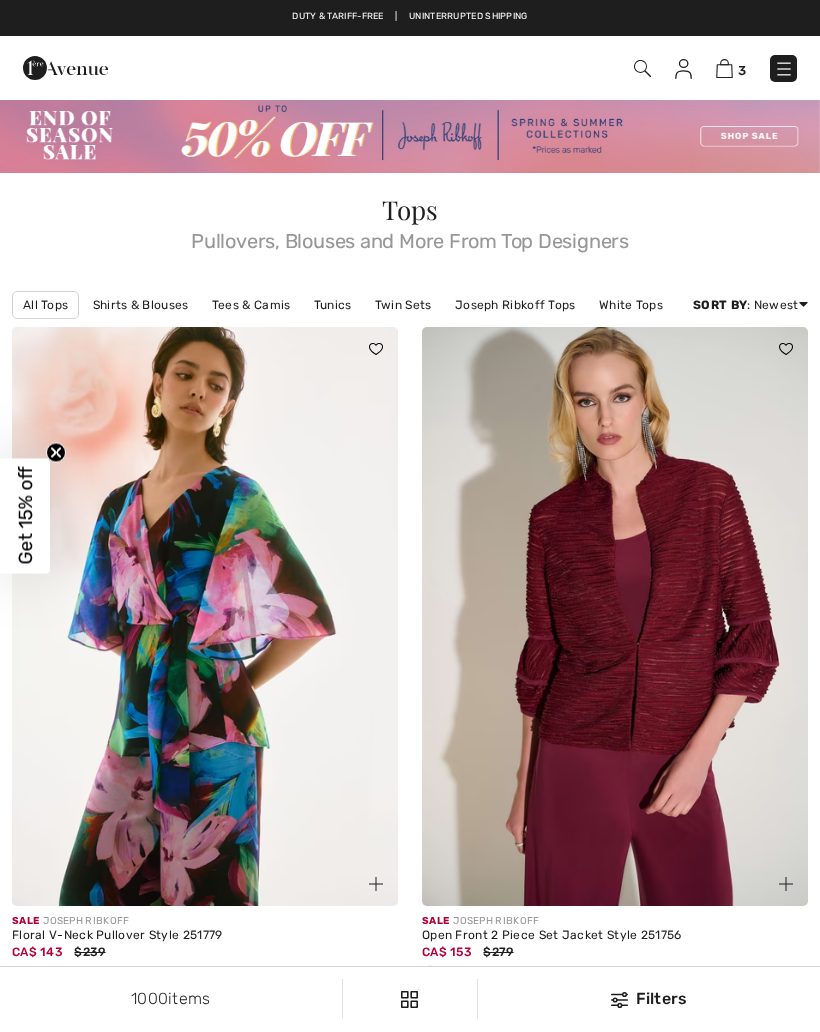 scroll, scrollTop: 0, scrollLeft: 0, axis: both 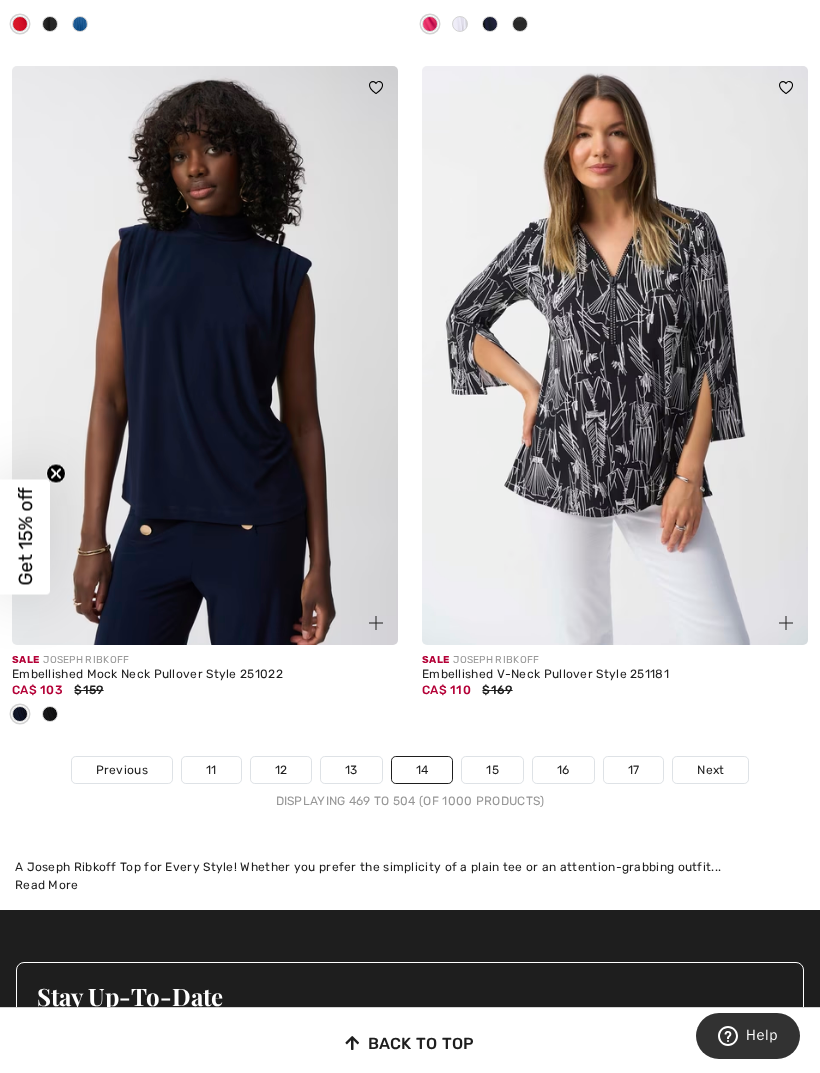 click on "15" at bounding box center (492, 770) 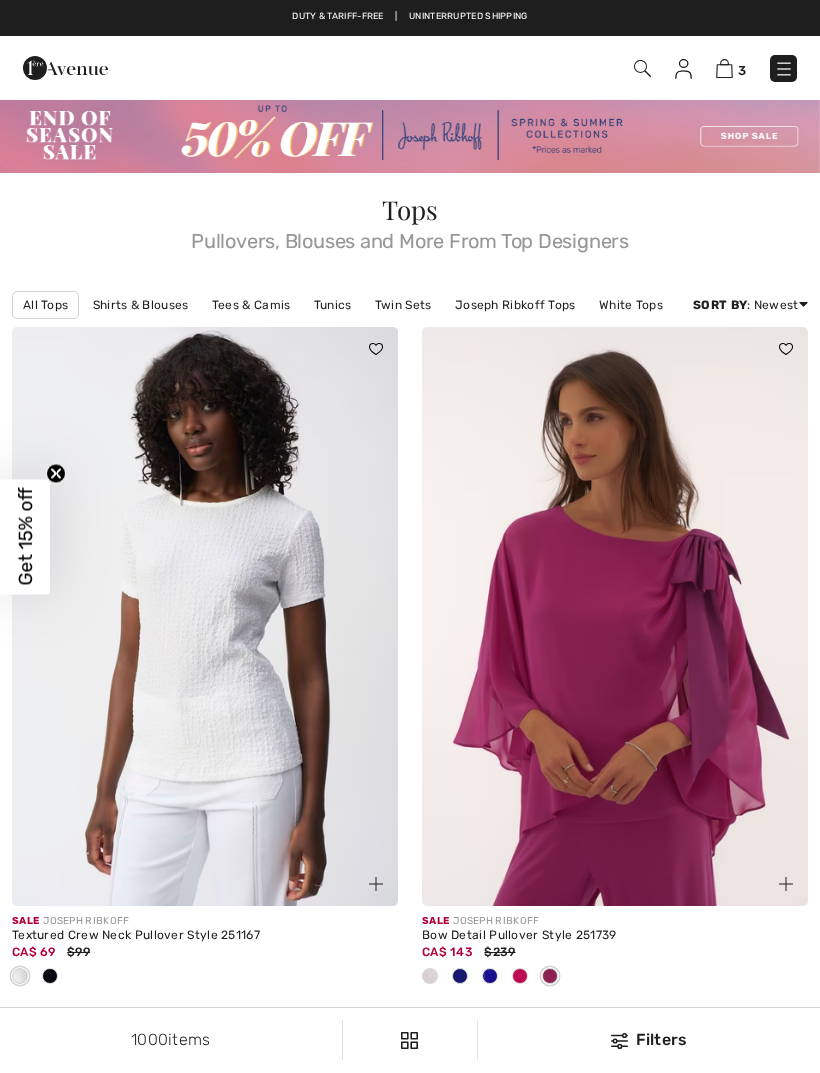 scroll, scrollTop: 0, scrollLeft: 0, axis: both 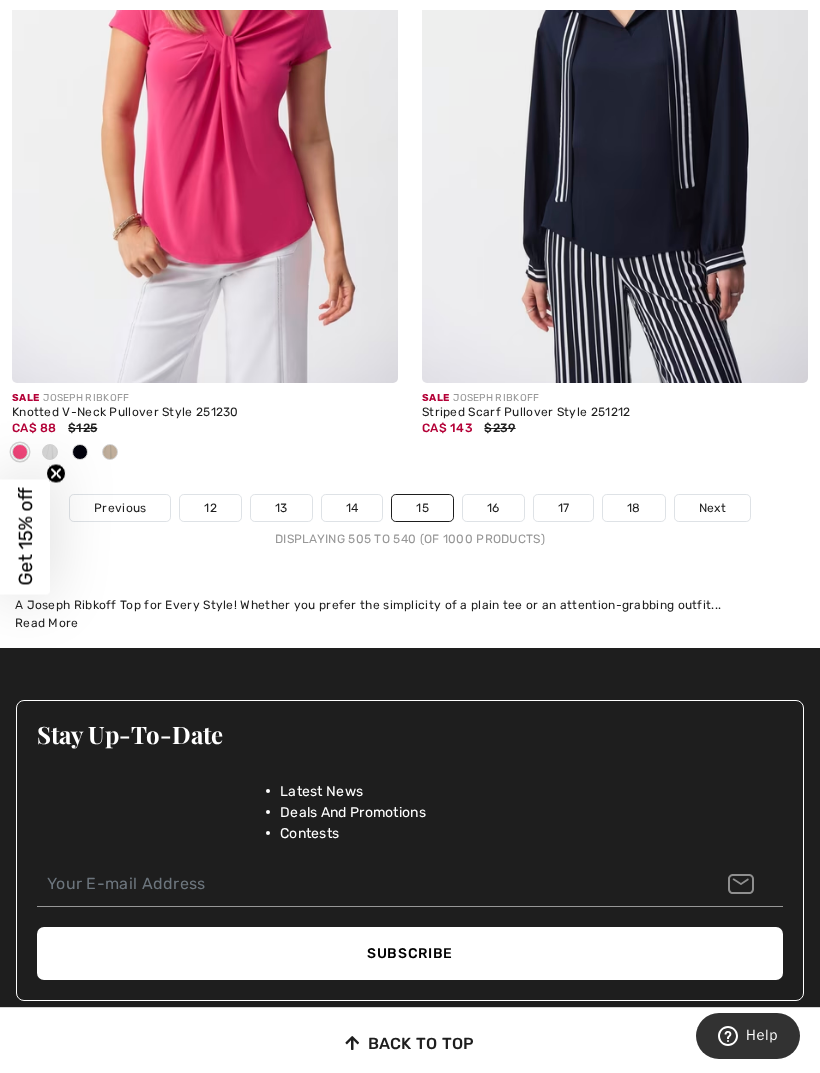 click on "16" at bounding box center (493, 508) 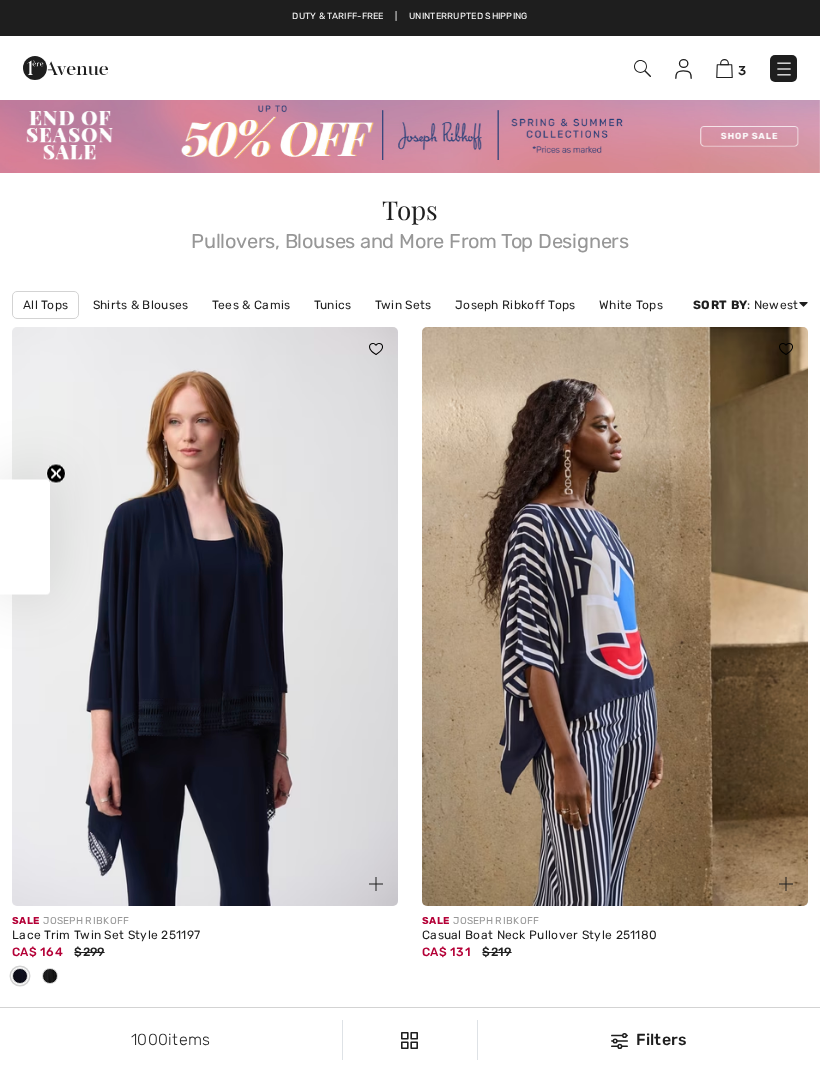 checkbox on "true" 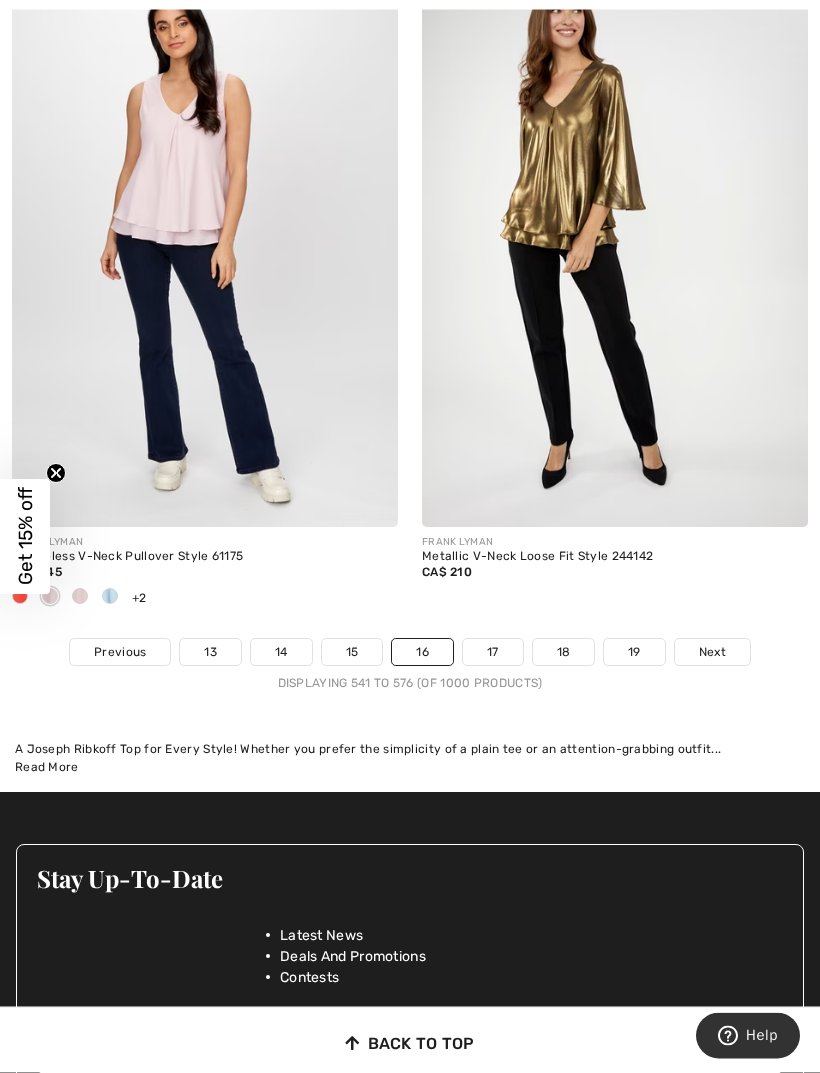 scroll, scrollTop: 12332, scrollLeft: 0, axis: vertical 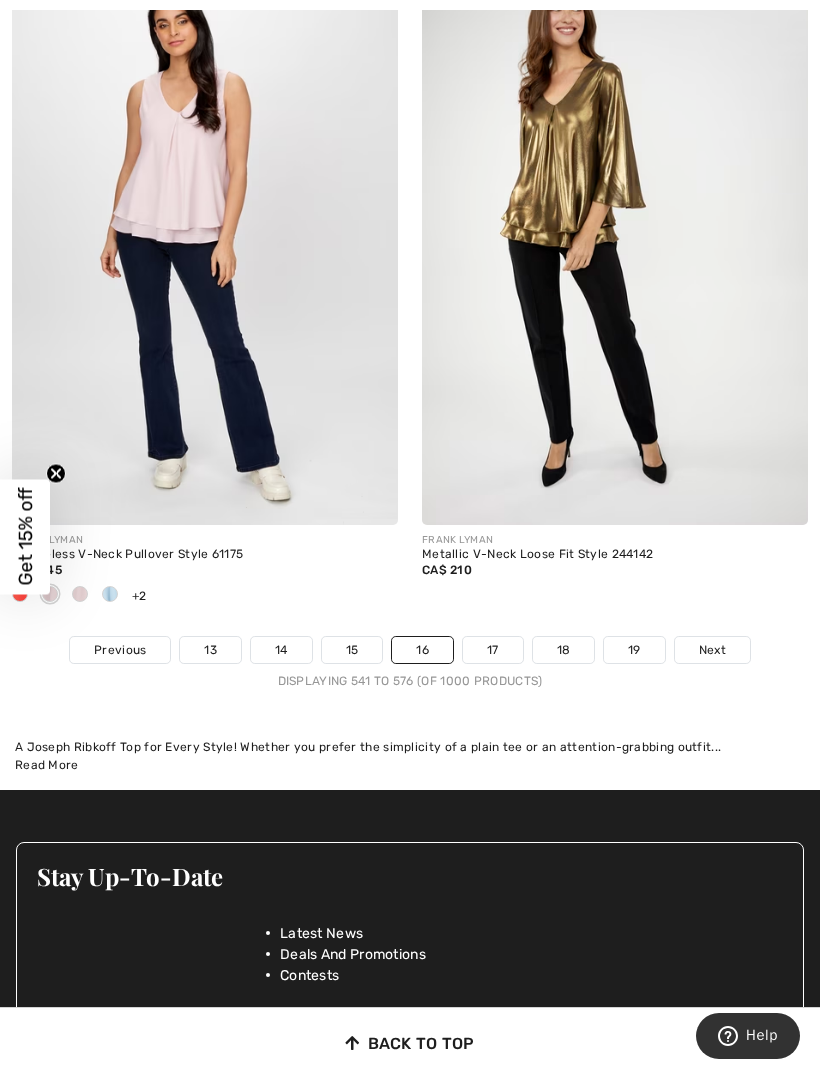 click on "17" at bounding box center [493, 650] 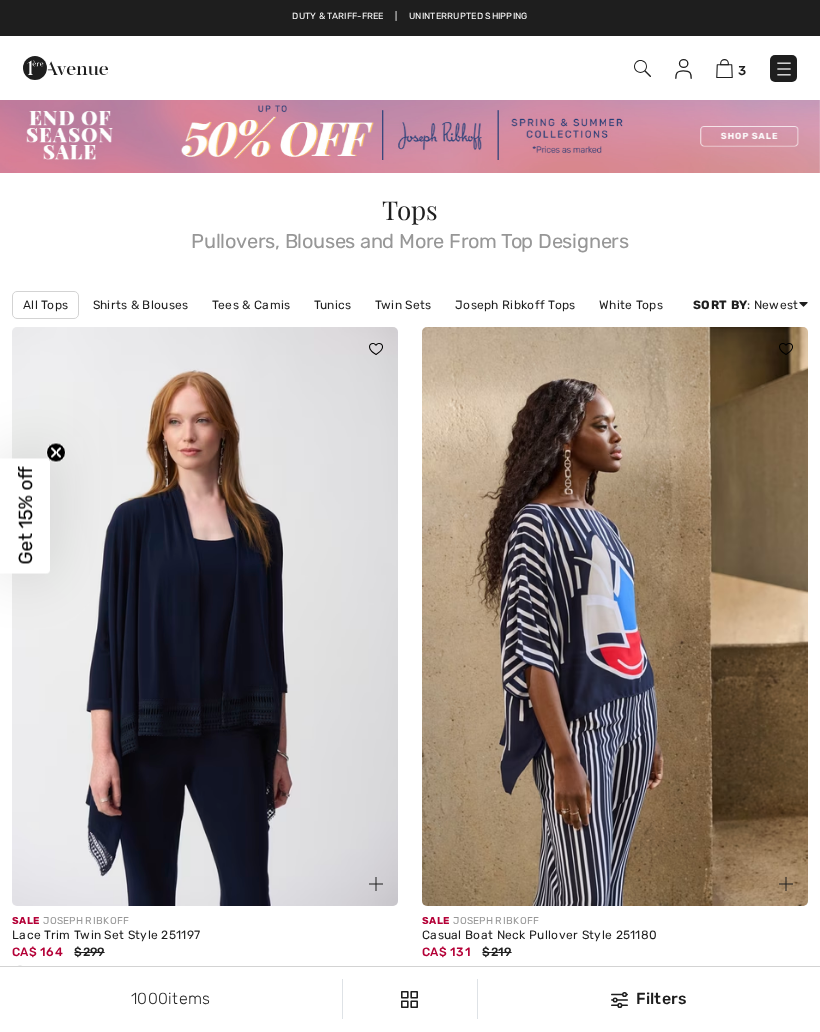 checkbox on "true" 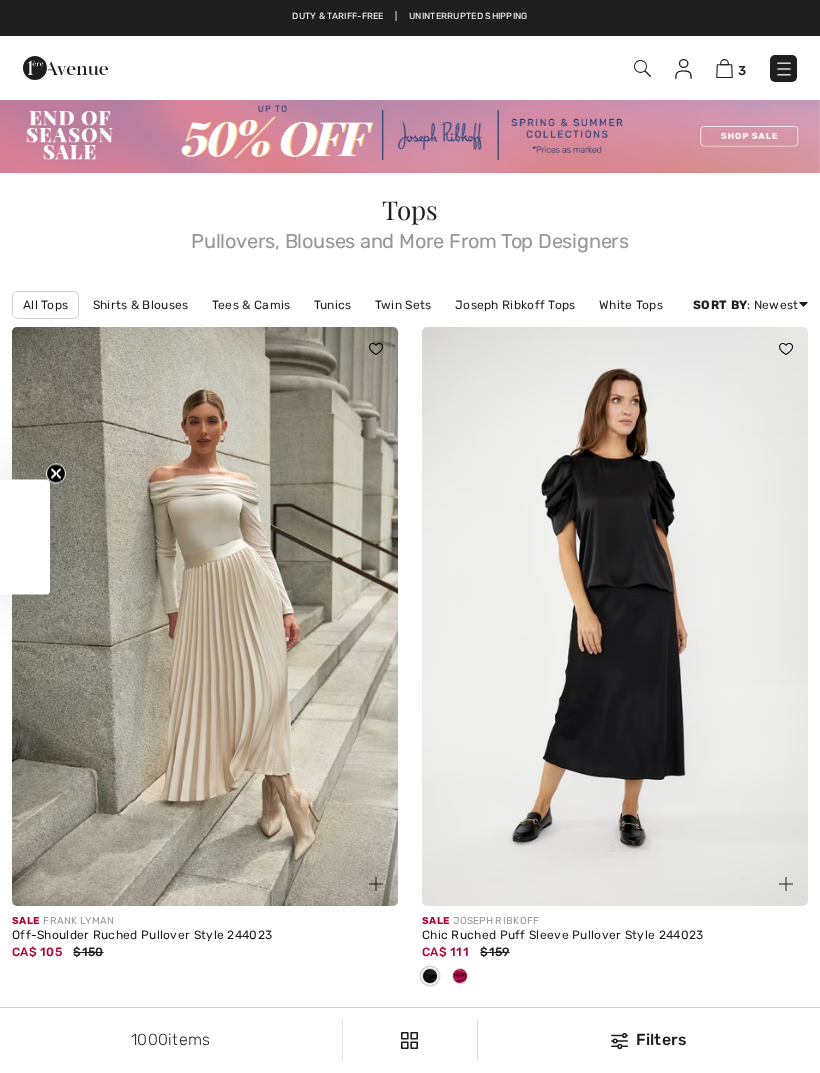 scroll, scrollTop: 0, scrollLeft: 0, axis: both 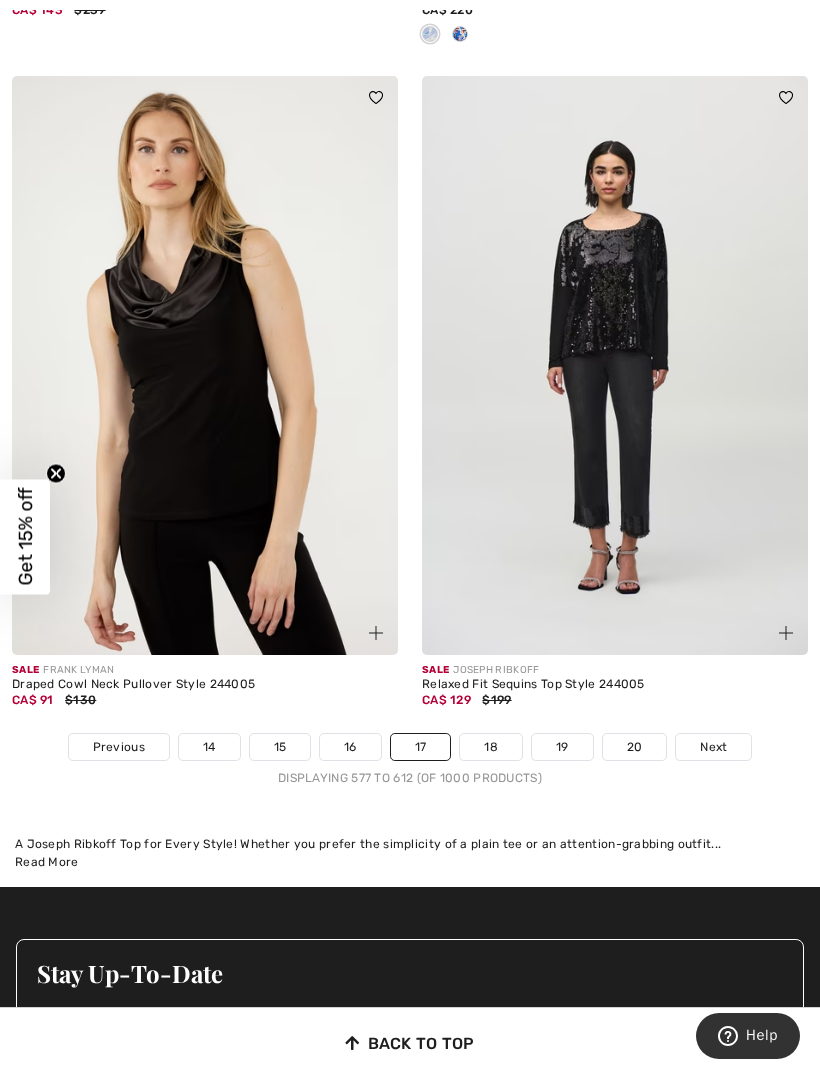 click on "18" at bounding box center (491, 747) 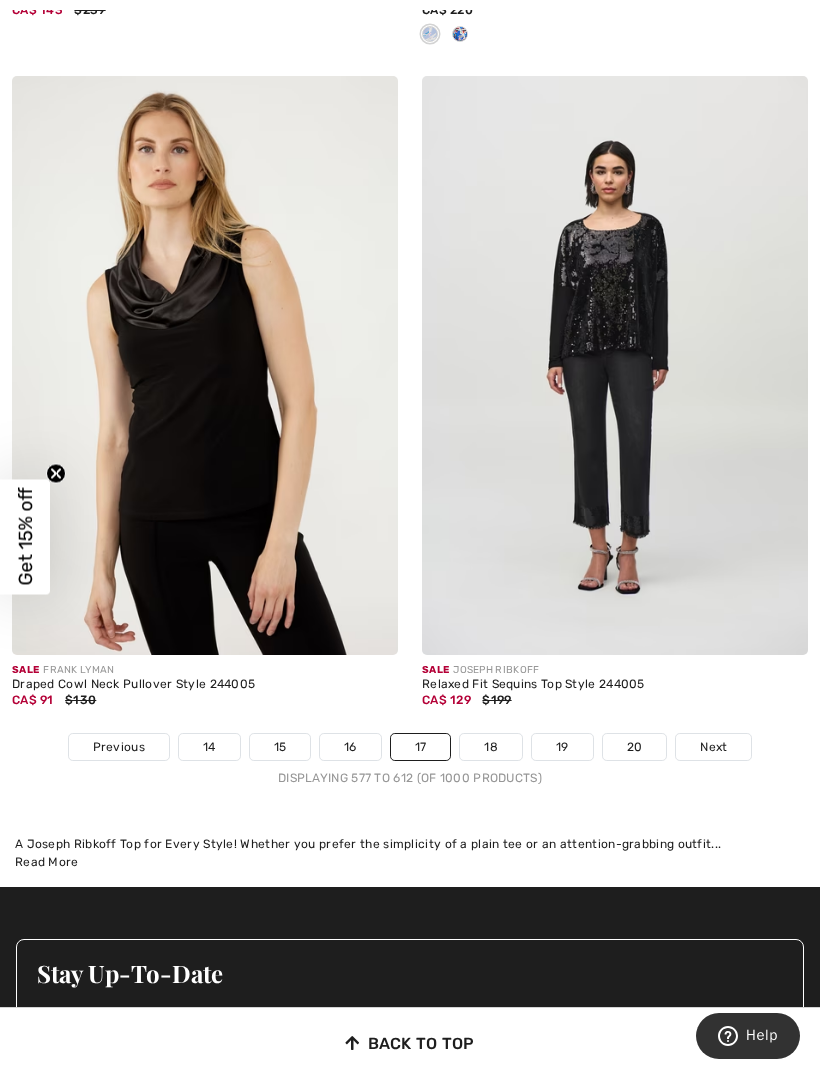 click on "18" at bounding box center [491, 747] 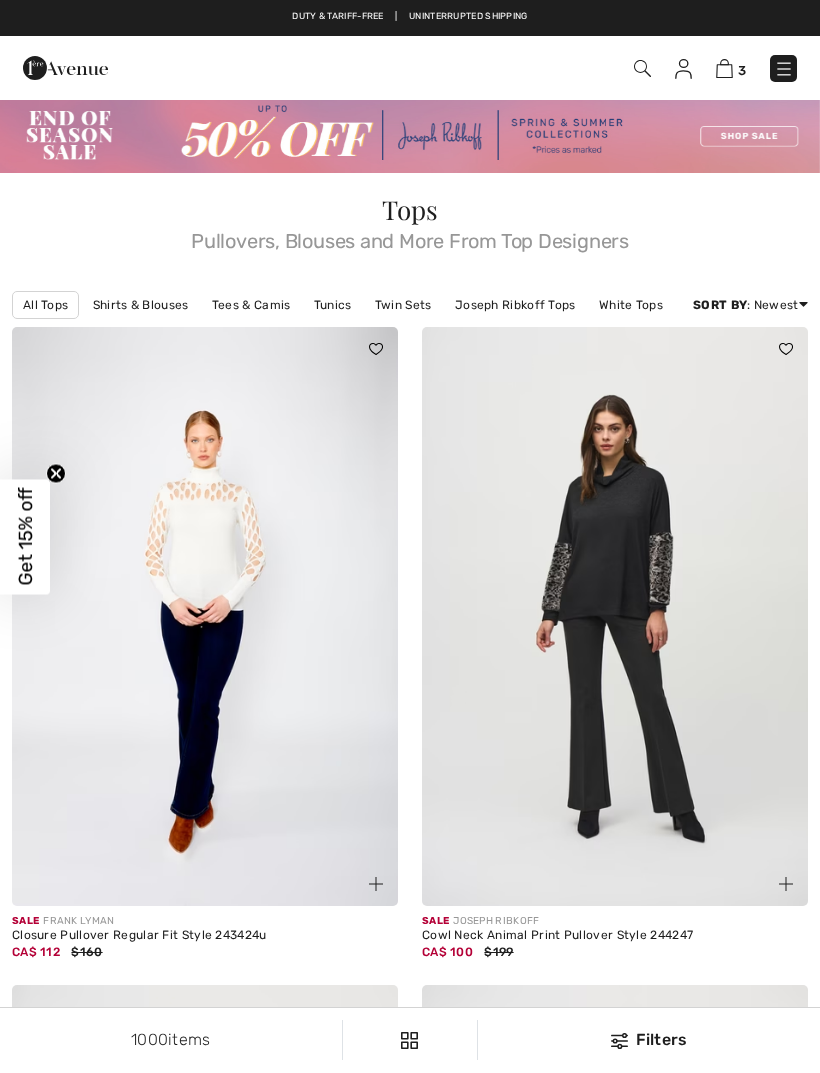 scroll, scrollTop: 0, scrollLeft: 0, axis: both 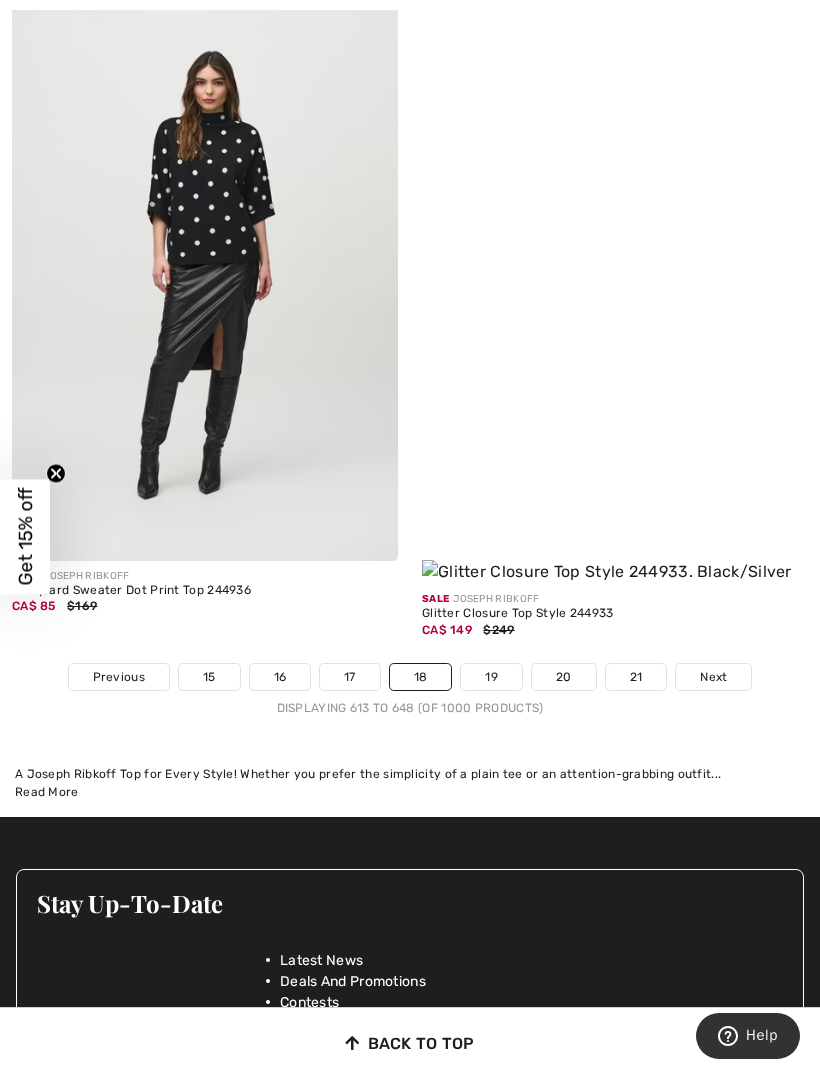 click on "19" at bounding box center [491, 677] 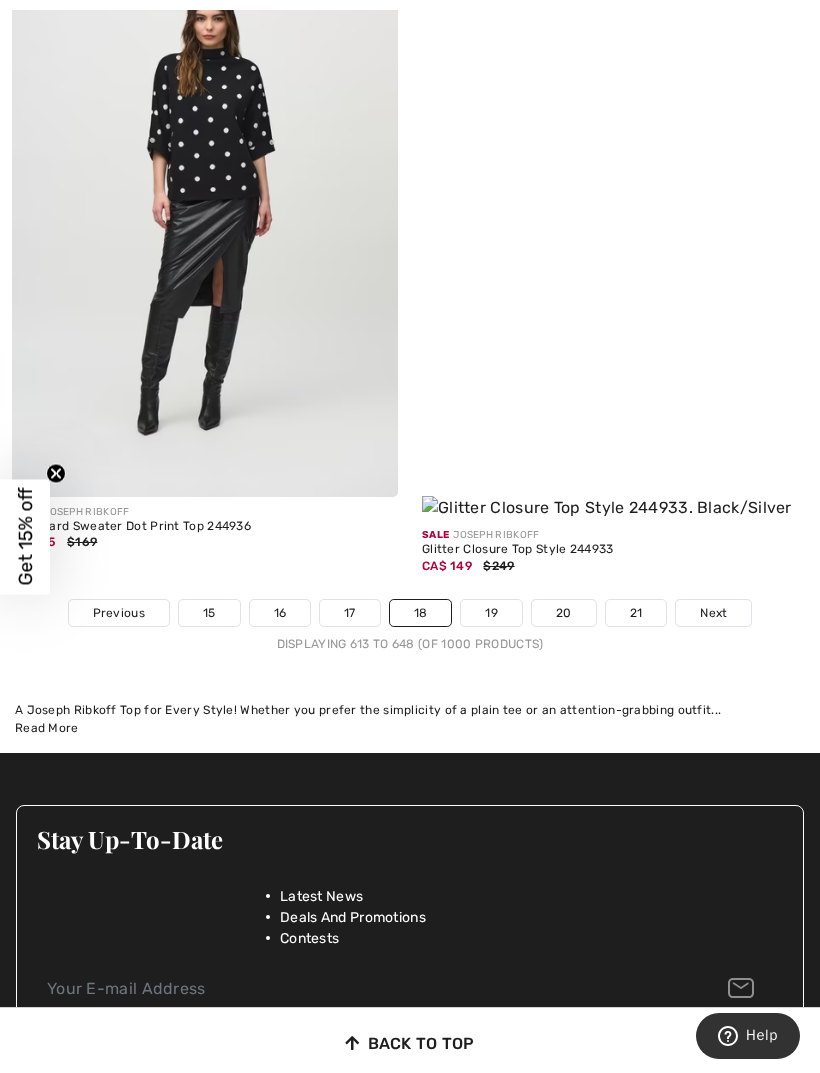 click on "19" at bounding box center [491, 613] 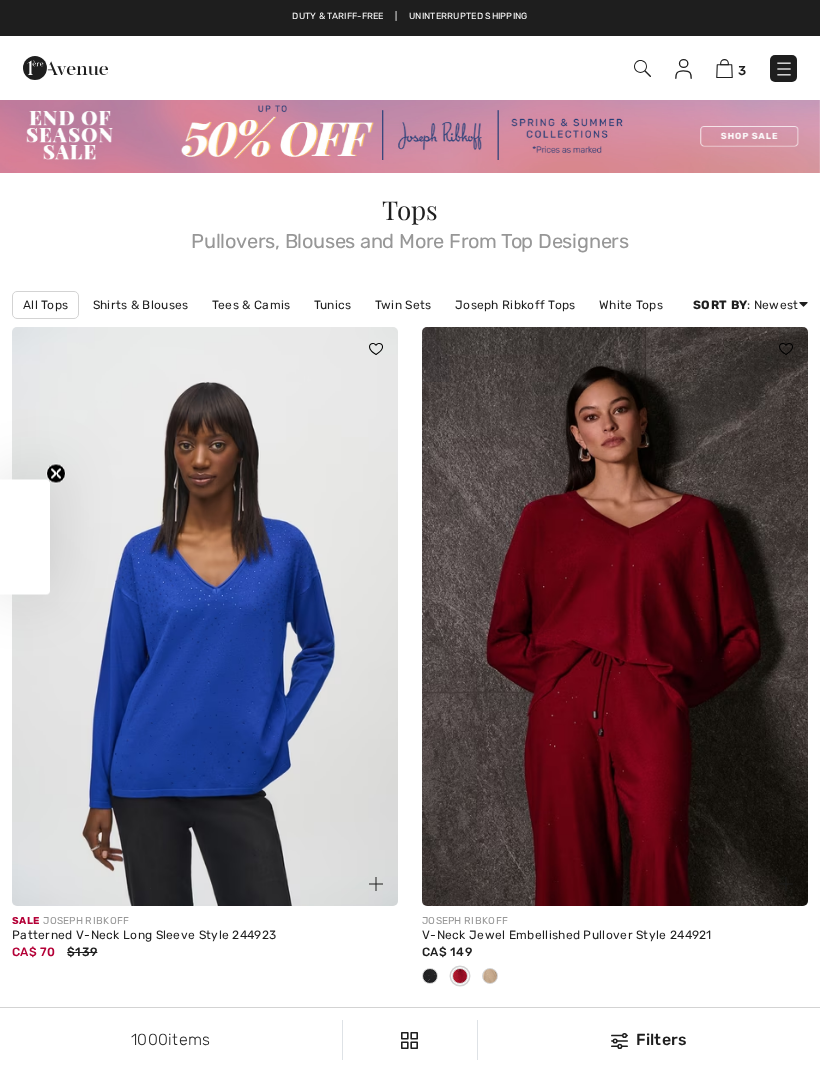 scroll, scrollTop: 0, scrollLeft: 0, axis: both 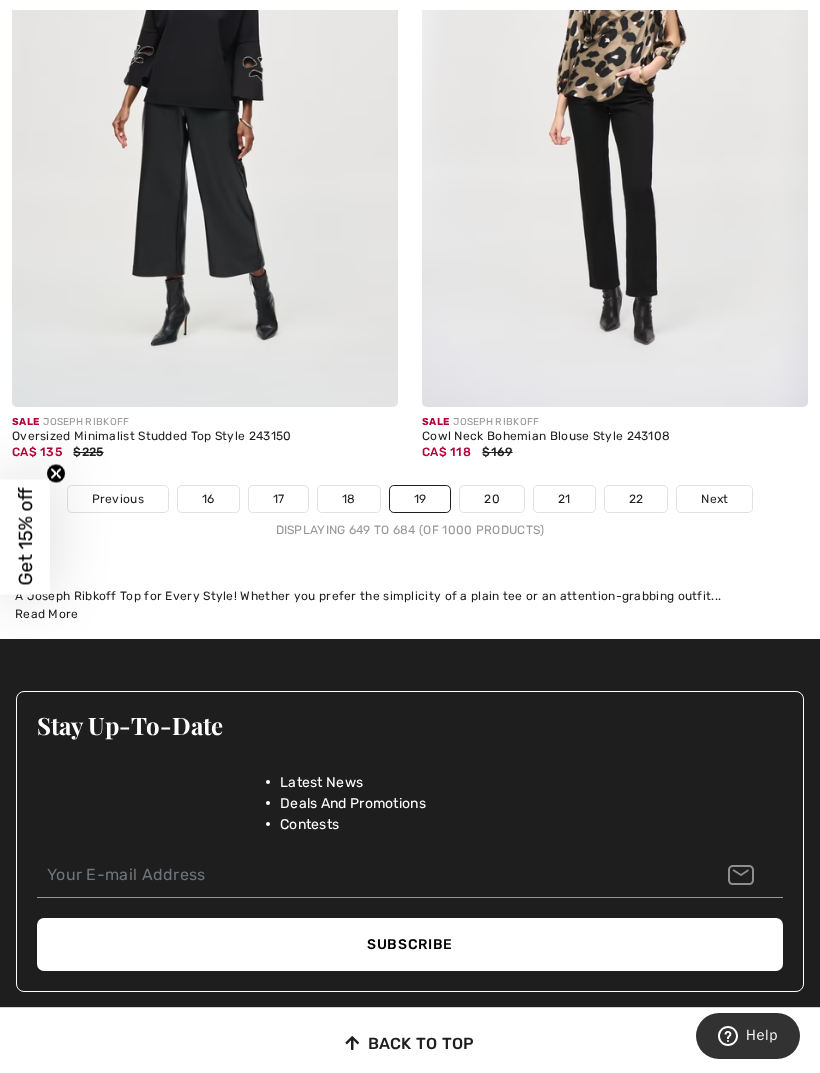 click on "20" at bounding box center (492, 499) 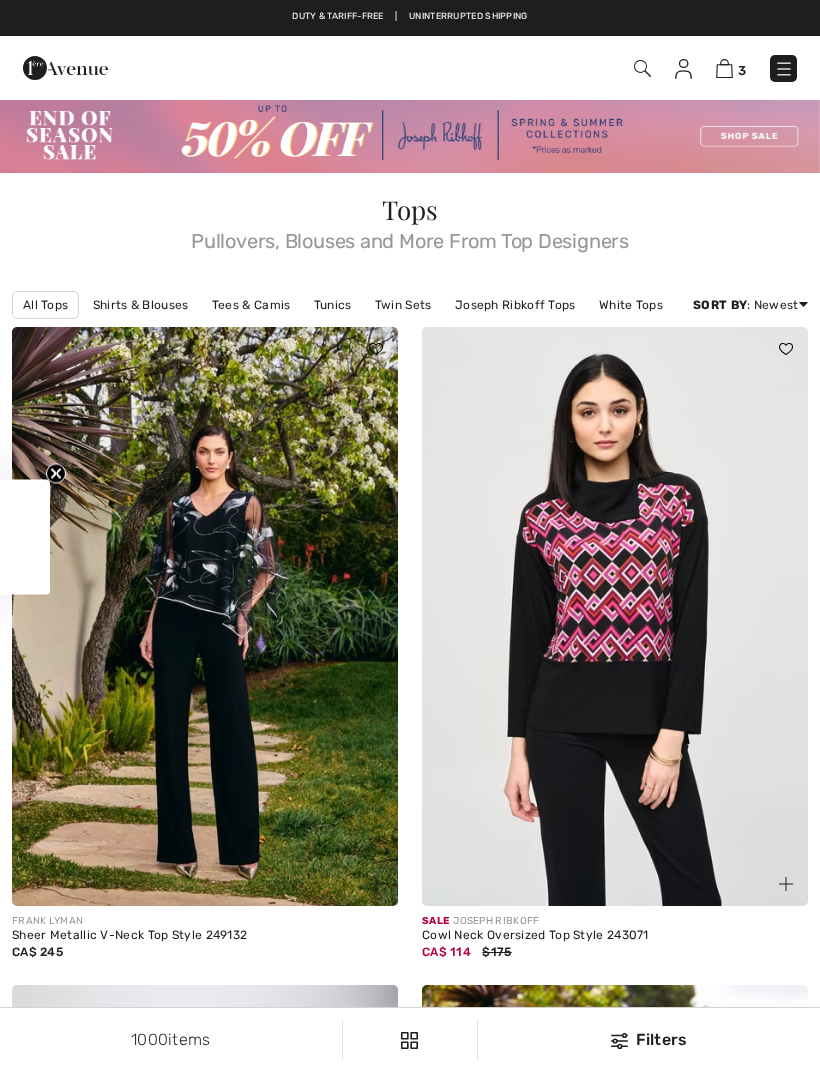 checkbox on "true" 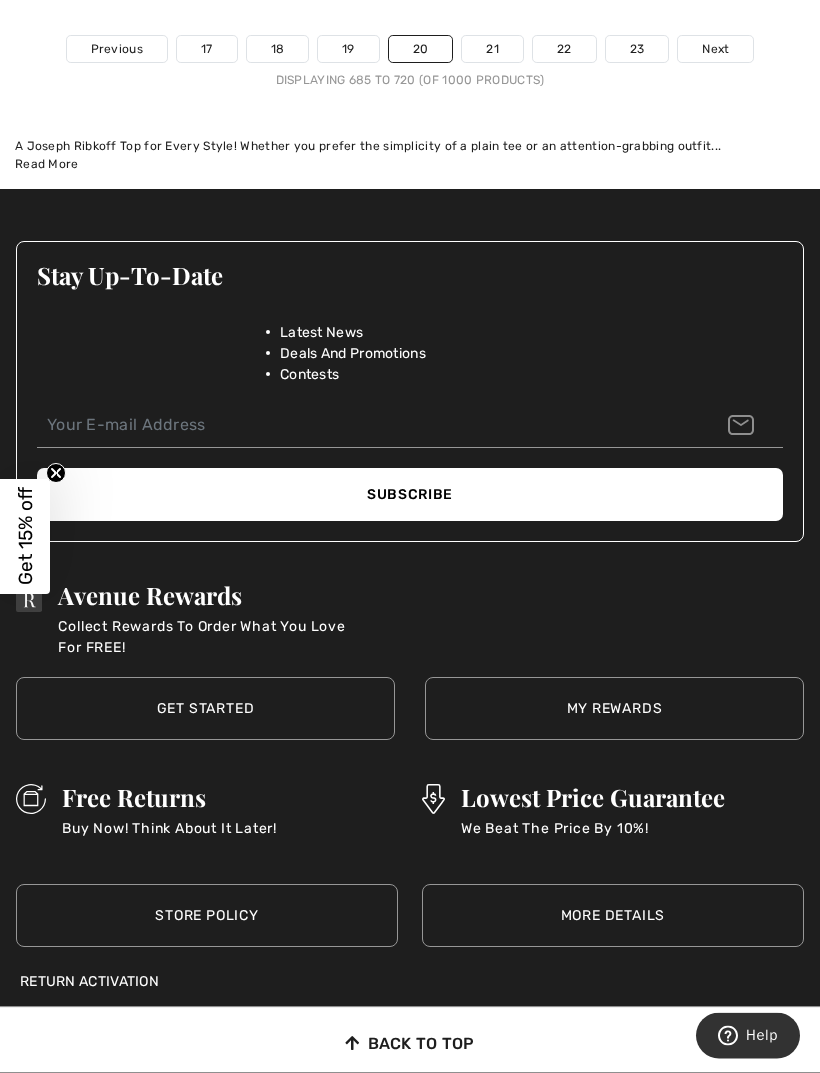 scroll, scrollTop: 12870, scrollLeft: 0, axis: vertical 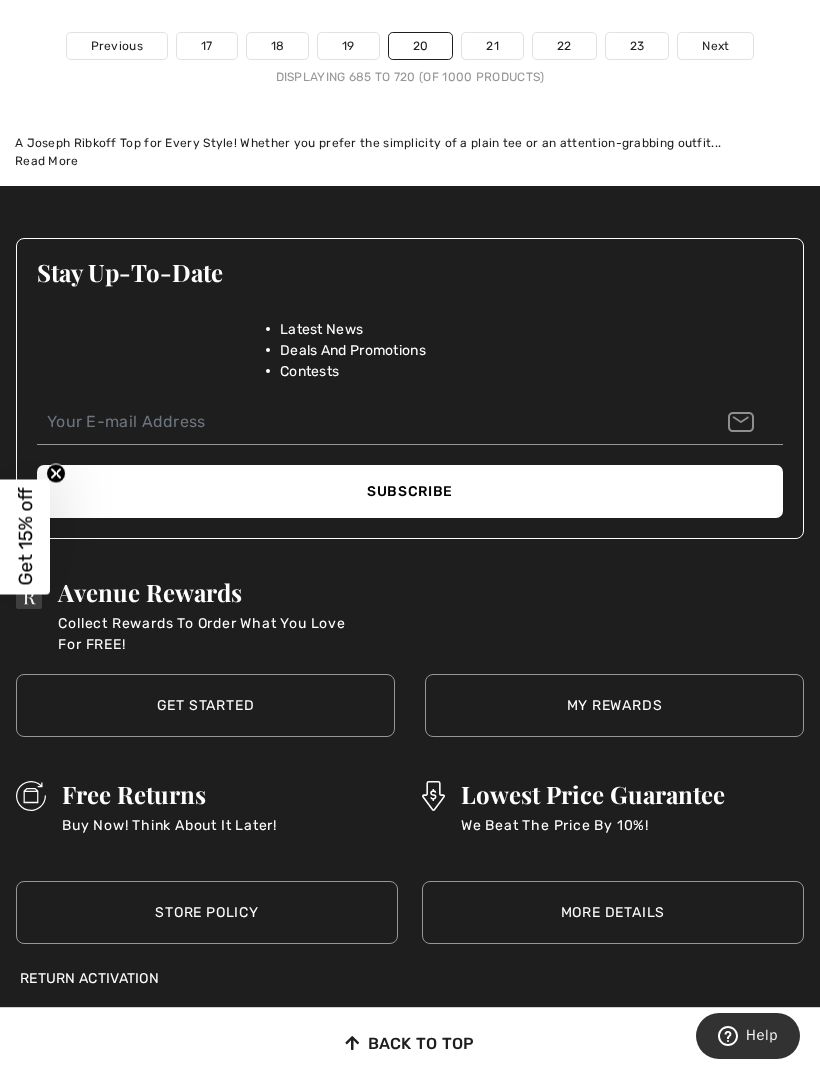 click on "Next" at bounding box center (715, 46) 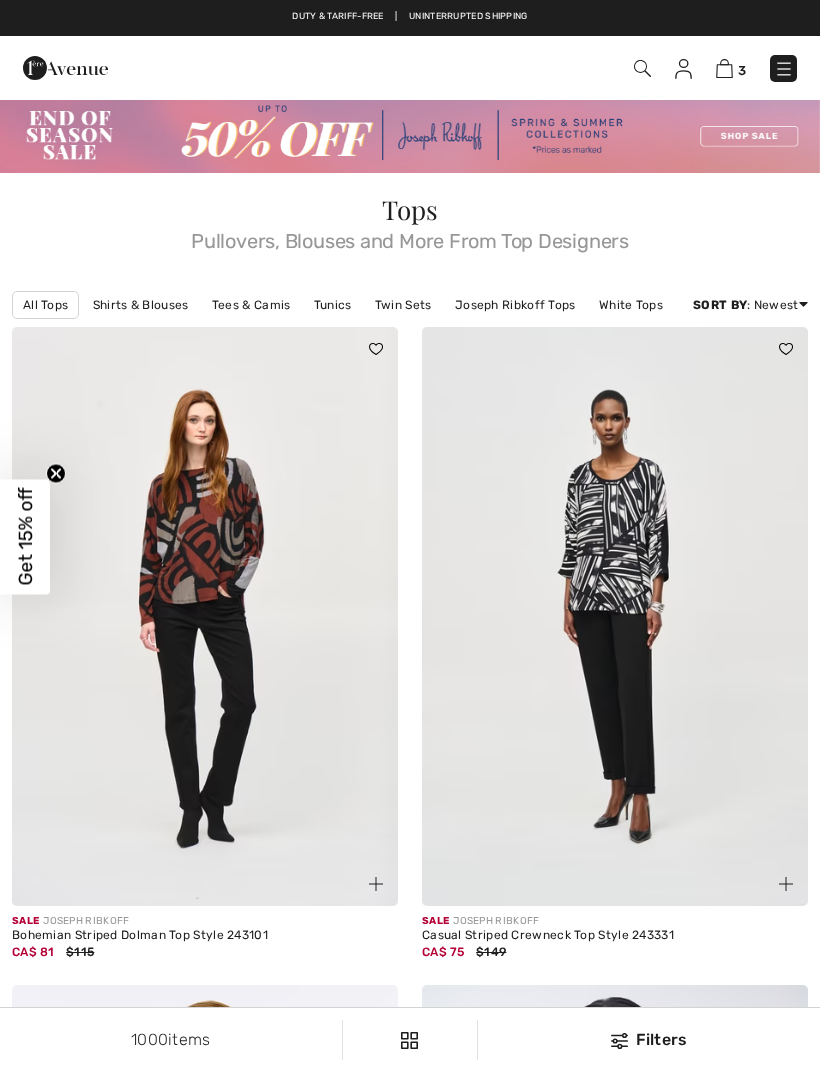 scroll, scrollTop: 0, scrollLeft: 0, axis: both 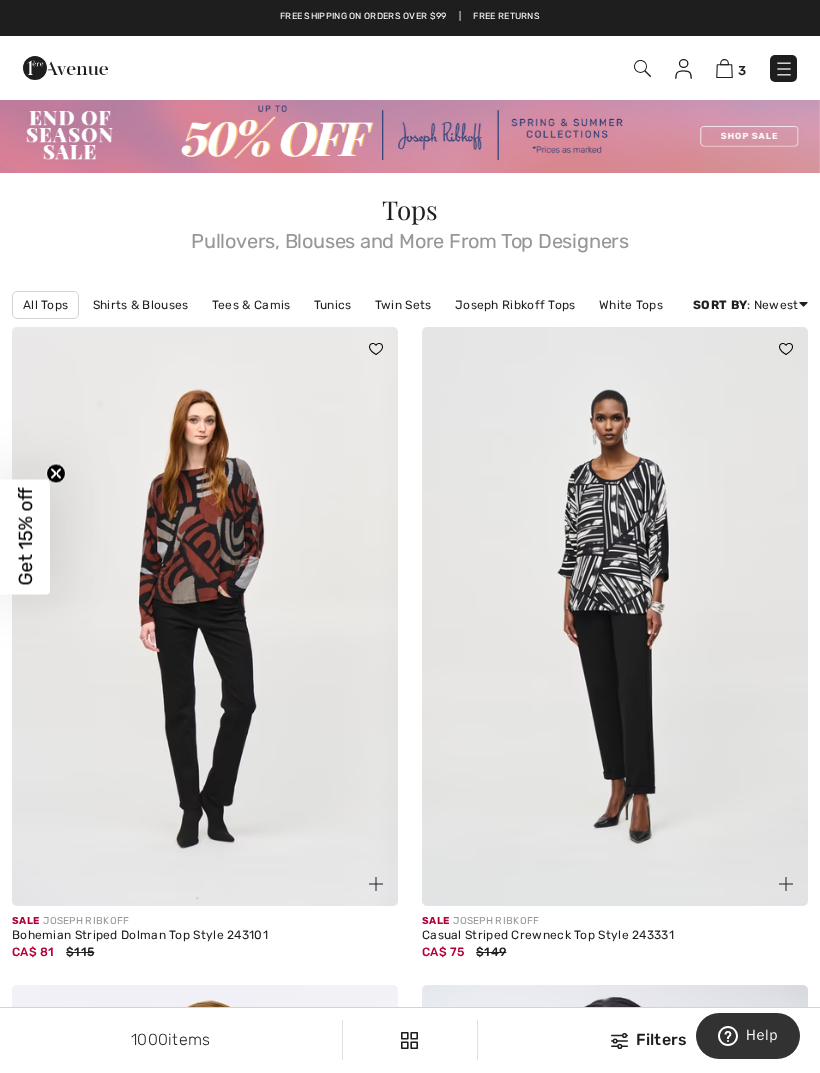 click at bounding box center [642, 68] 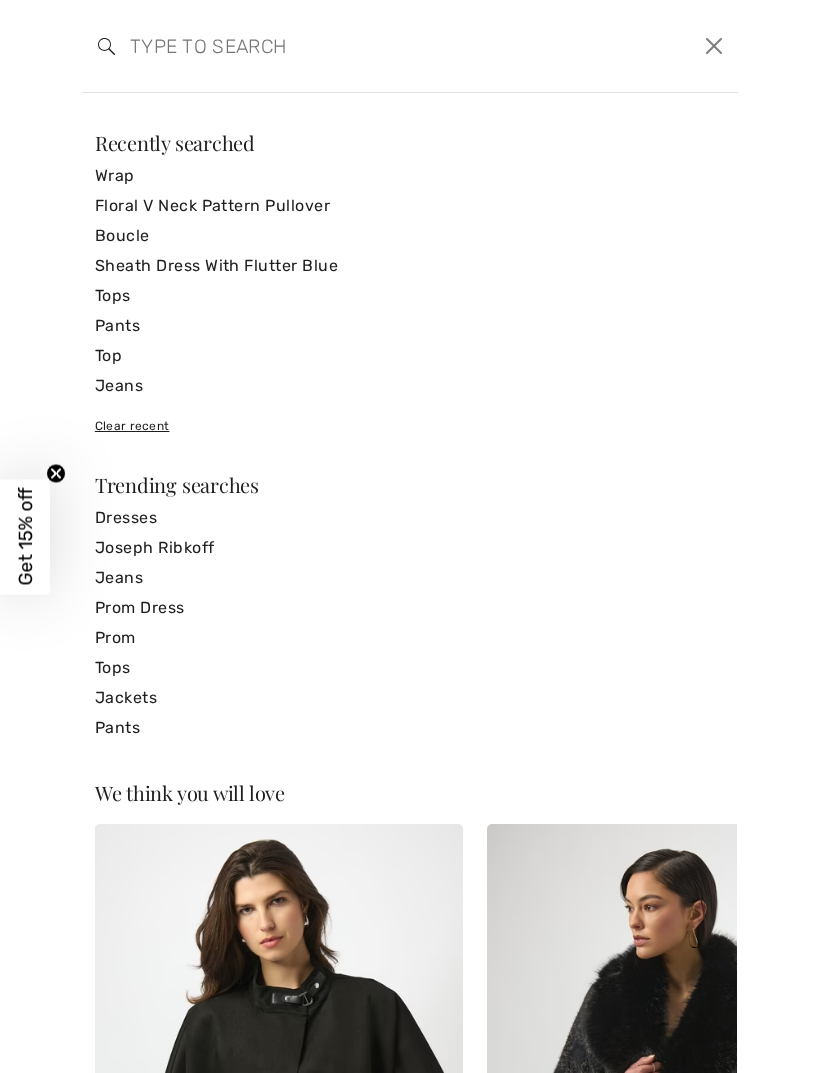 click at bounding box center (340, 46) 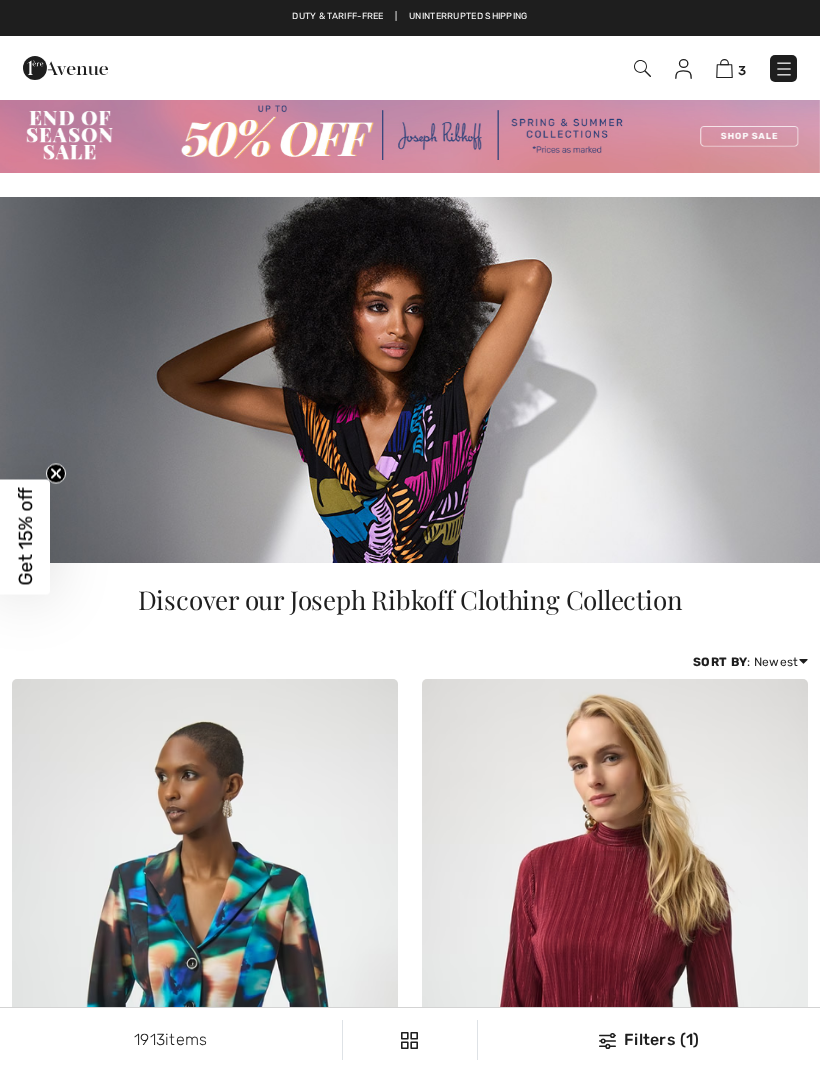 checkbox on "true" 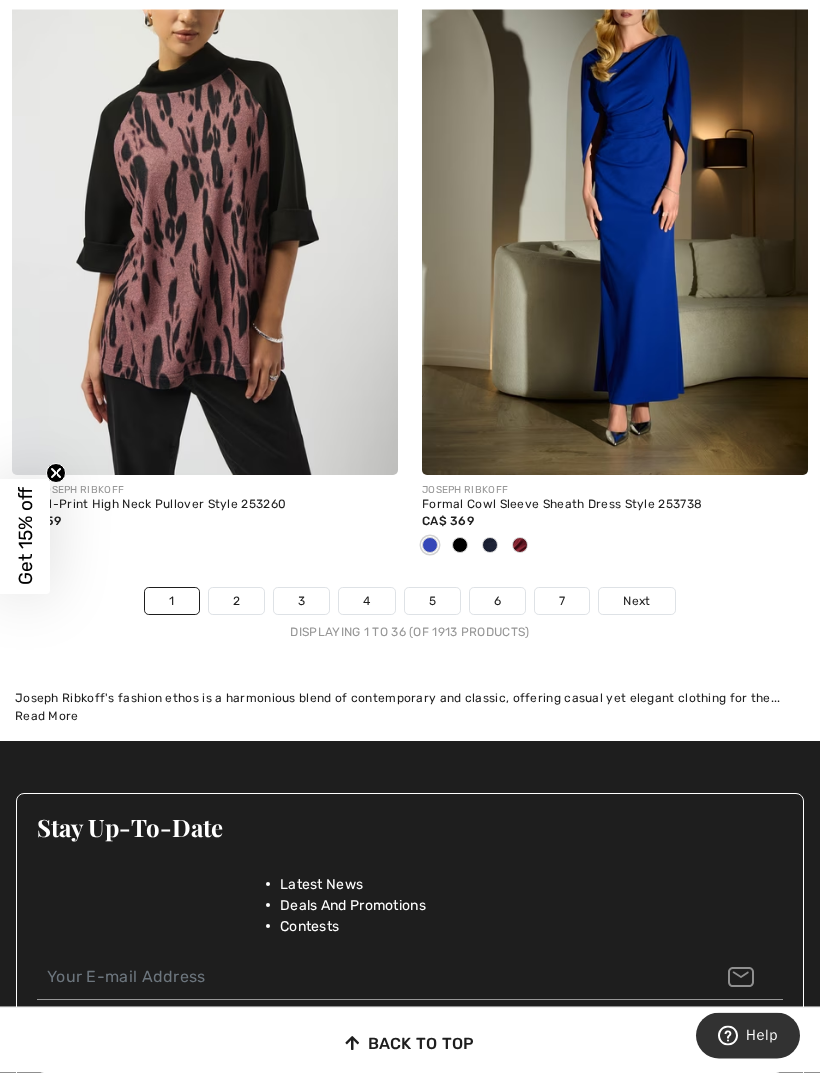 scroll, scrollTop: 12637, scrollLeft: 0, axis: vertical 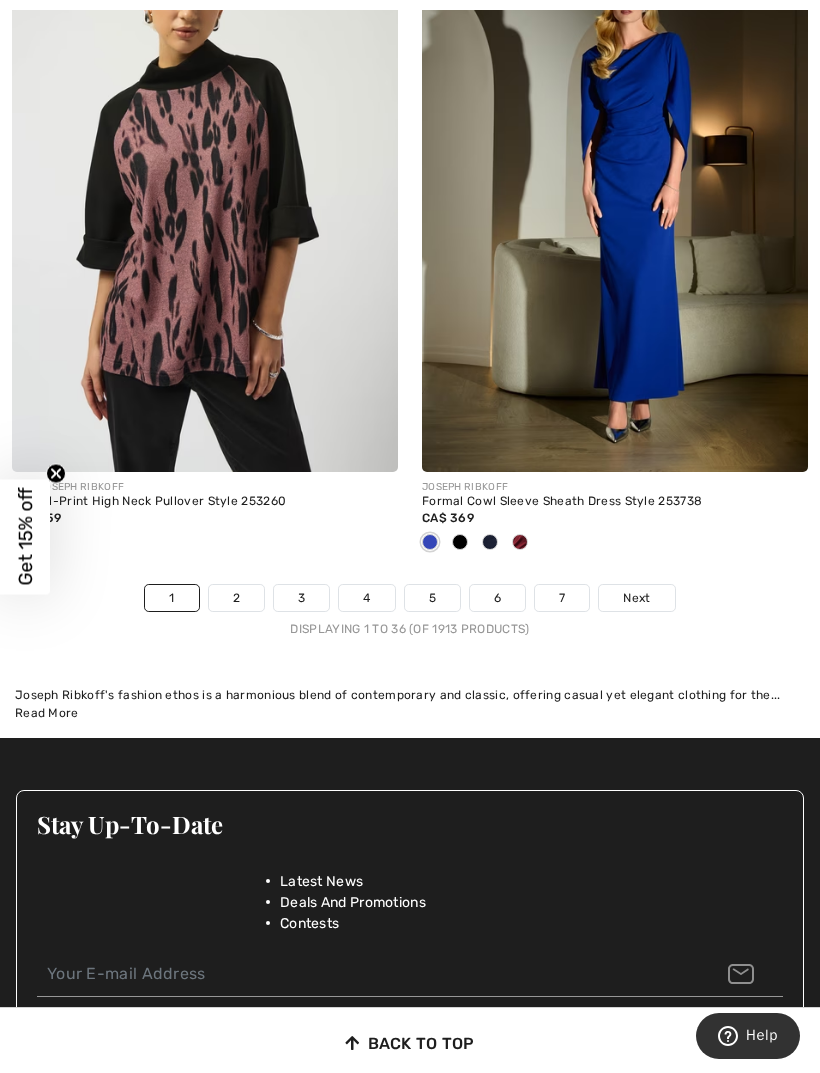 click on "Next" at bounding box center [636, 598] 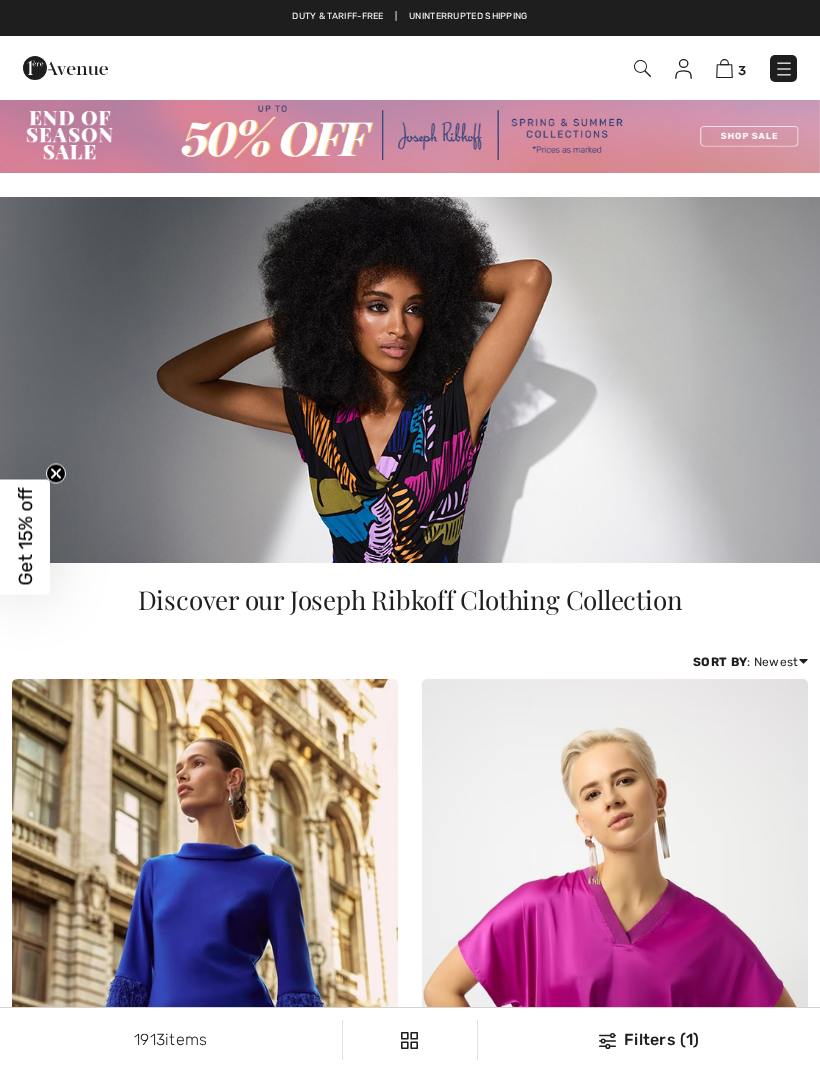 scroll, scrollTop: 0, scrollLeft: 0, axis: both 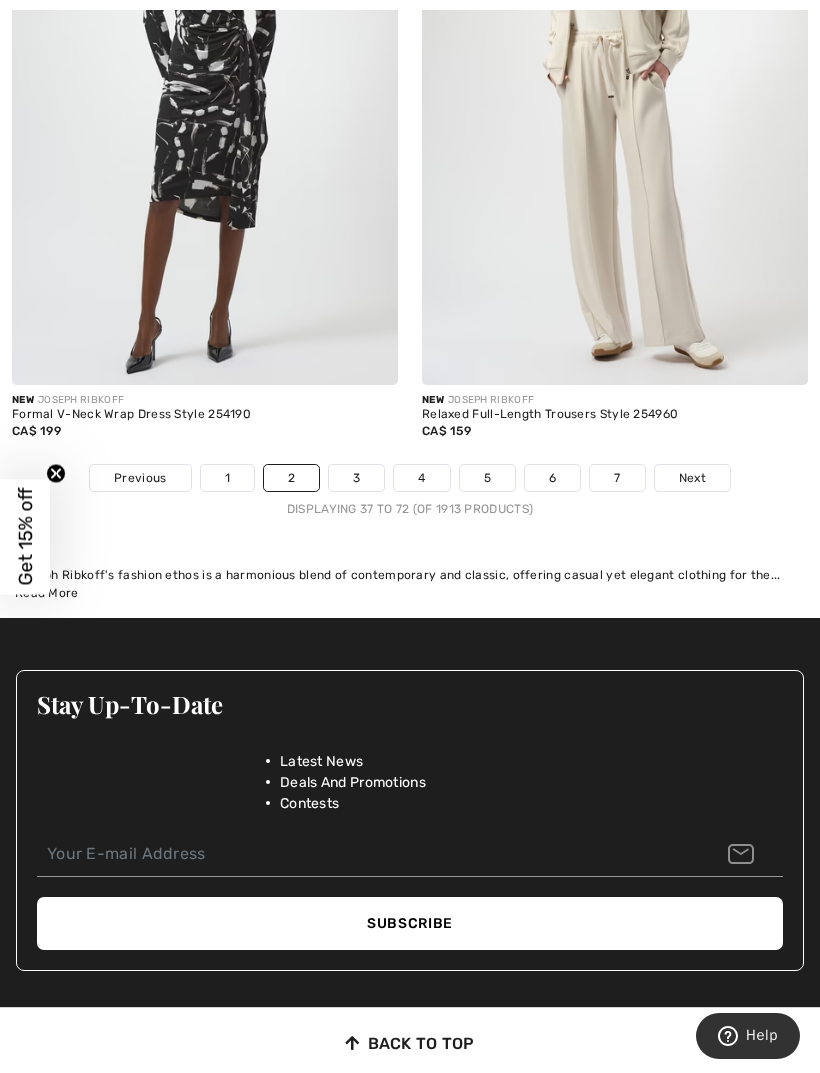 click on "Next" at bounding box center (692, 478) 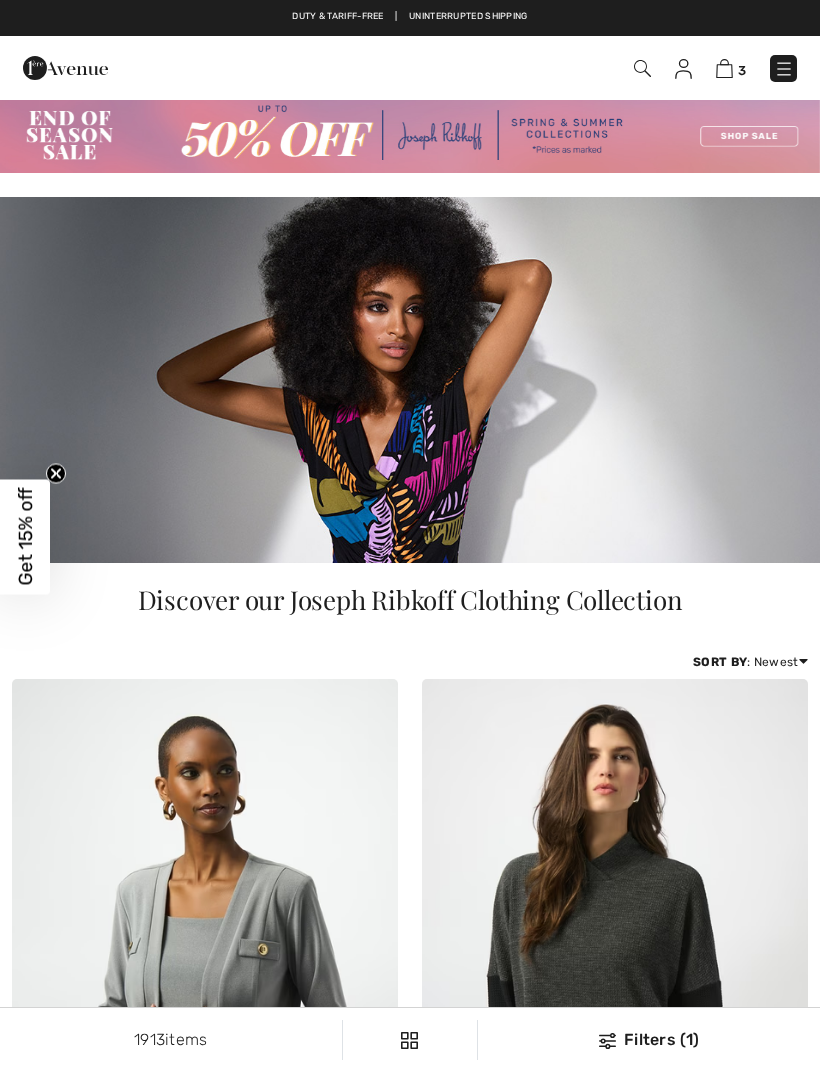 scroll, scrollTop: 0, scrollLeft: 0, axis: both 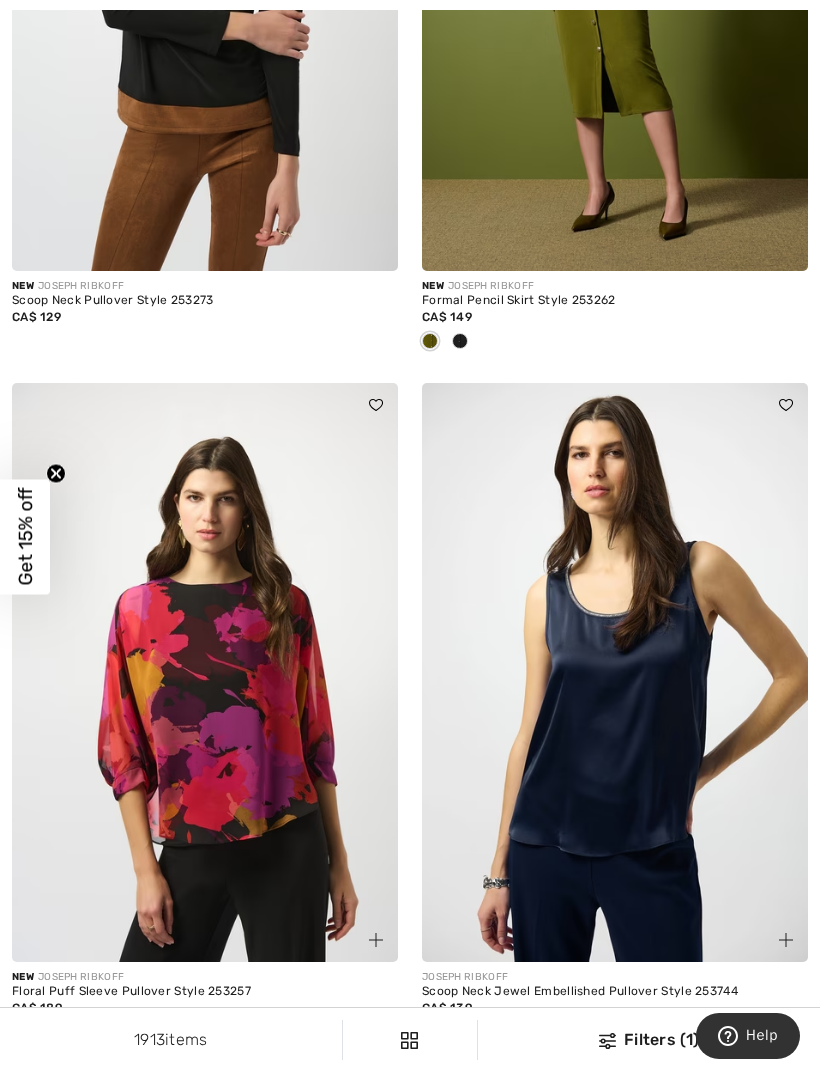 click at bounding box center (205, 672) 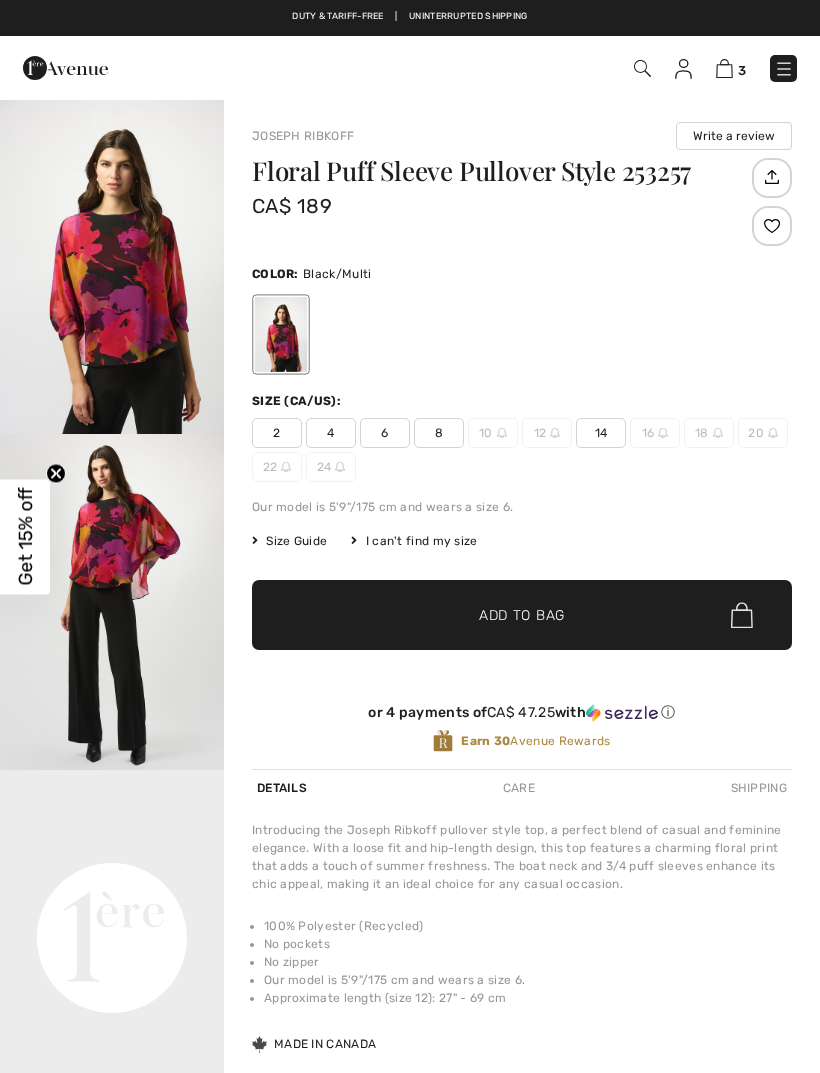 scroll, scrollTop: 0, scrollLeft: 0, axis: both 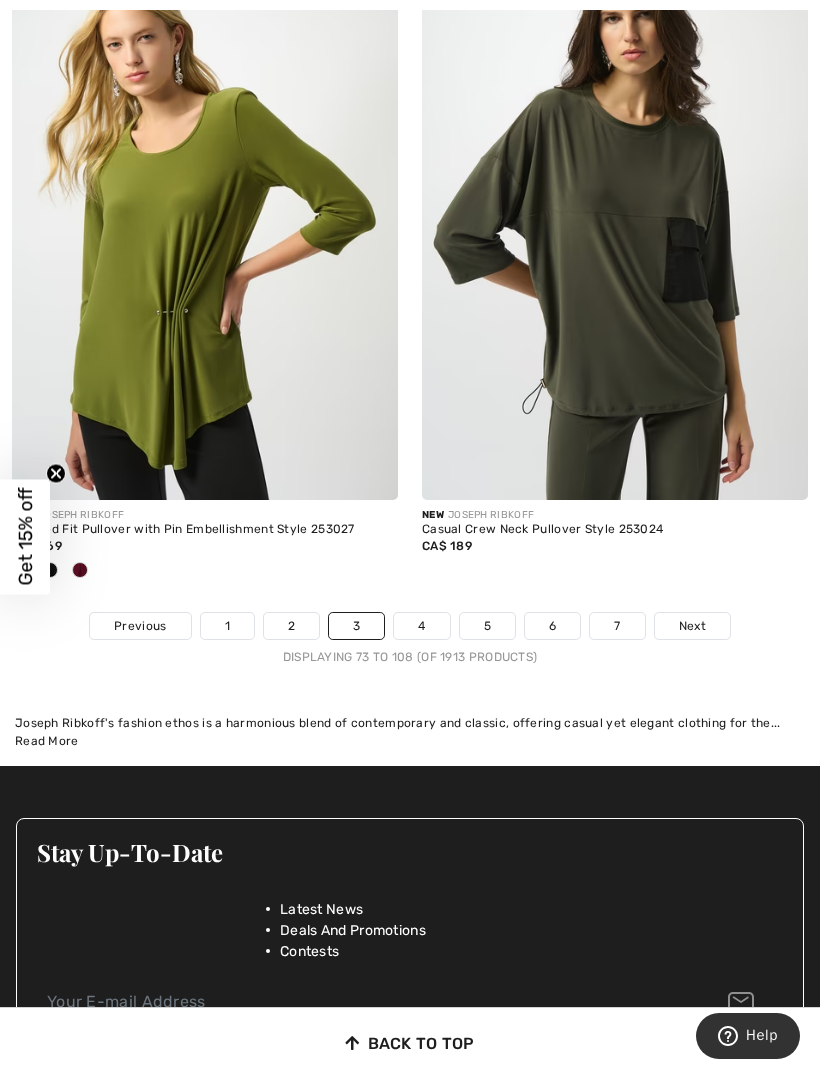 click on "4" at bounding box center [421, 626] 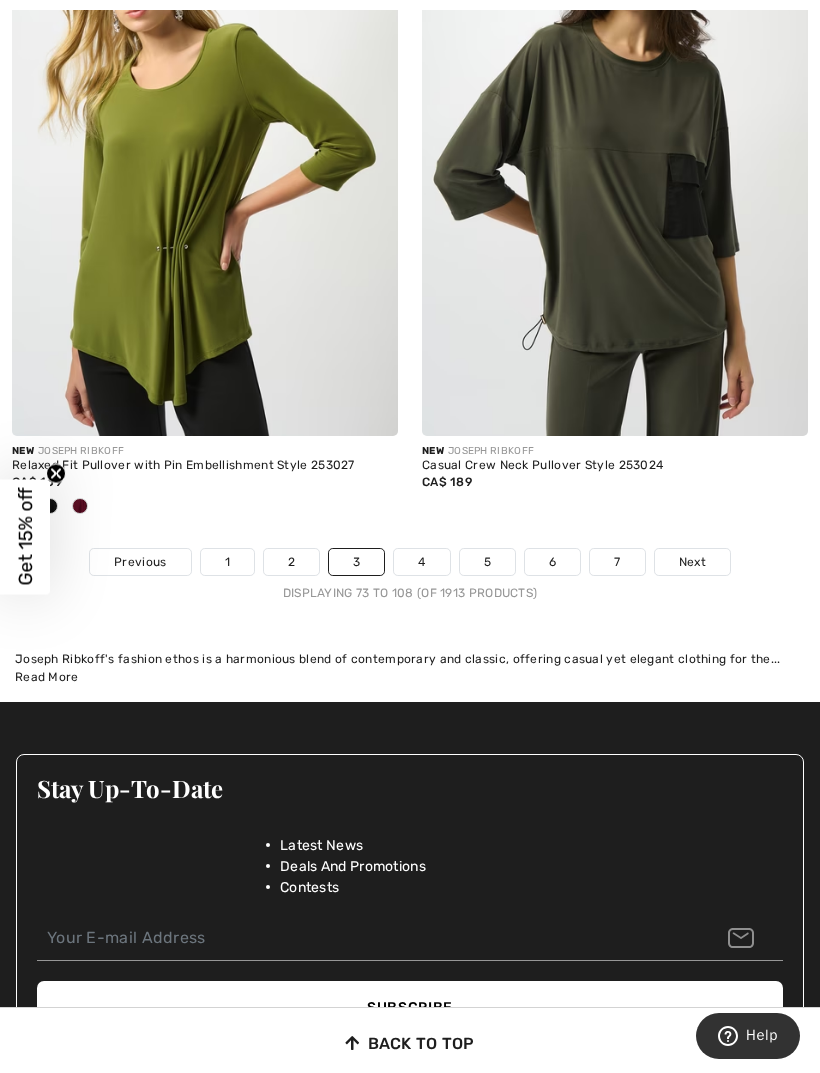 click on "4" at bounding box center (421, 562) 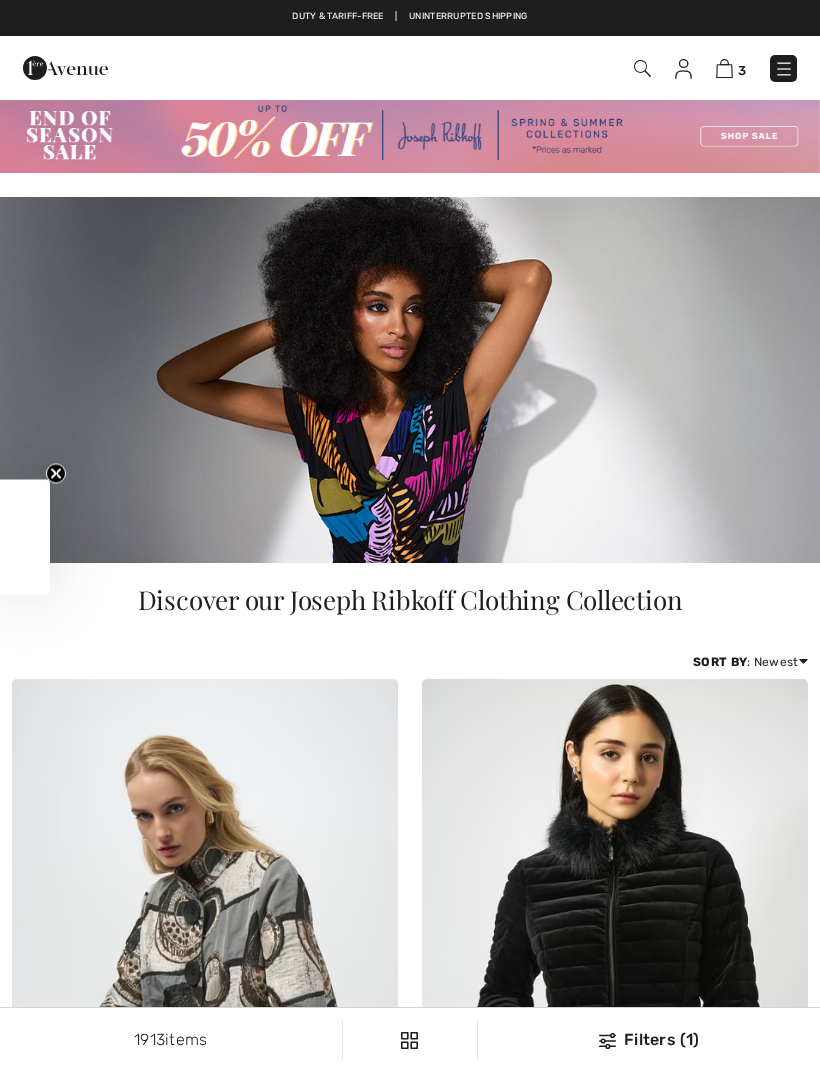 scroll, scrollTop: 0, scrollLeft: 0, axis: both 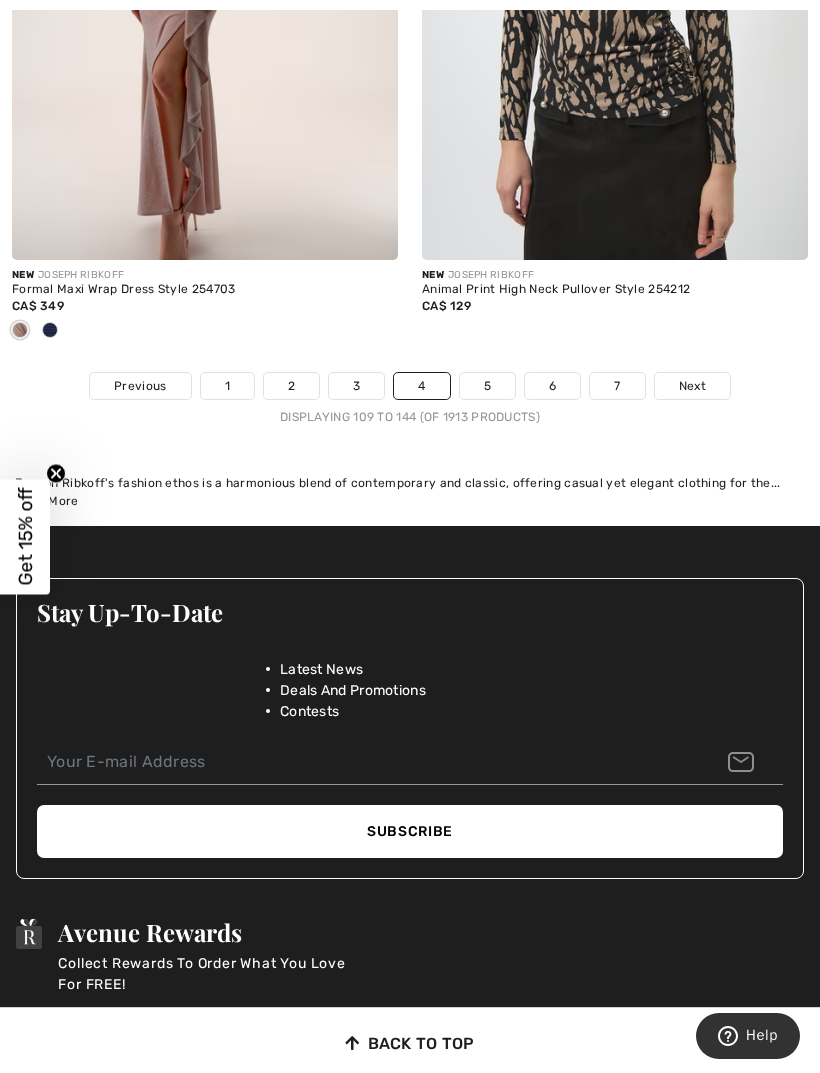click on "5" at bounding box center (487, 386) 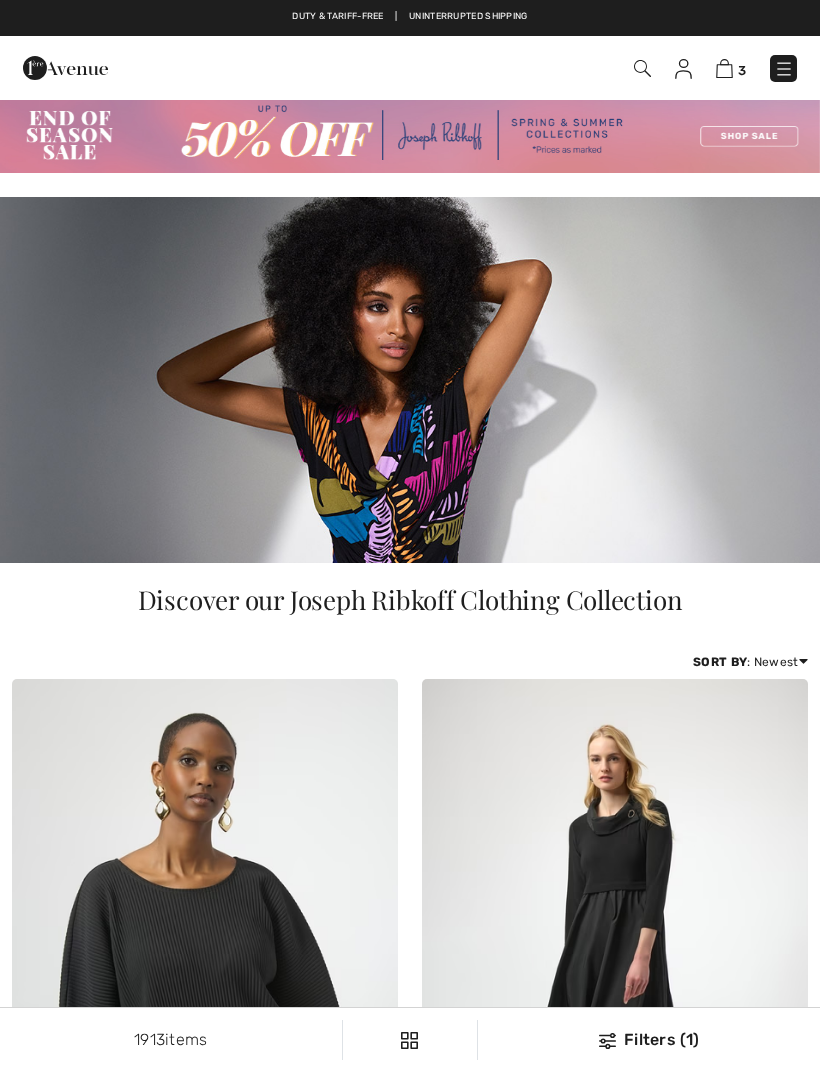 scroll, scrollTop: 0, scrollLeft: 0, axis: both 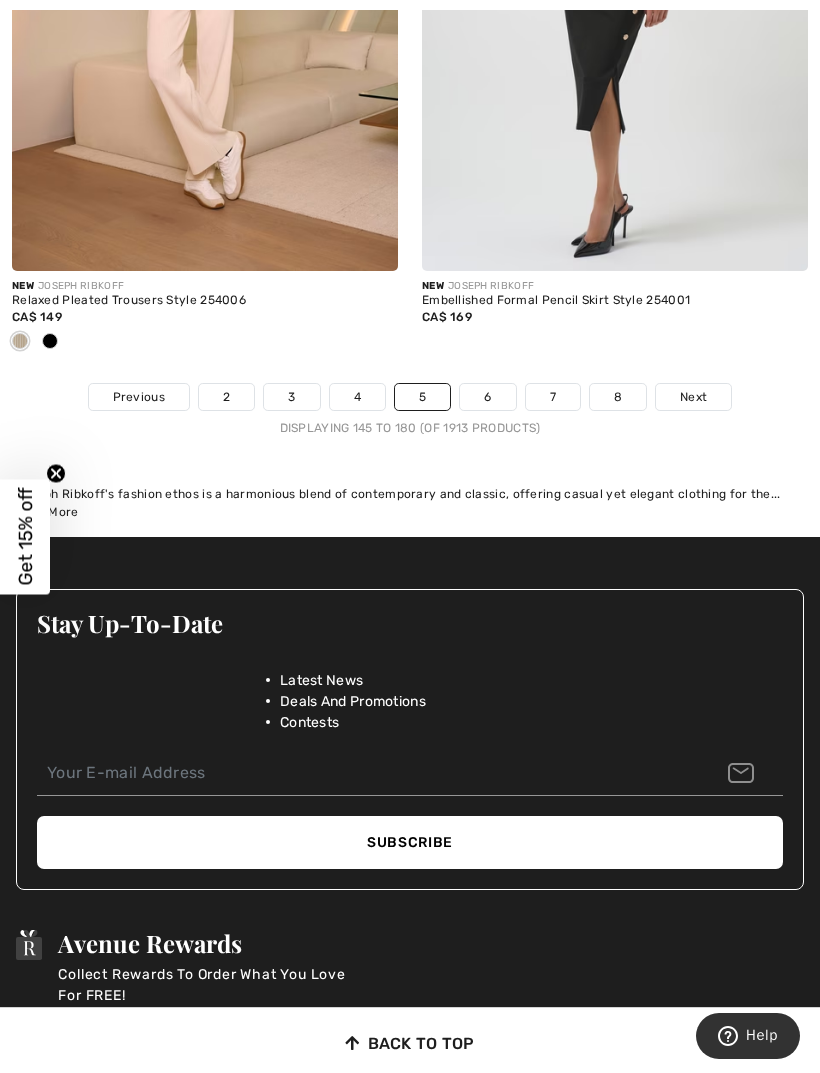 click on "6" at bounding box center [487, 397] 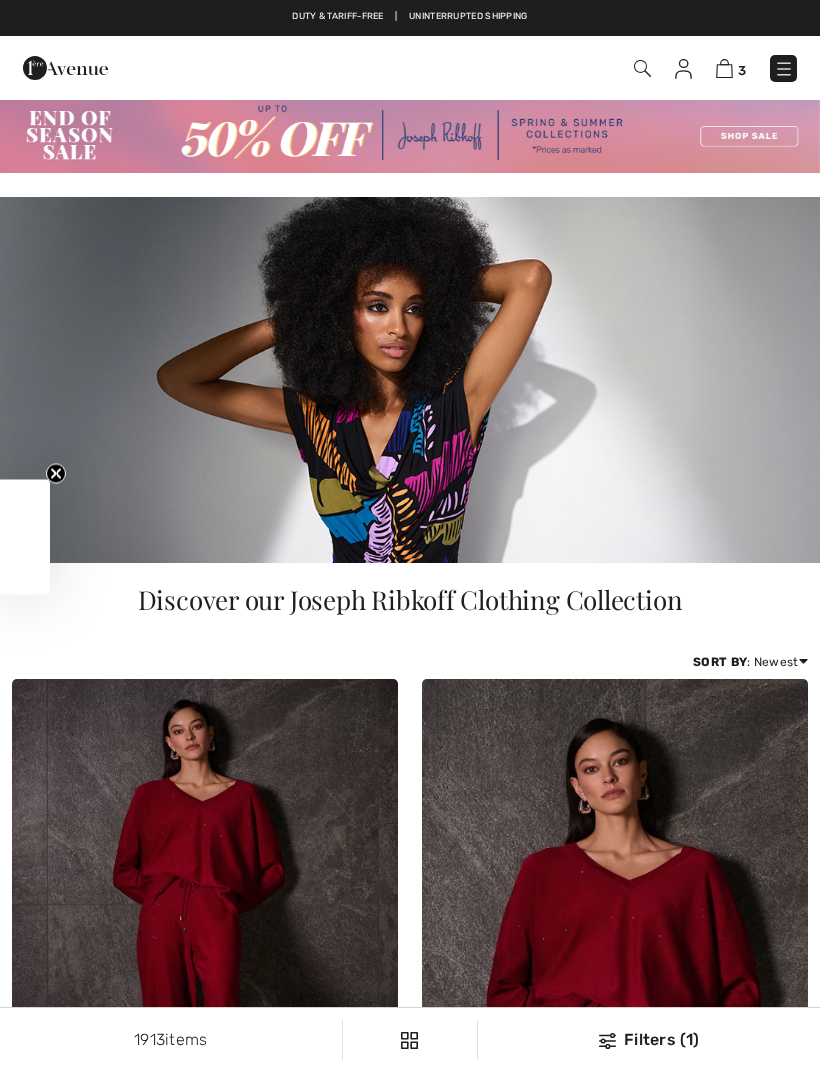 scroll, scrollTop: 0, scrollLeft: 0, axis: both 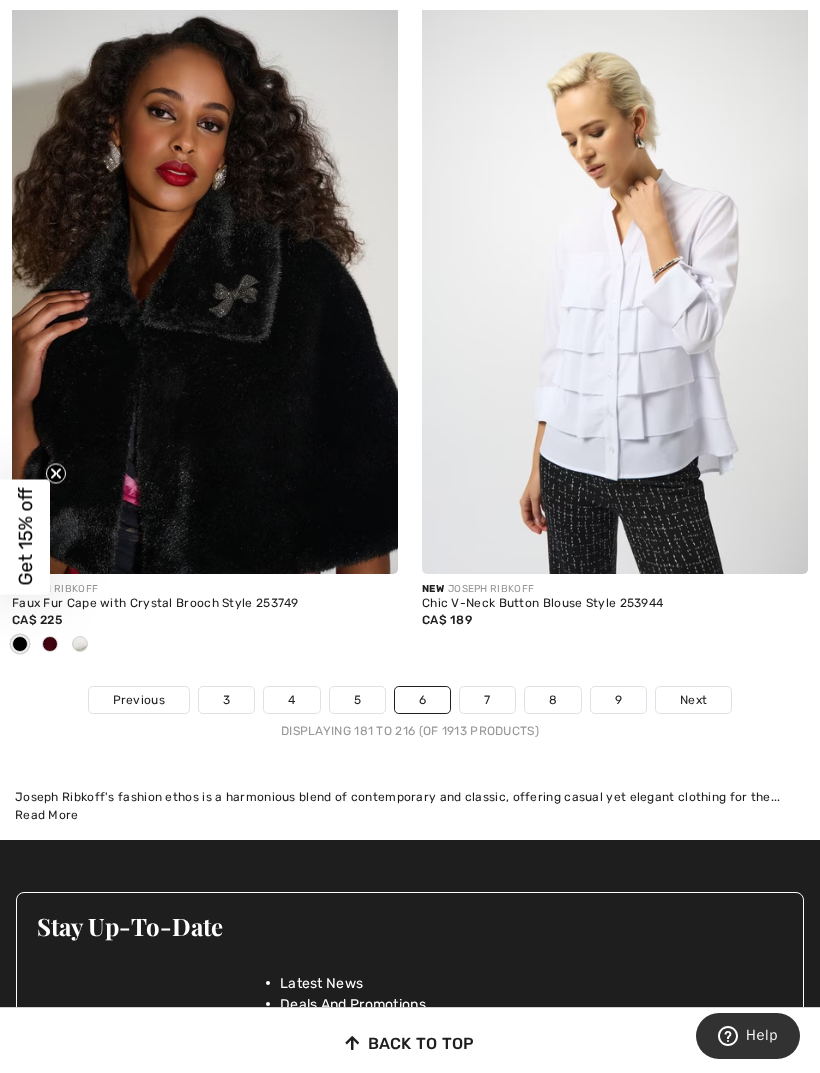click on "Next" at bounding box center (693, 700) 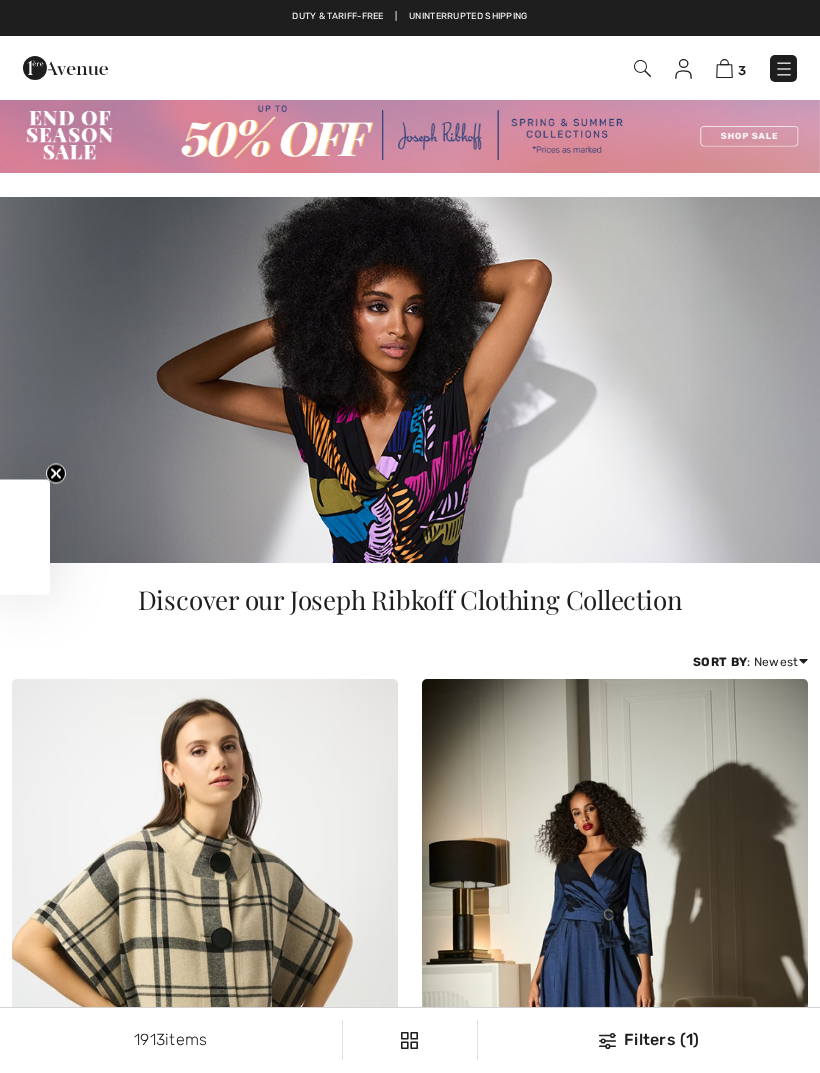 scroll, scrollTop: 0, scrollLeft: 0, axis: both 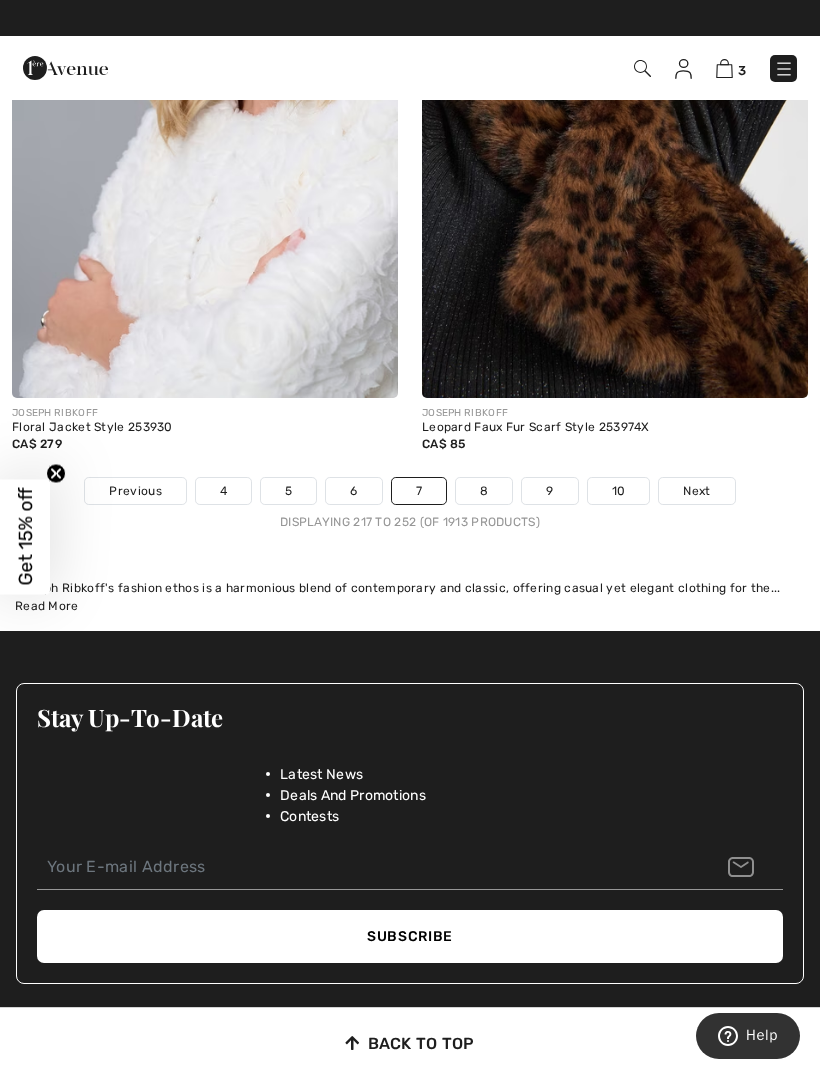 click on "Next" at bounding box center (696, 491) 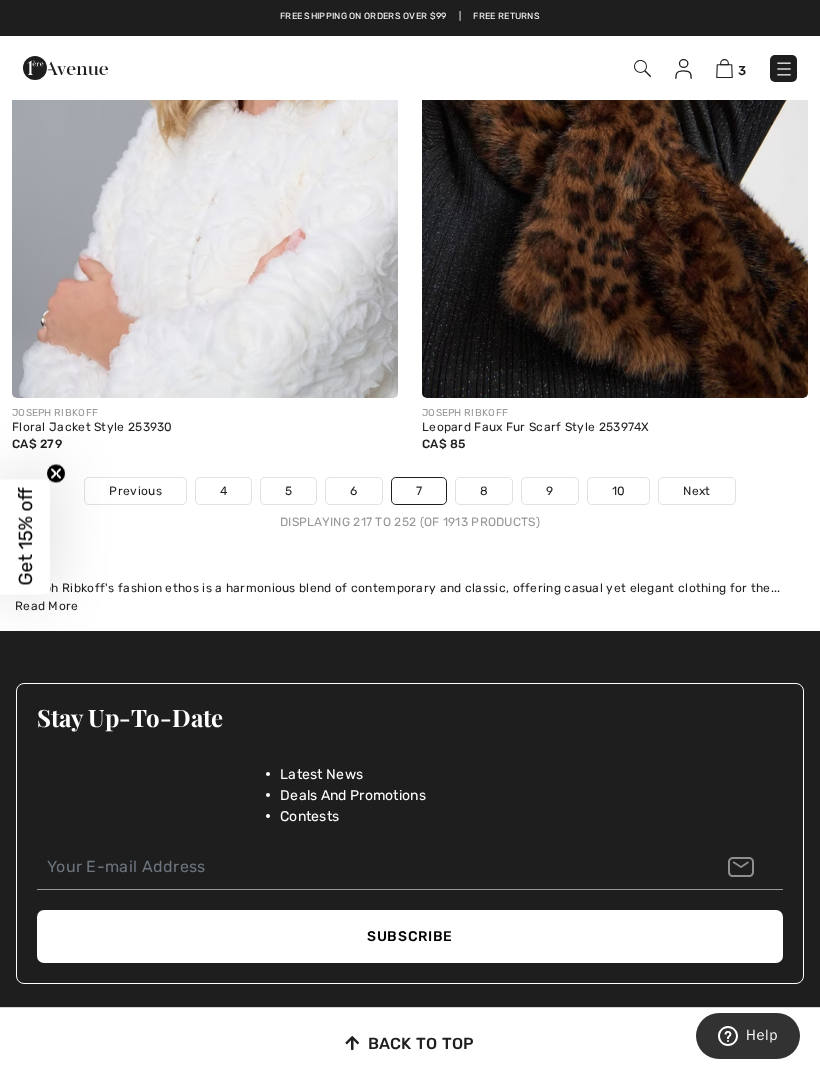 click on "Next" at bounding box center [696, 491] 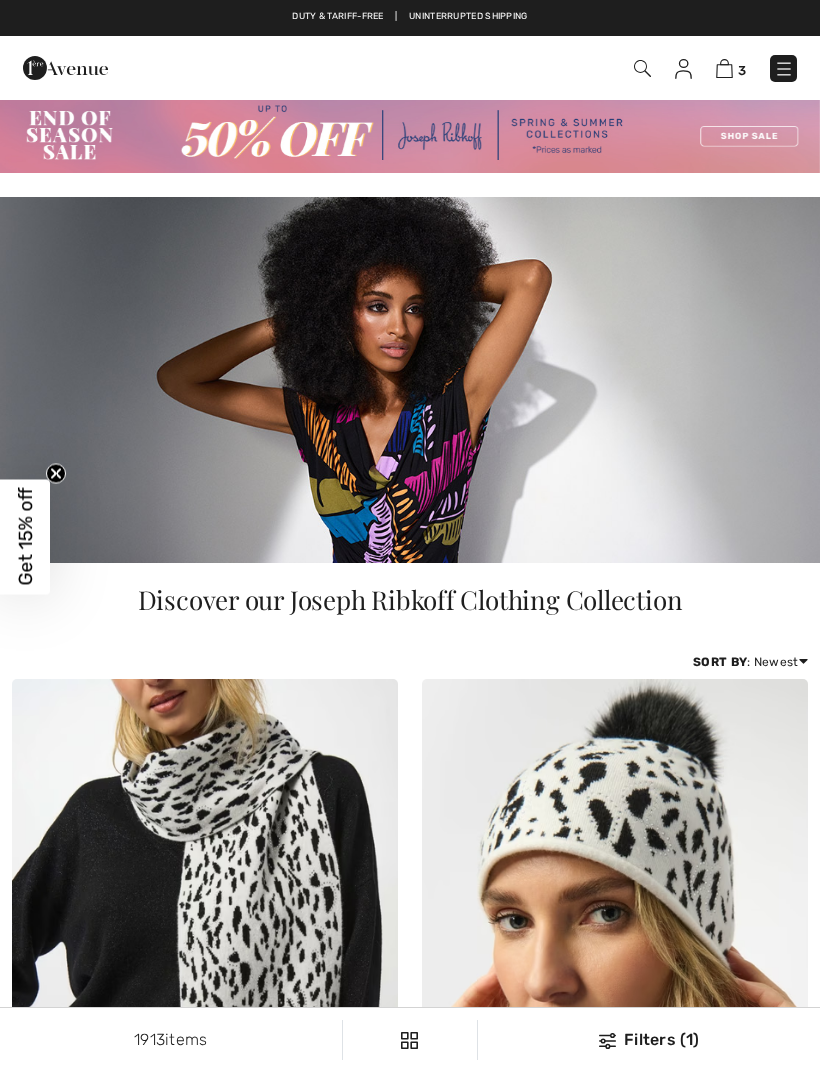 scroll, scrollTop: 0, scrollLeft: 0, axis: both 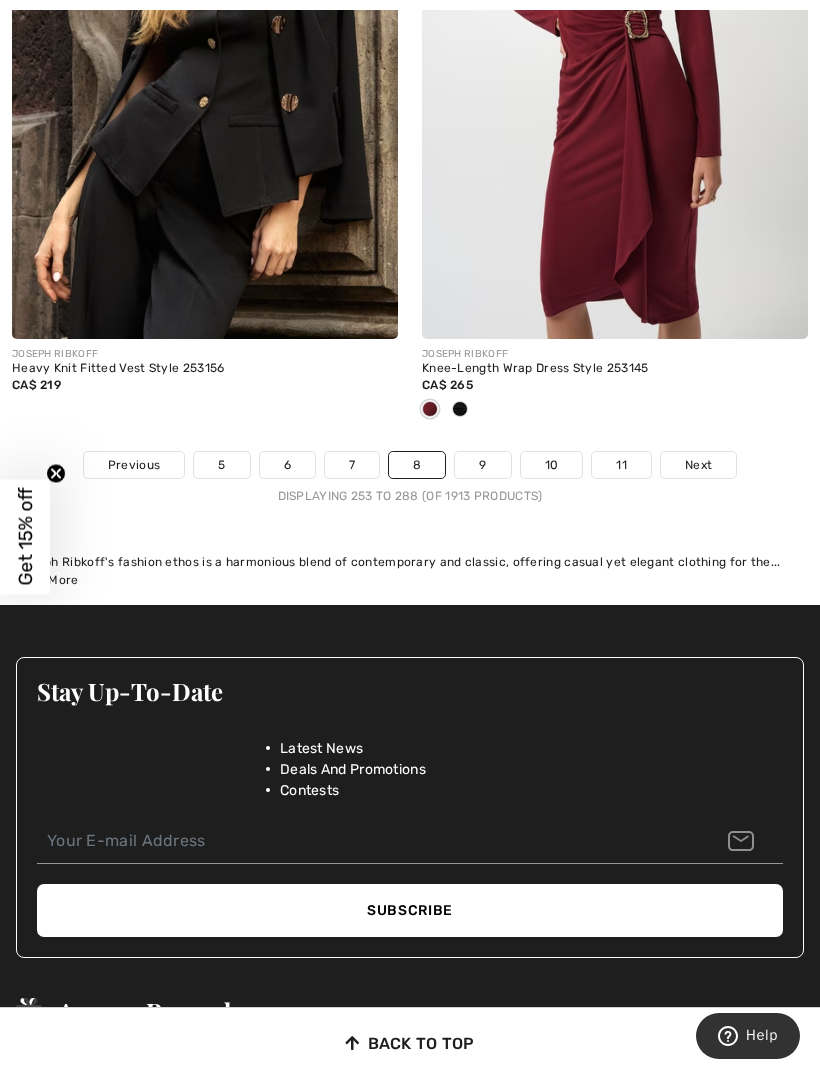 click on "Next" at bounding box center (698, 465) 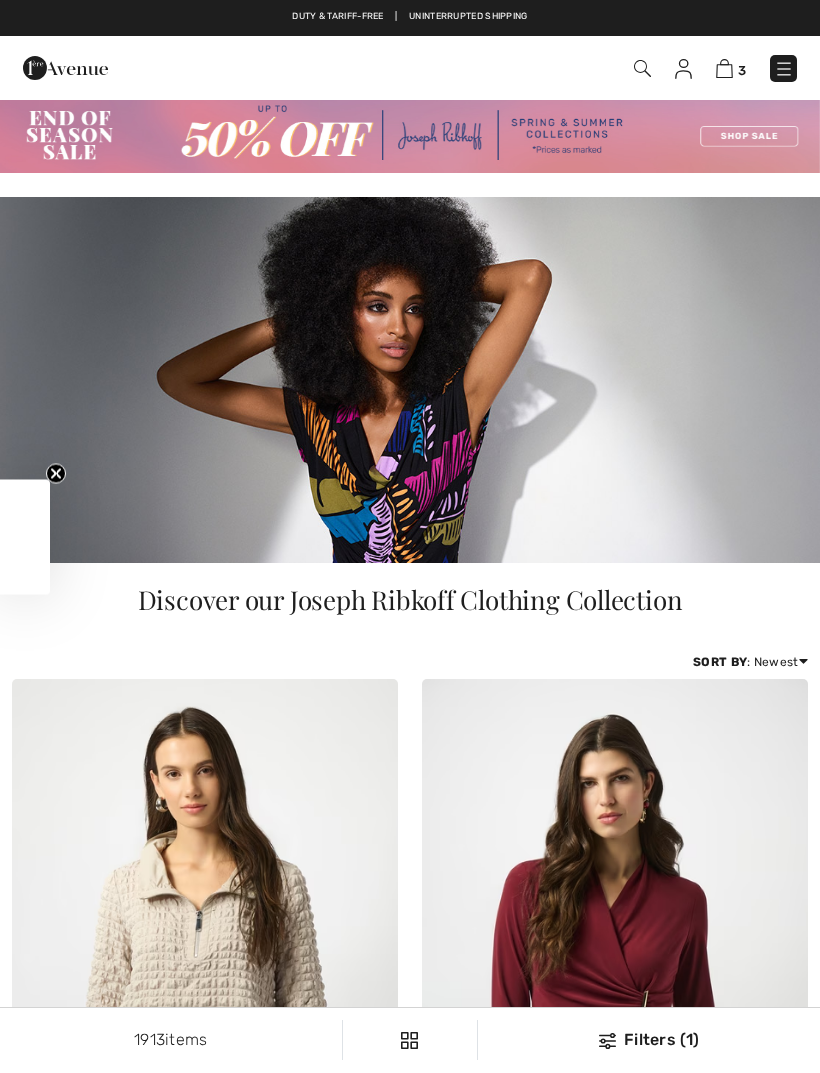 scroll, scrollTop: 0, scrollLeft: 0, axis: both 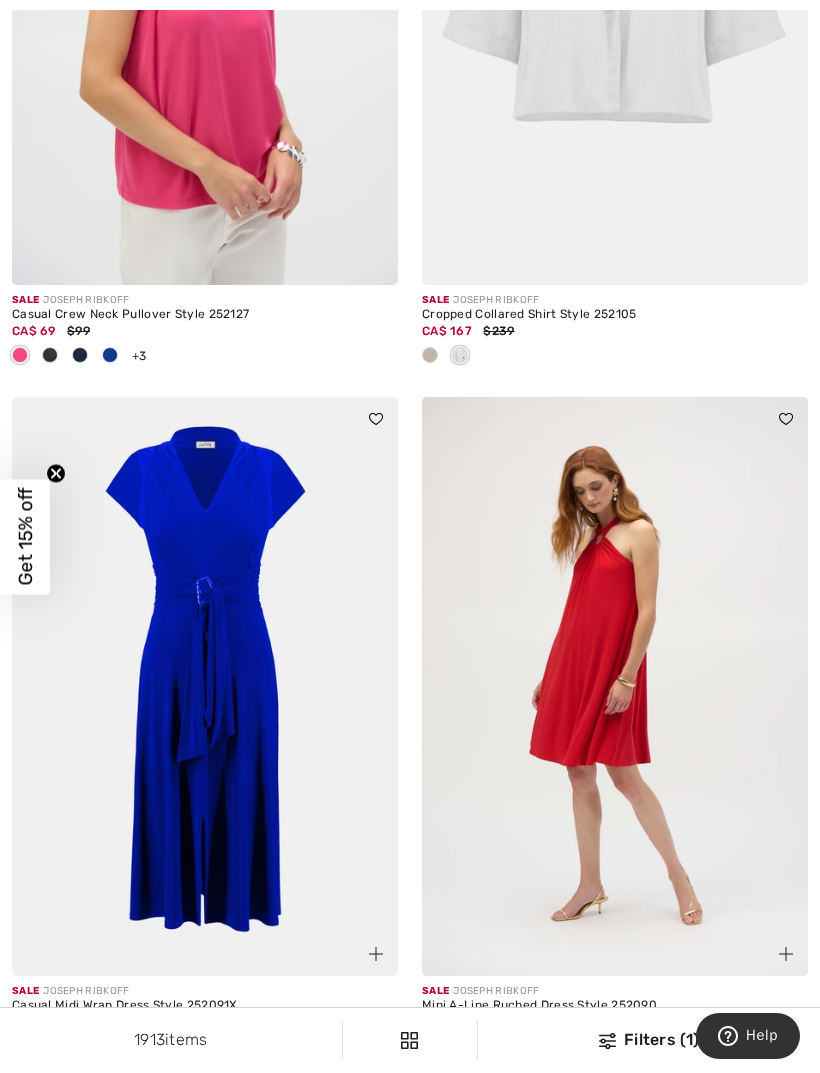 click at bounding box center (205, 686) 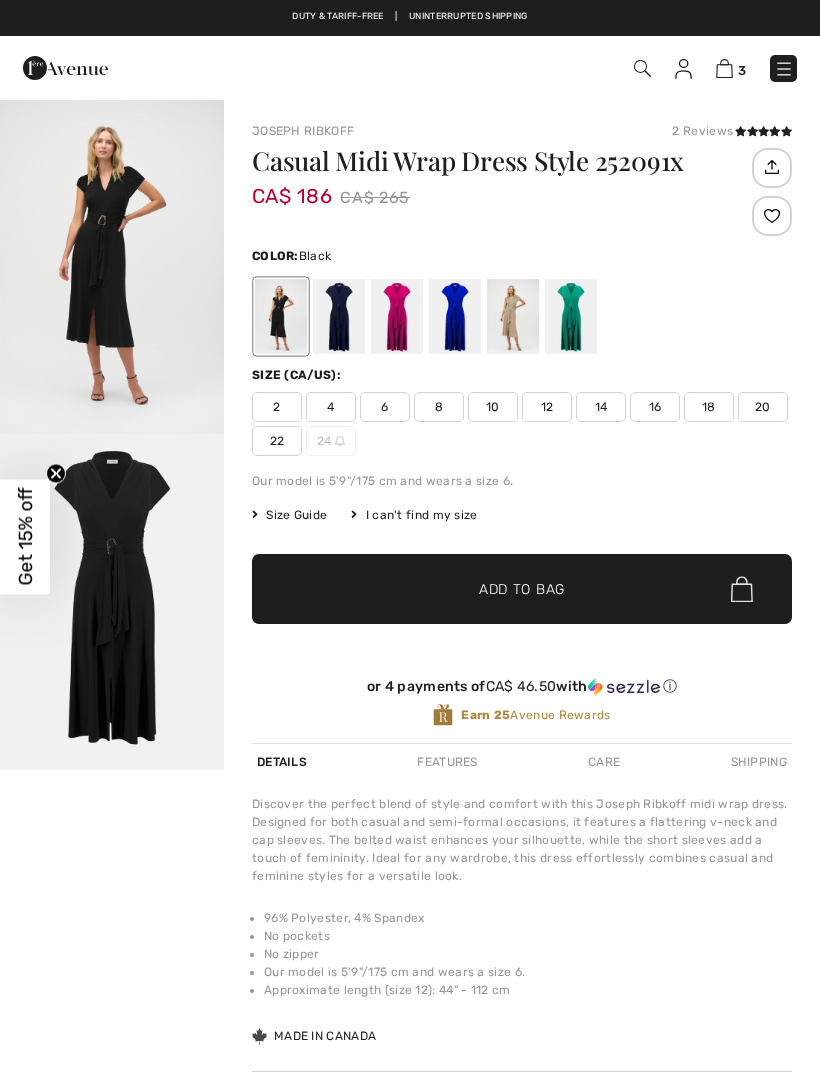 scroll, scrollTop: 0, scrollLeft: 0, axis: both 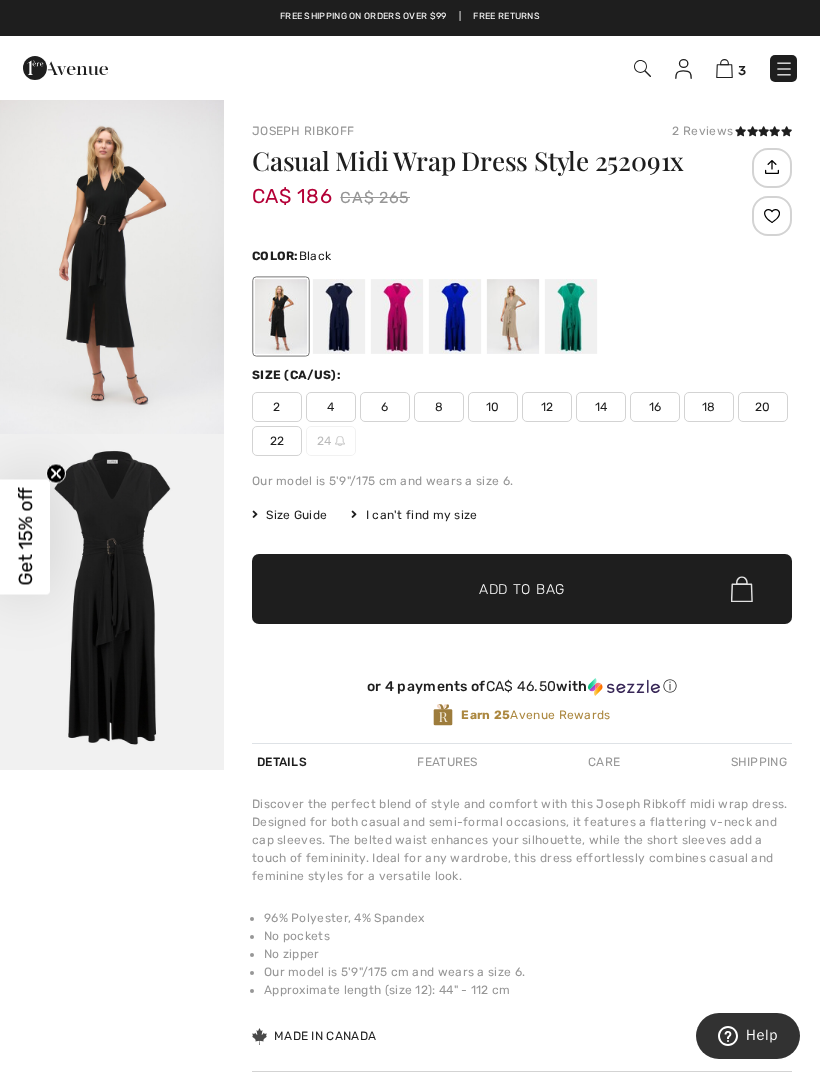 click at bounding box center [112, 266] 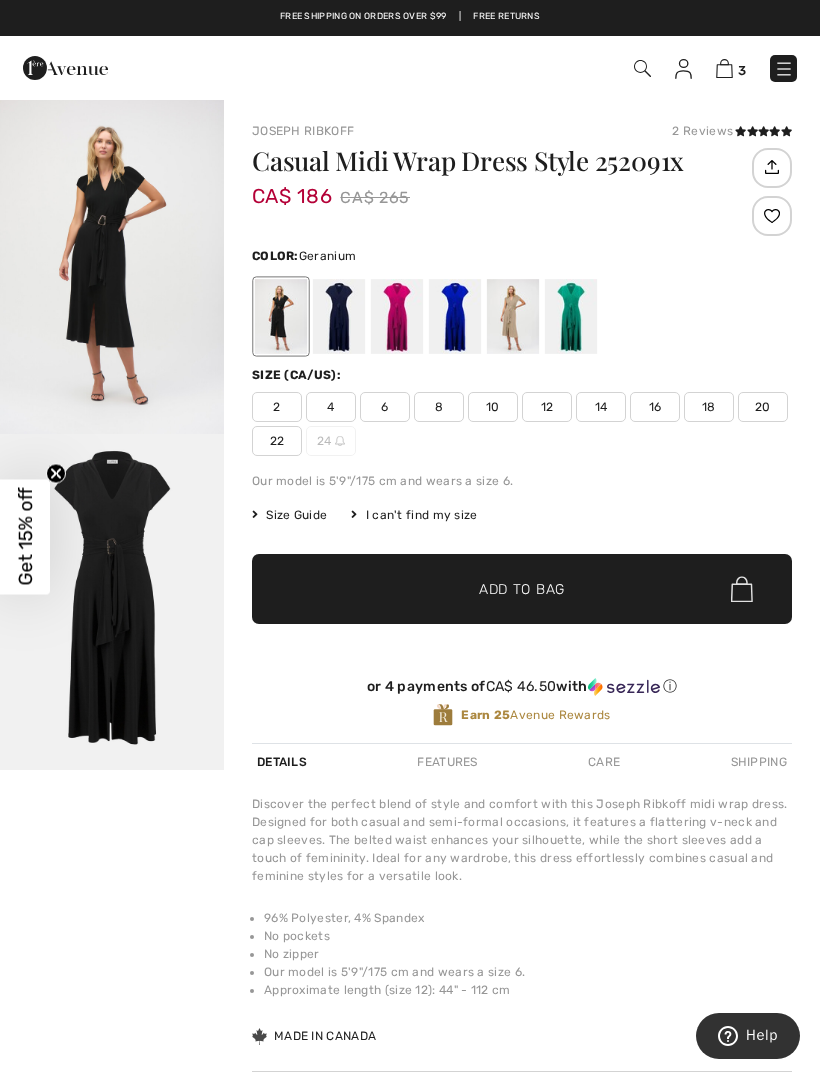 click at bounding box center [397, 316] 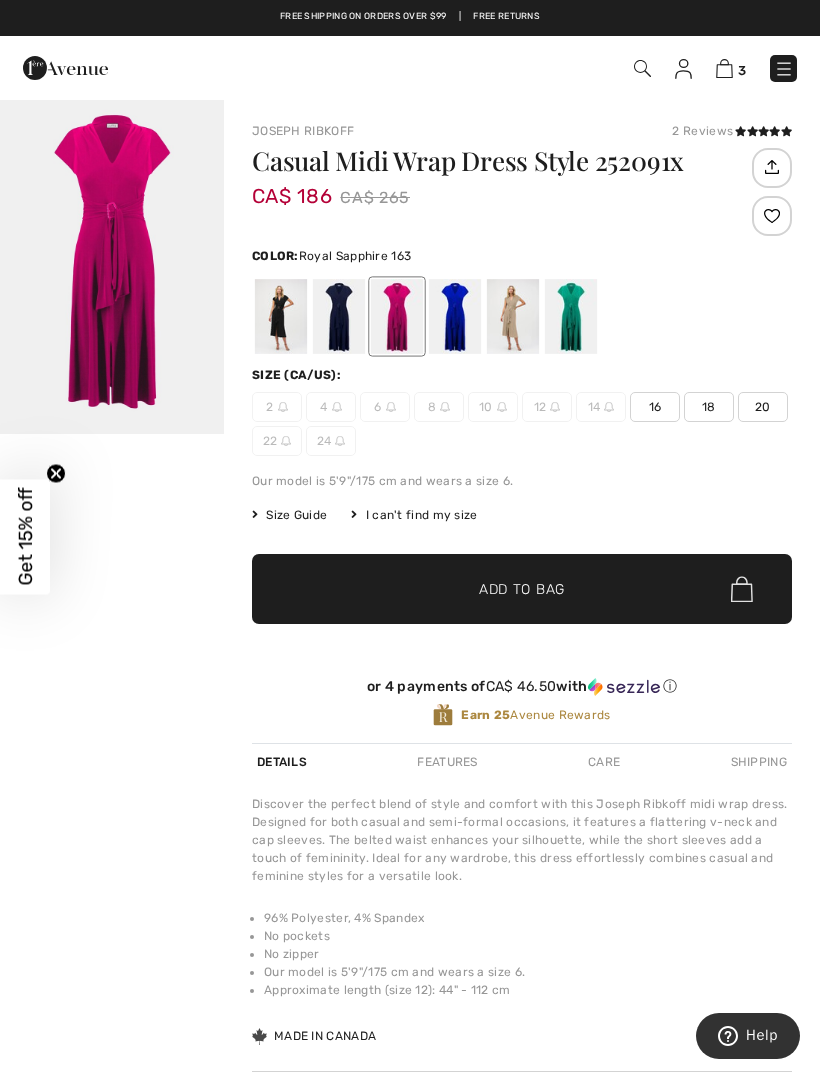click at bounding box center (455, 316) 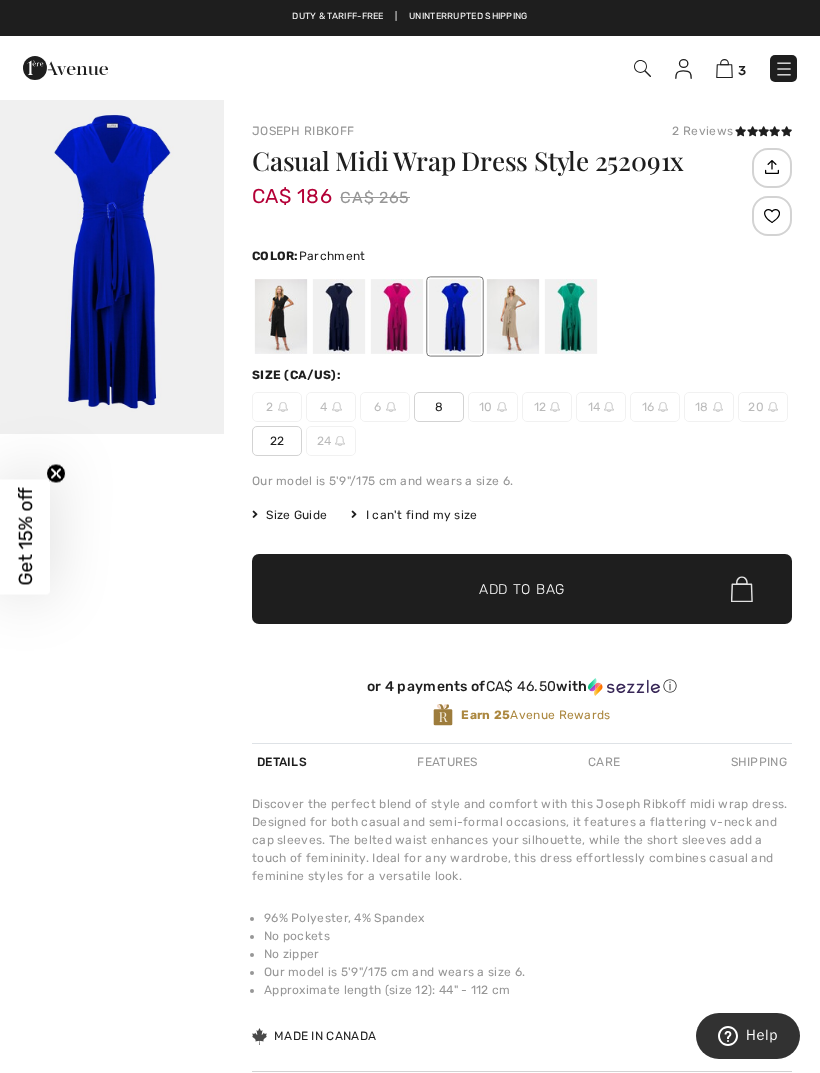click at bounding box center [513, 316] 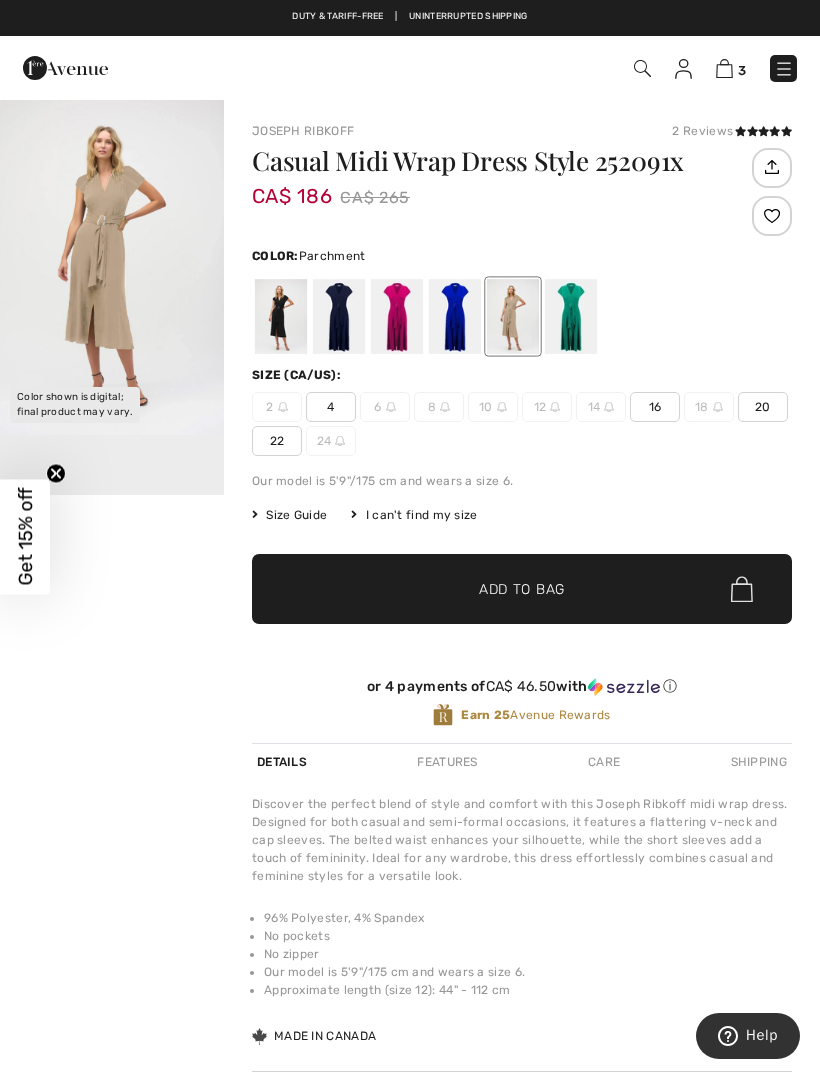 click at bounding box center (571, 316) 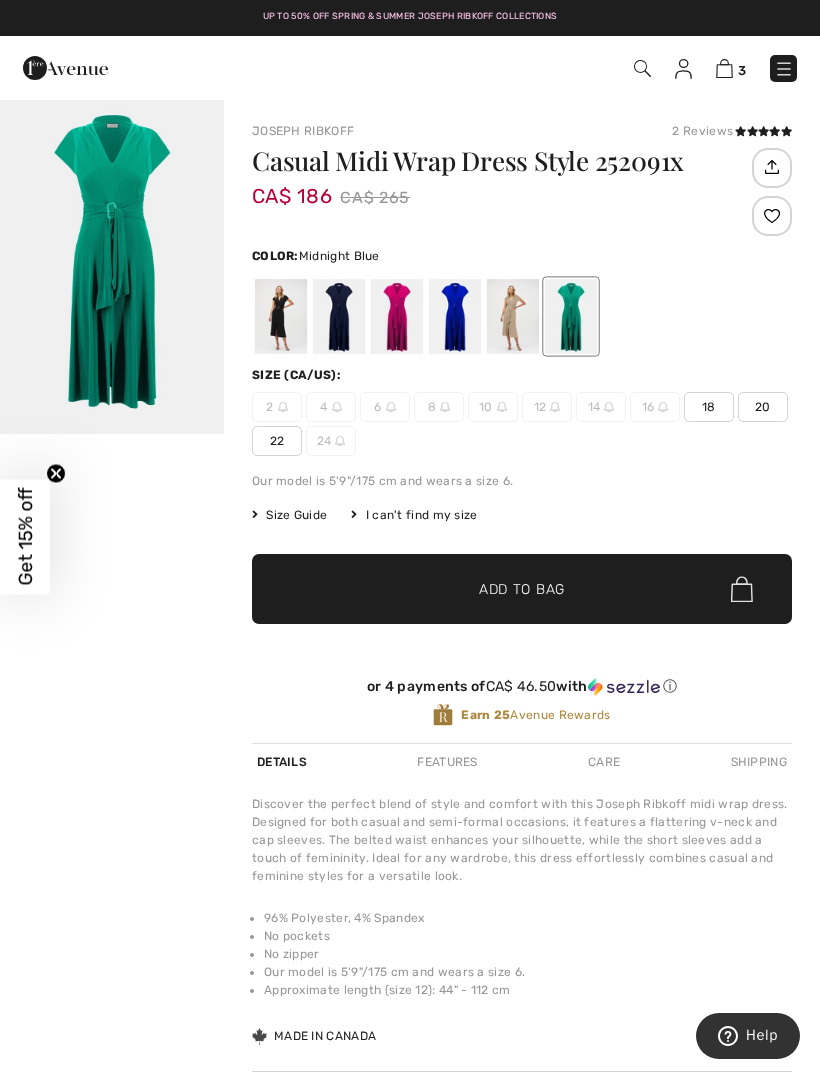click at bounding box center (339, 316) 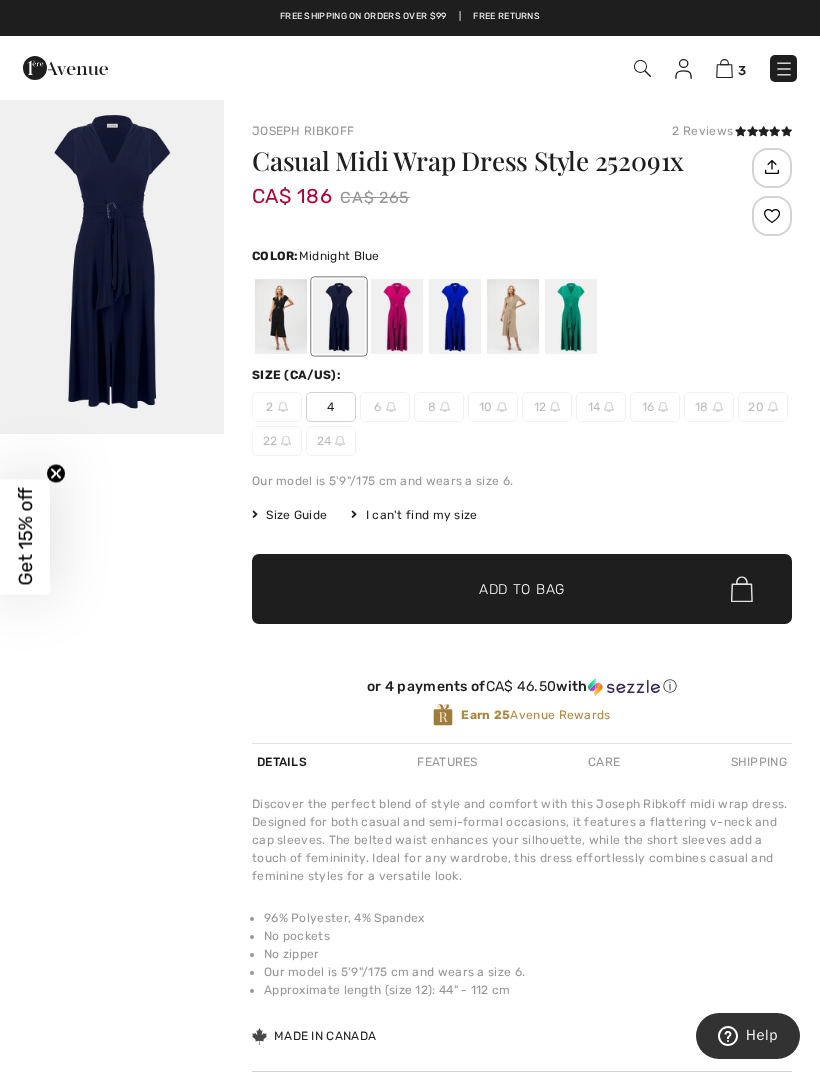 click at bounding box center (339, 316) 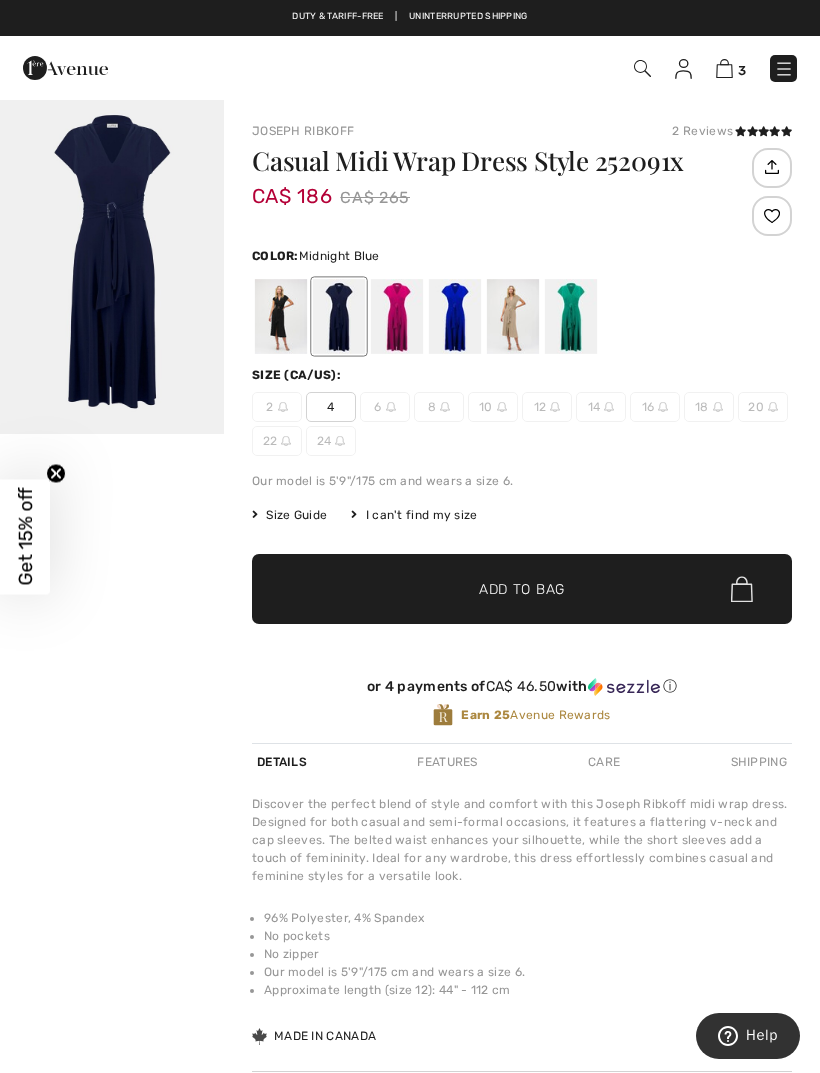 click on "4" at bounding box center [331, 407] 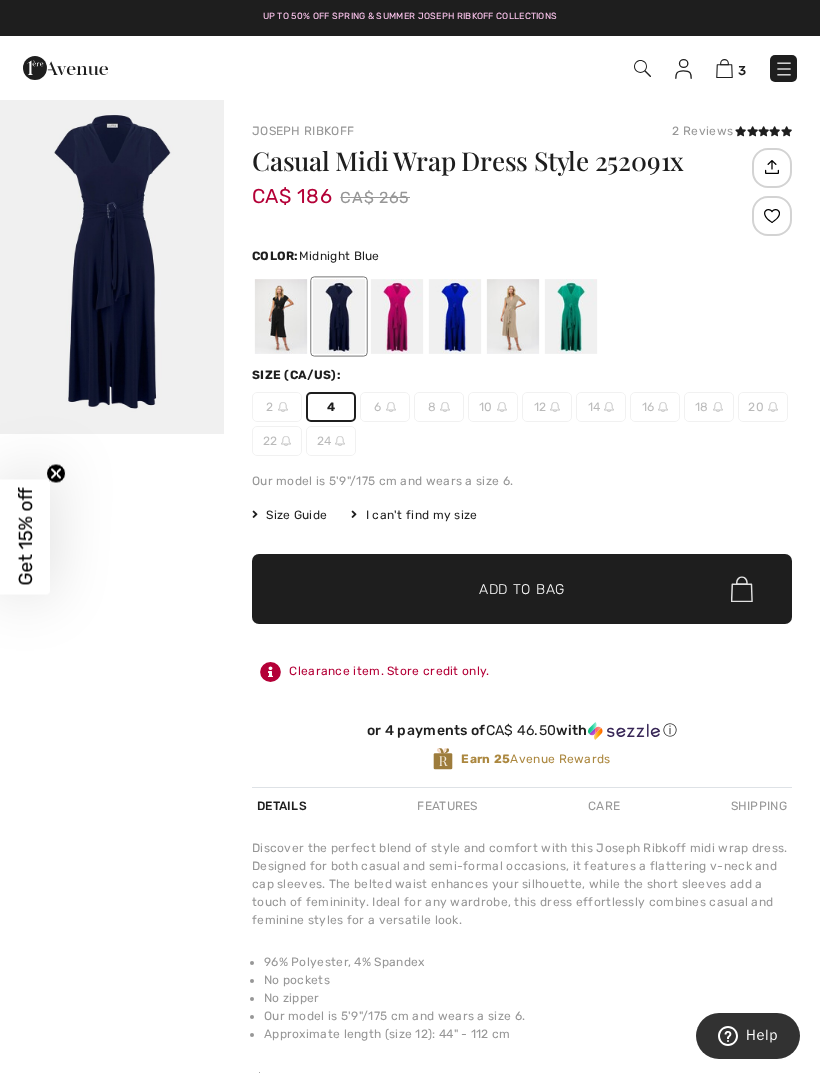 click at bounding box center [281, 316] 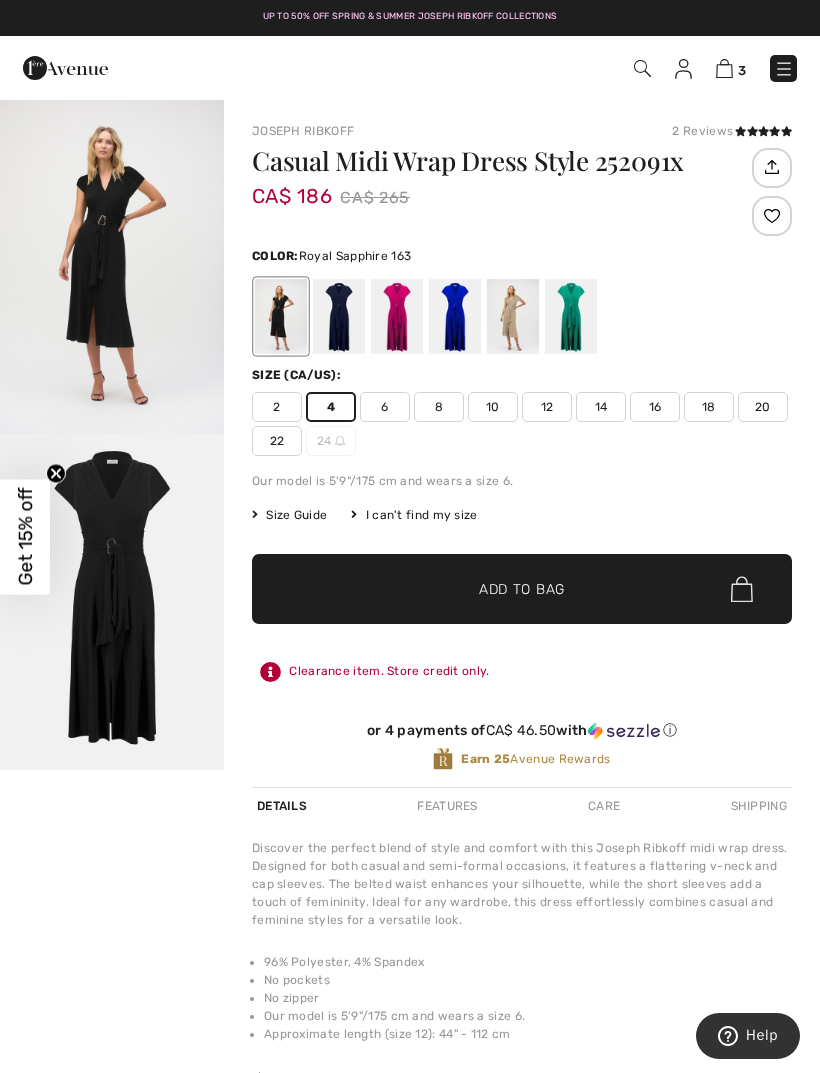click at bounding box center (455, 316) 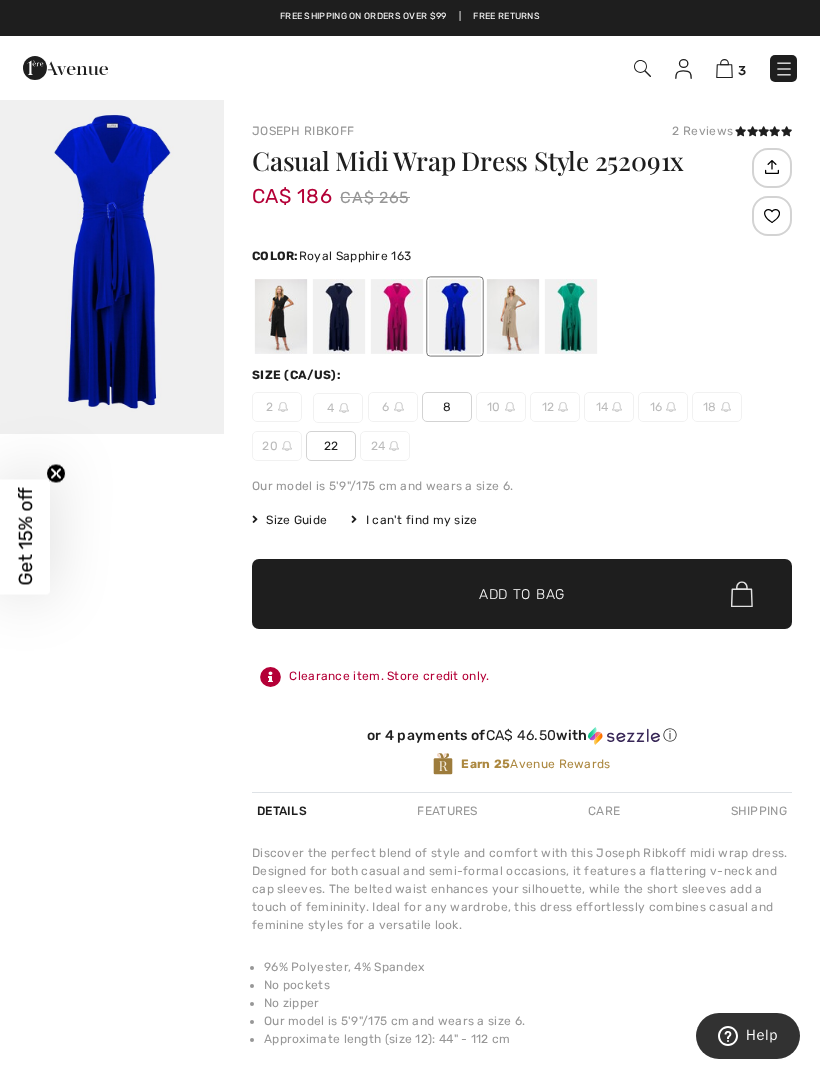 click at bounding box center [339, 316] 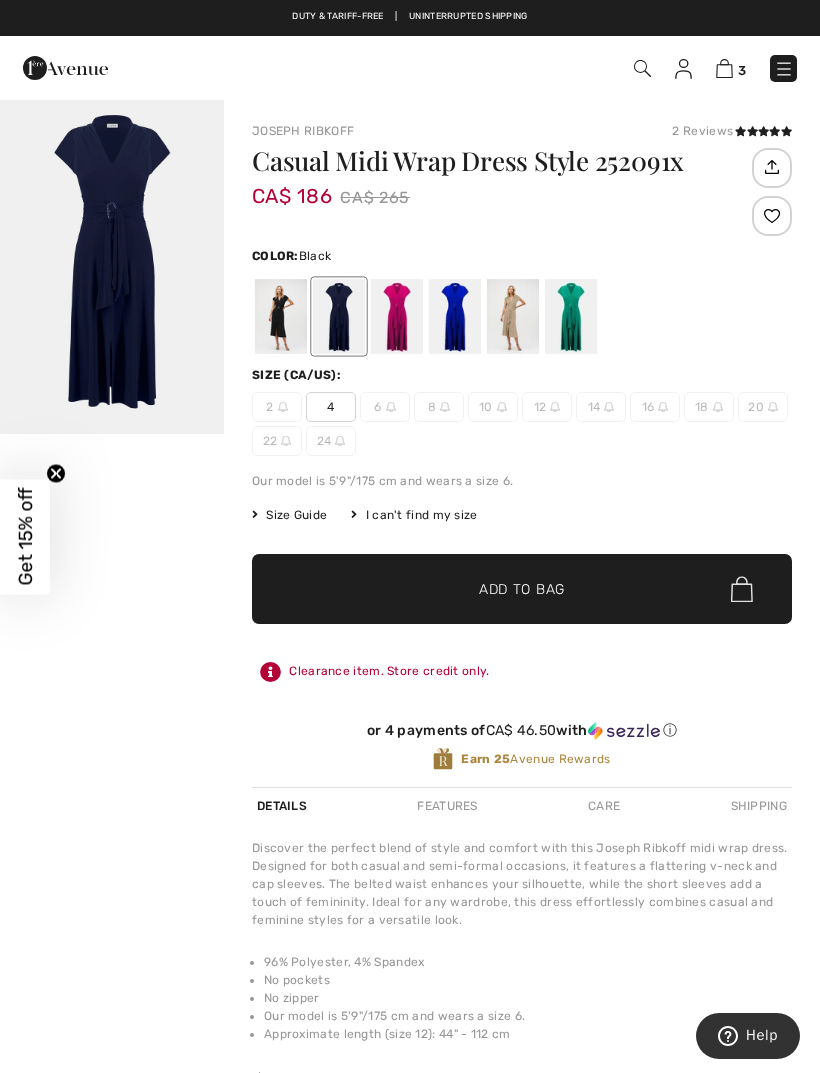 click at bounding box center [281, 316] 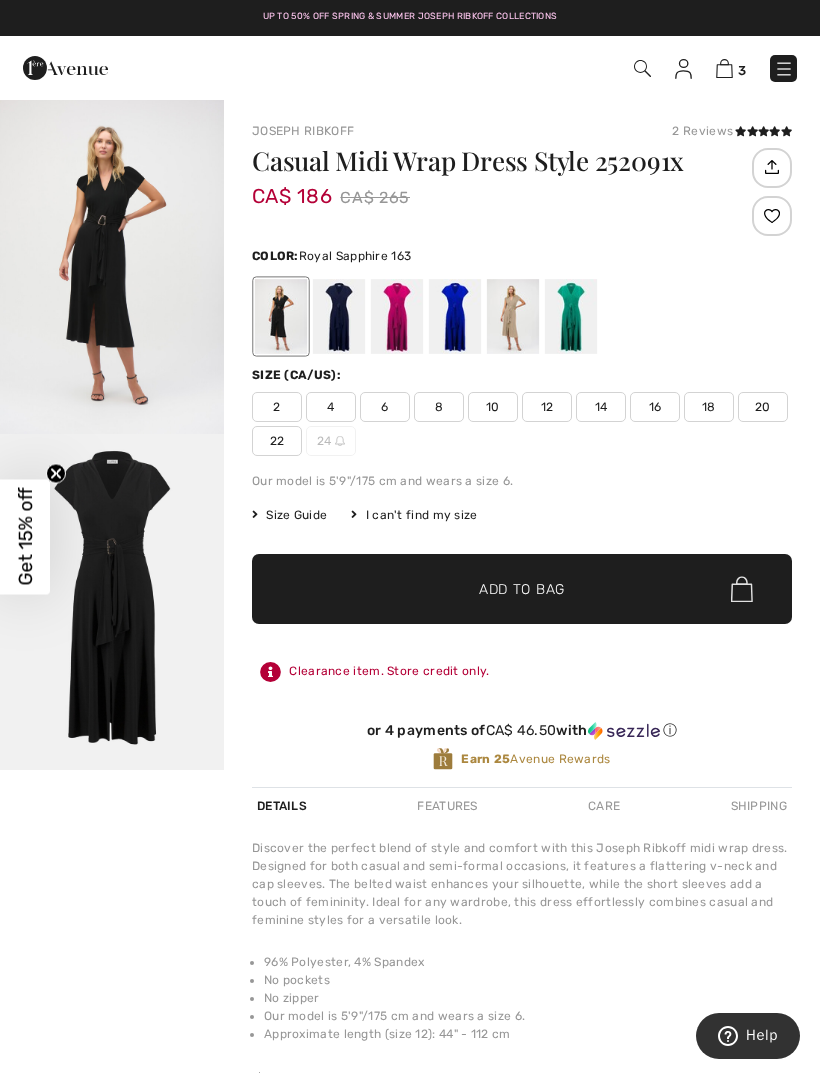 click at bounding box center (455, 316) 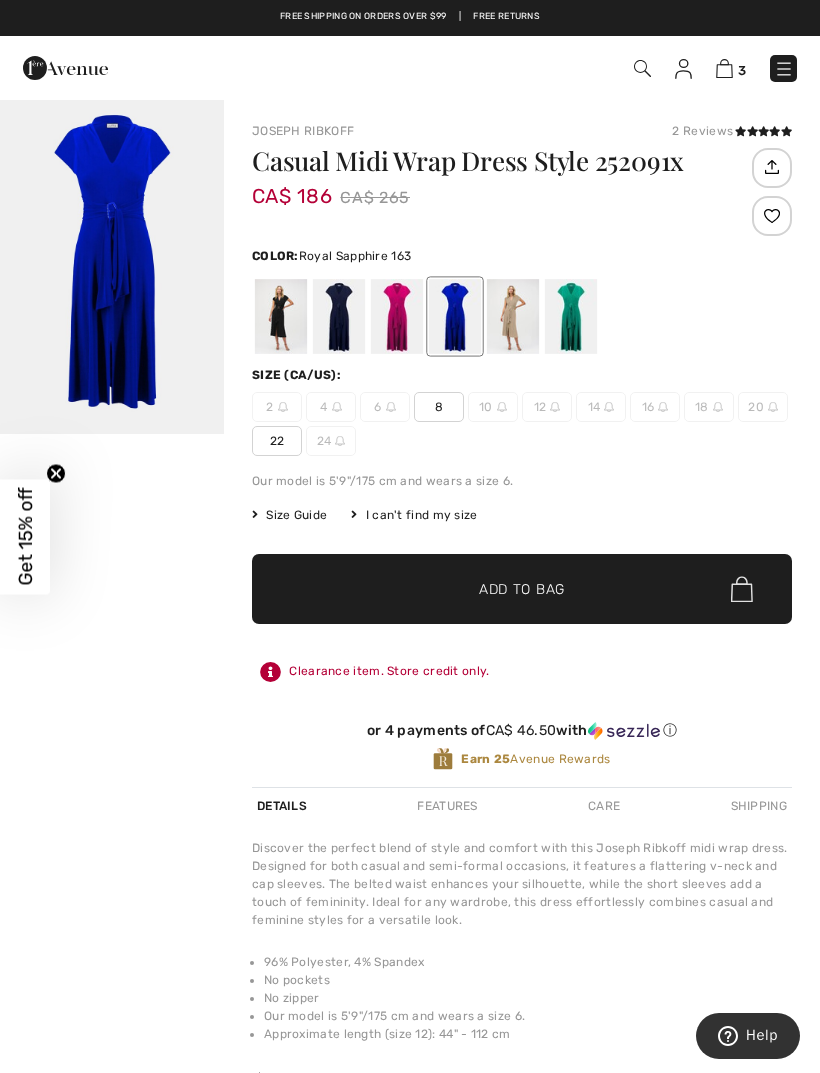 click at bounding box center (455, 316) 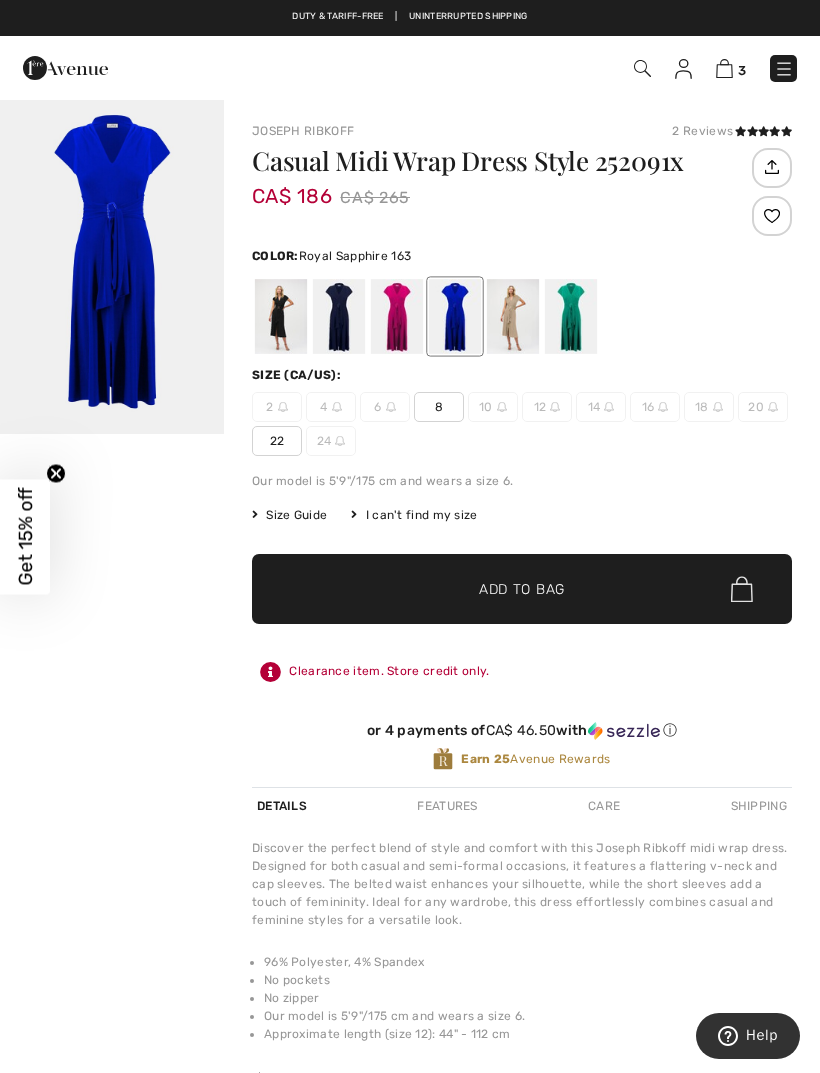 click on "22" at bounding box center [277, 441] 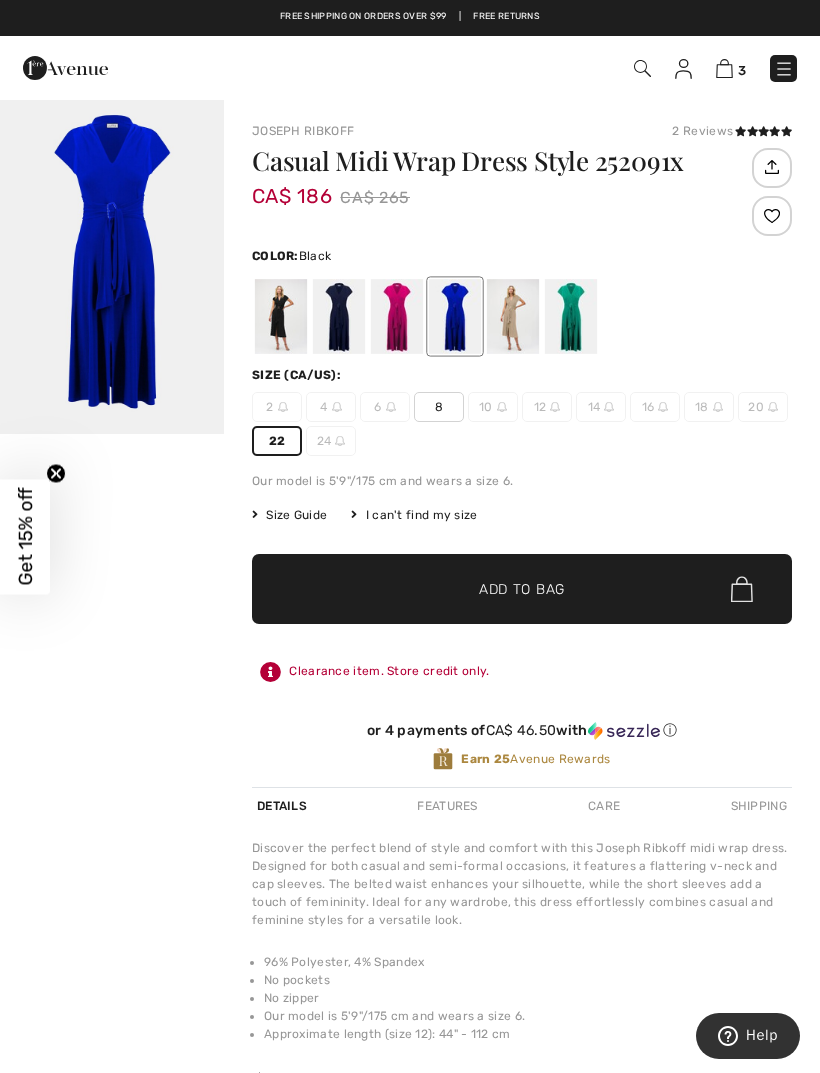 click at bounding box center (281, 316) 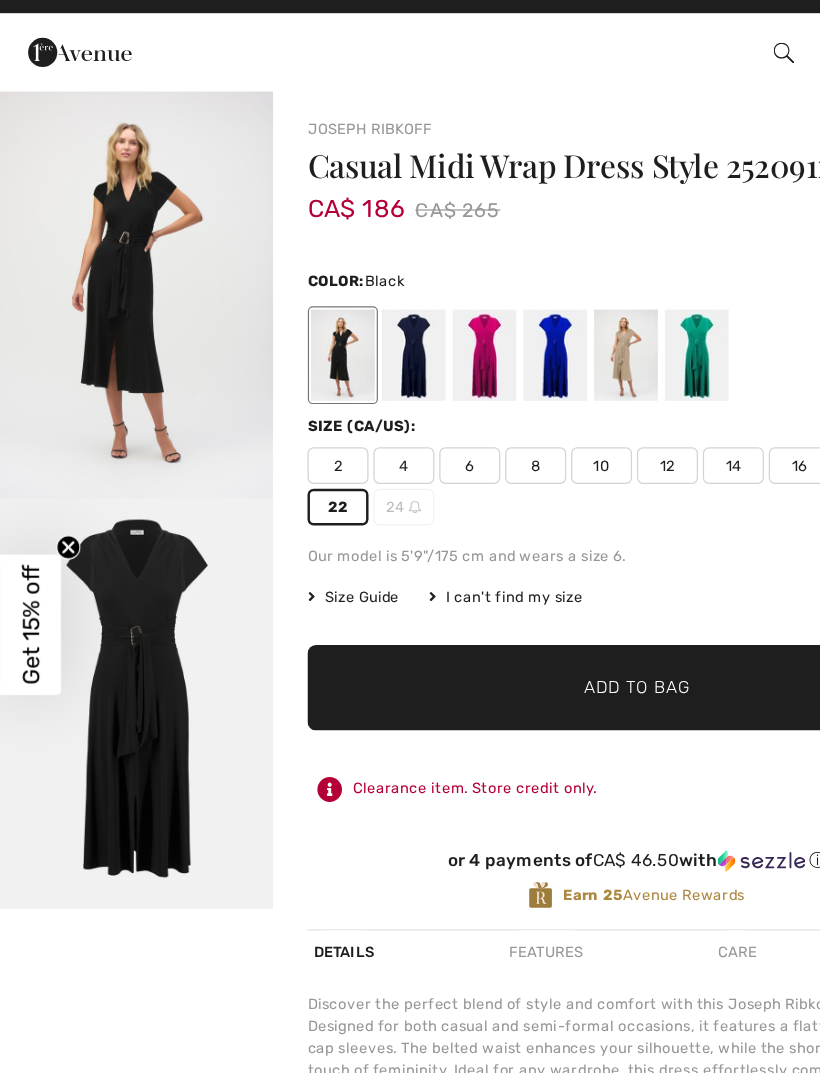 click at bounding box center (112, 602) 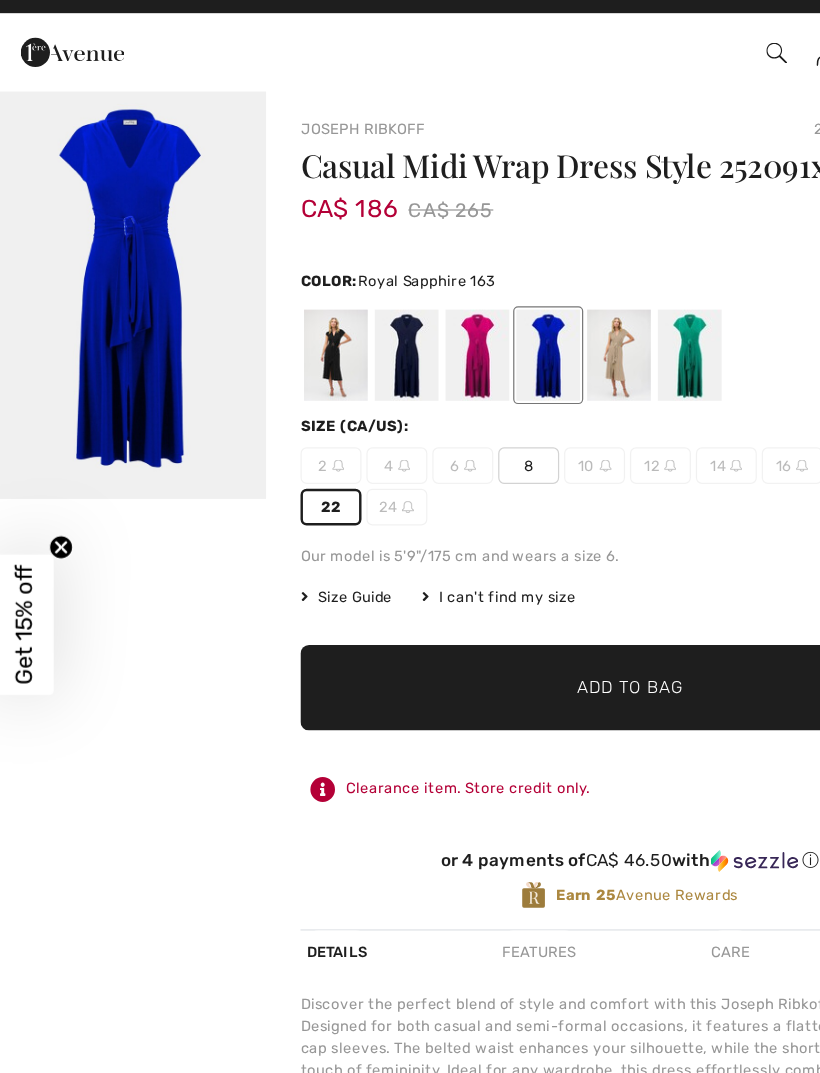 click at bounding box center [571, 316] 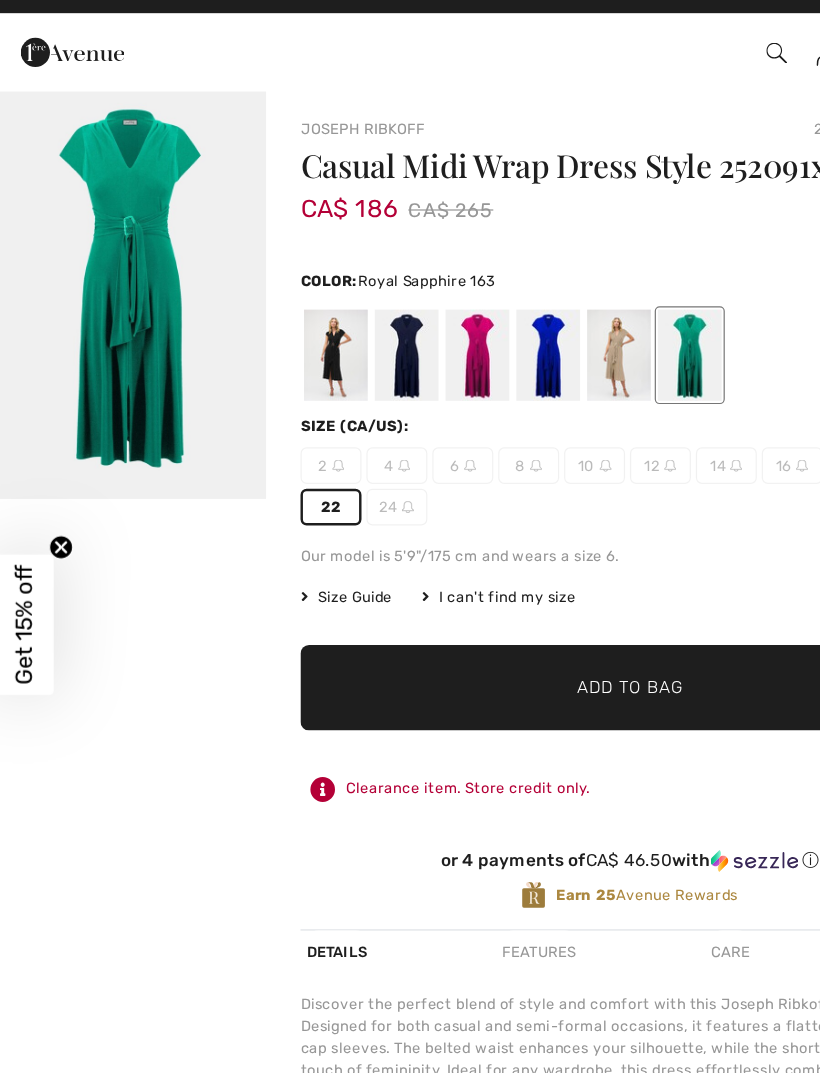 click at bounding box center (455, 316) 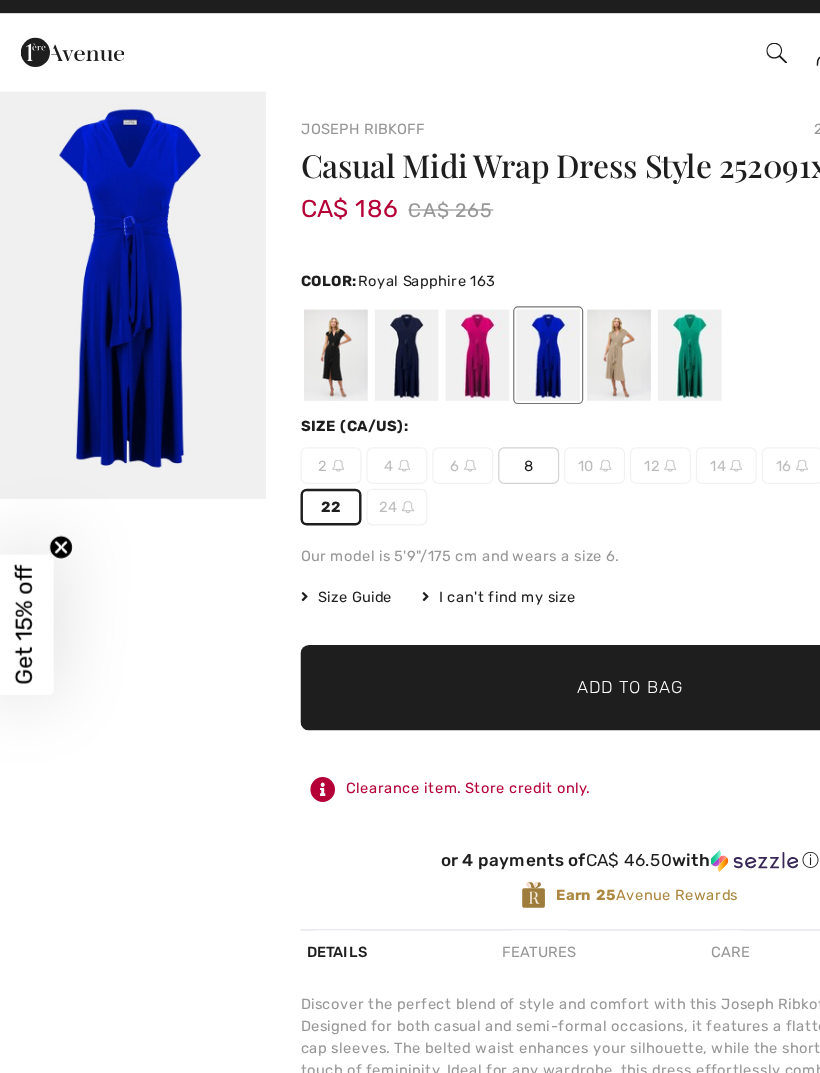 click on "Add to Bag" at bounding box center [522, 589] 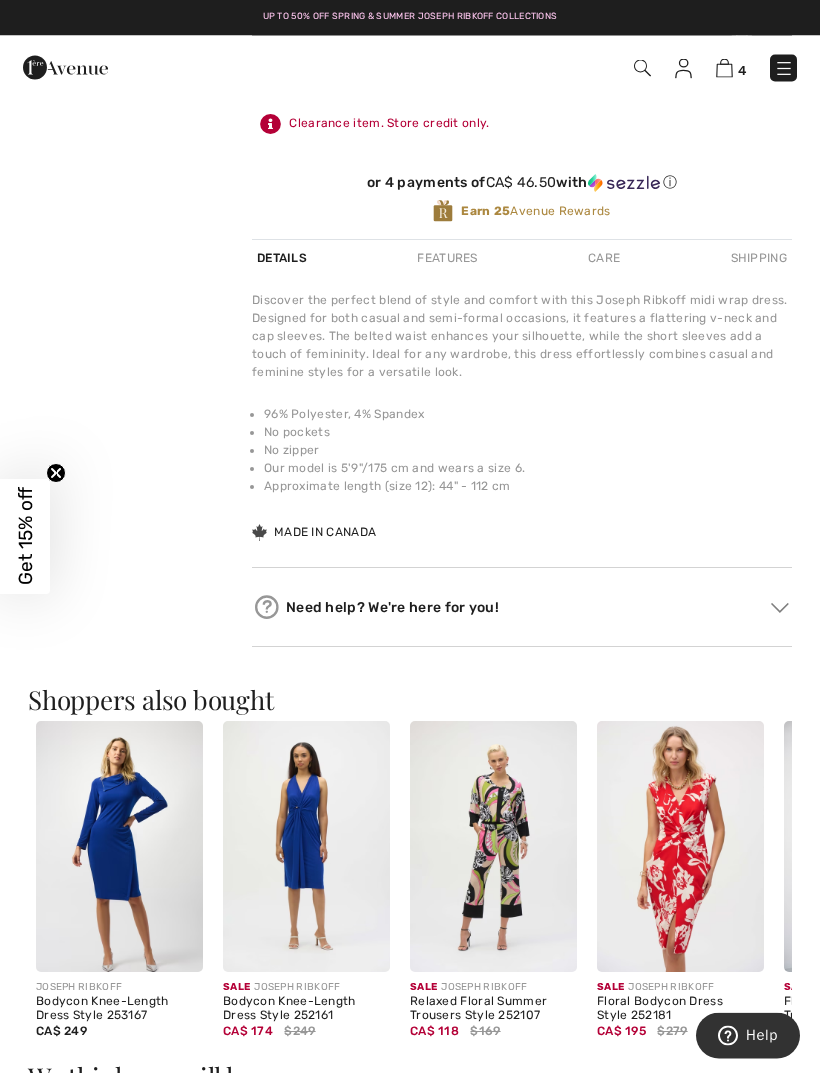 scroll, scrollTop: 548, scrollLeft: 0, axis: vertical 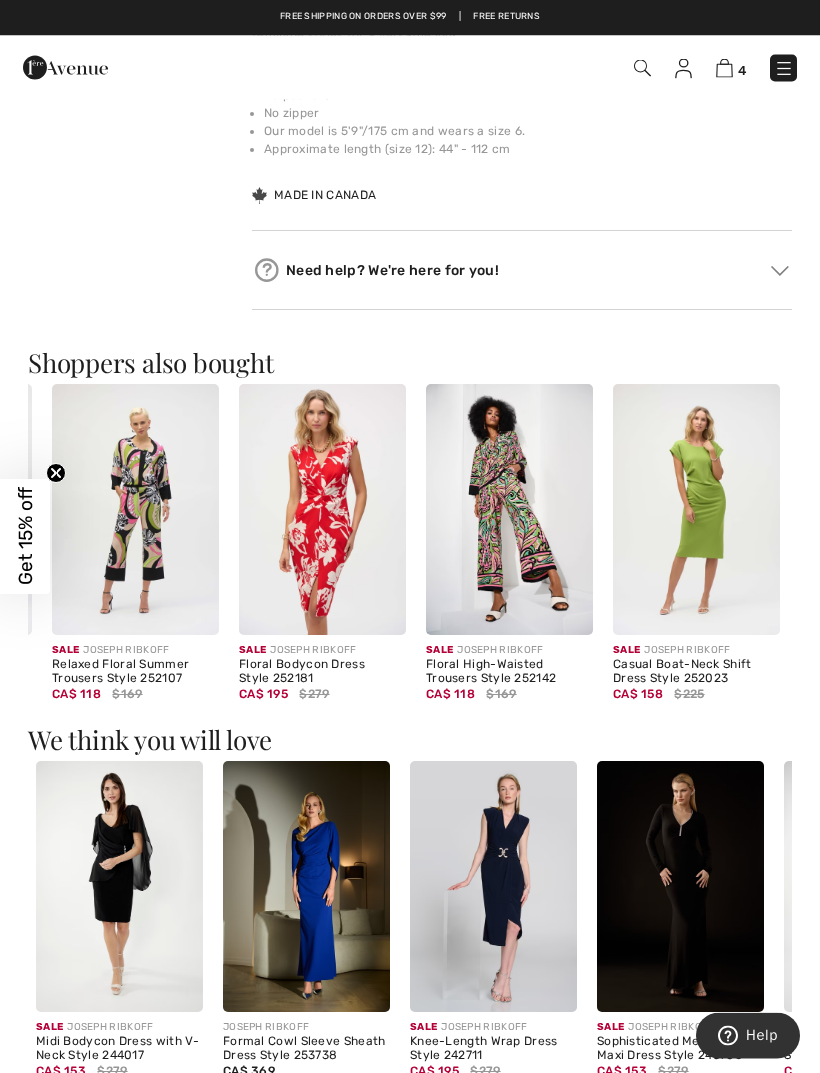 click at bounding box center (119, 887) 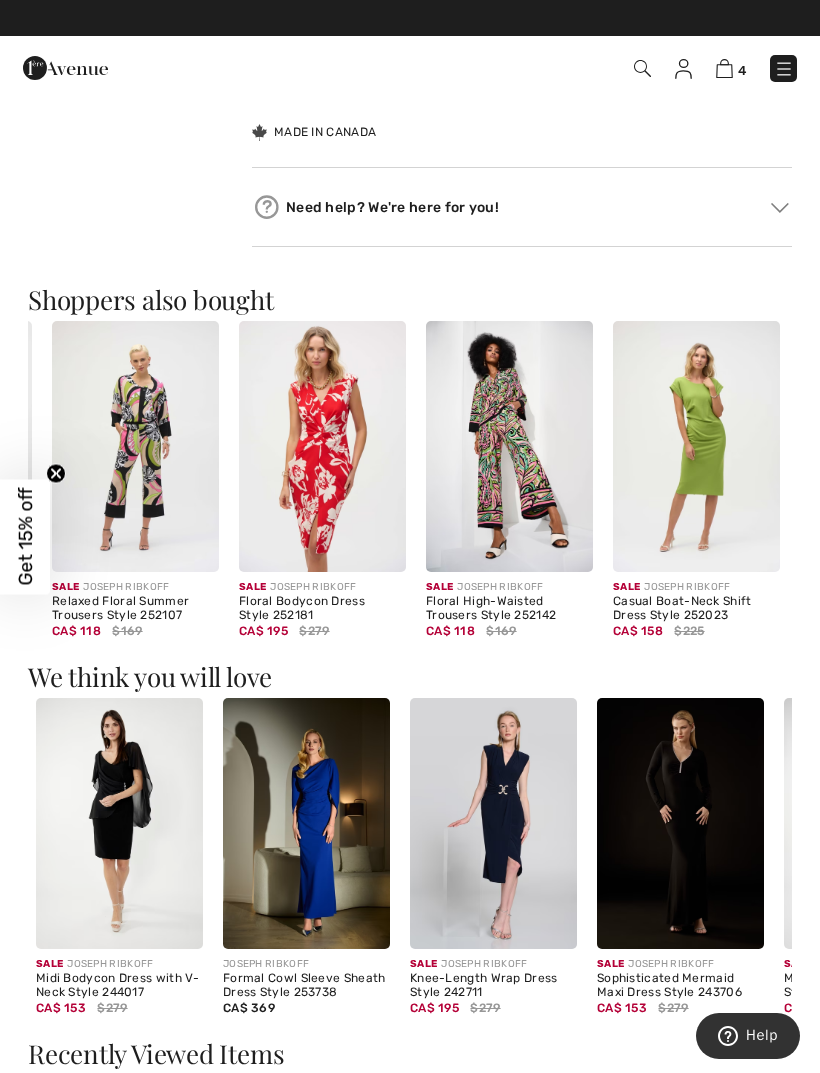 scroll, scrollTop: 949, scrollLeft: 0, axis: vertical 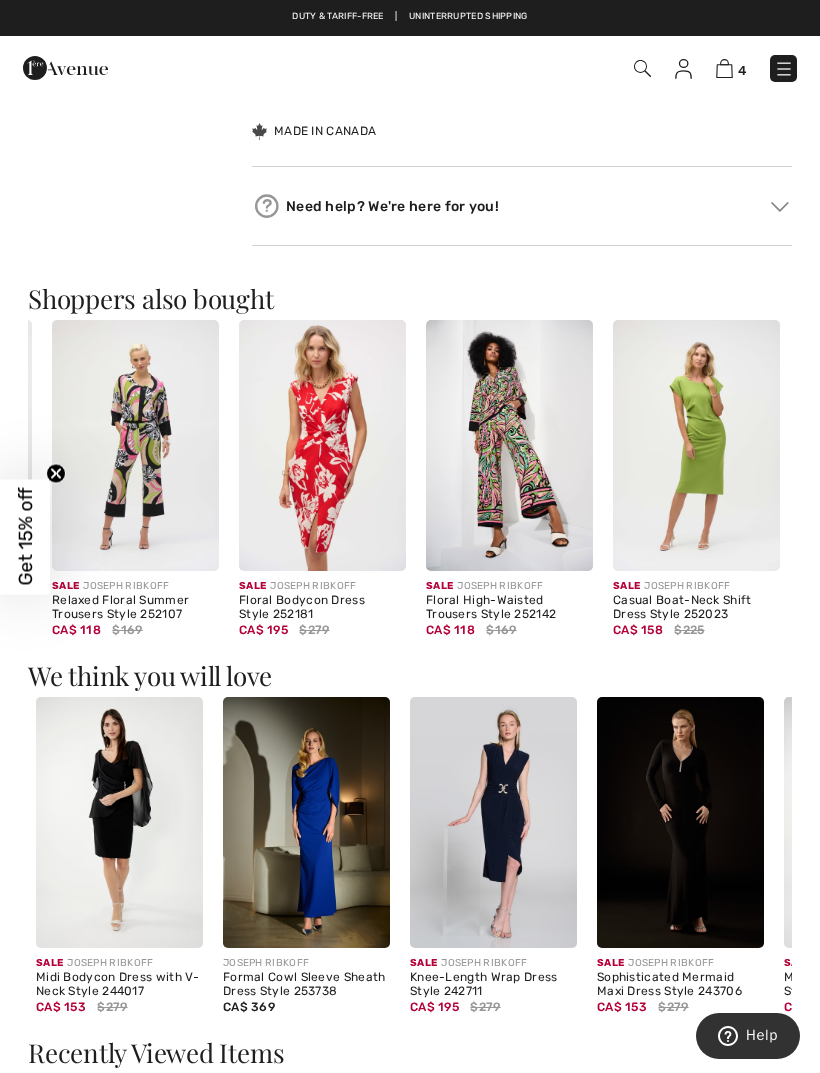 click at bounding box center [119, 822] 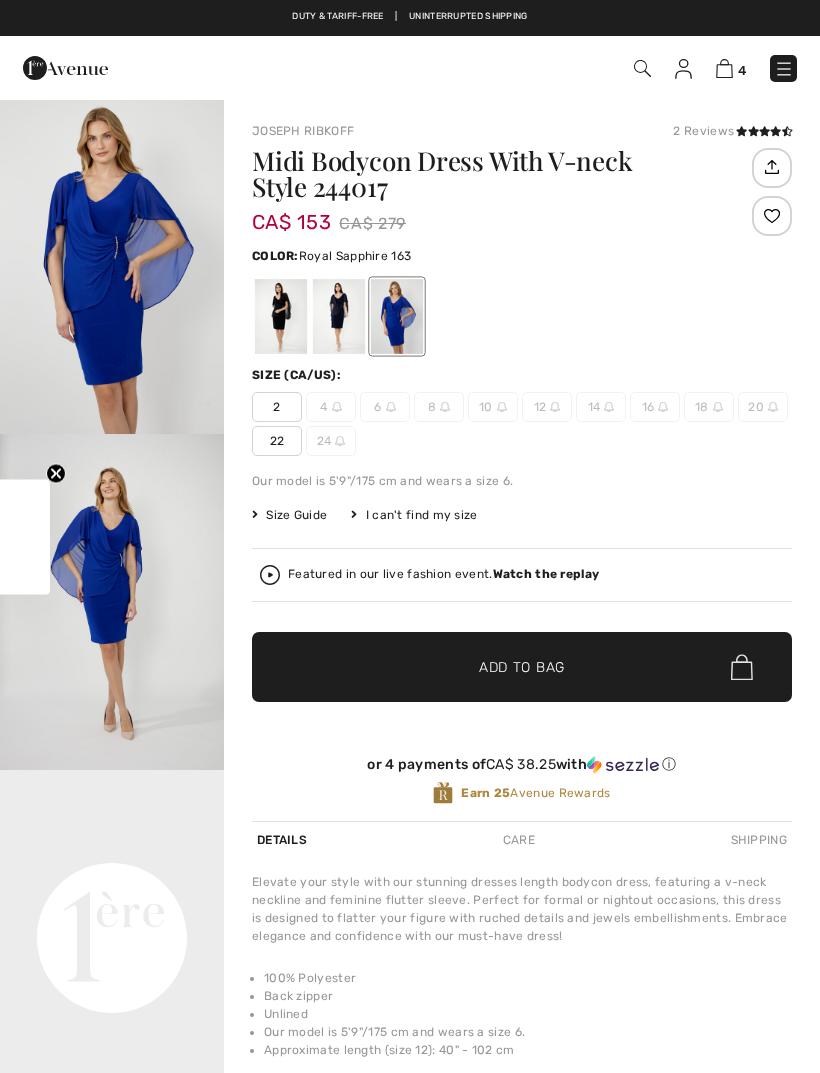 checkbox on "true" 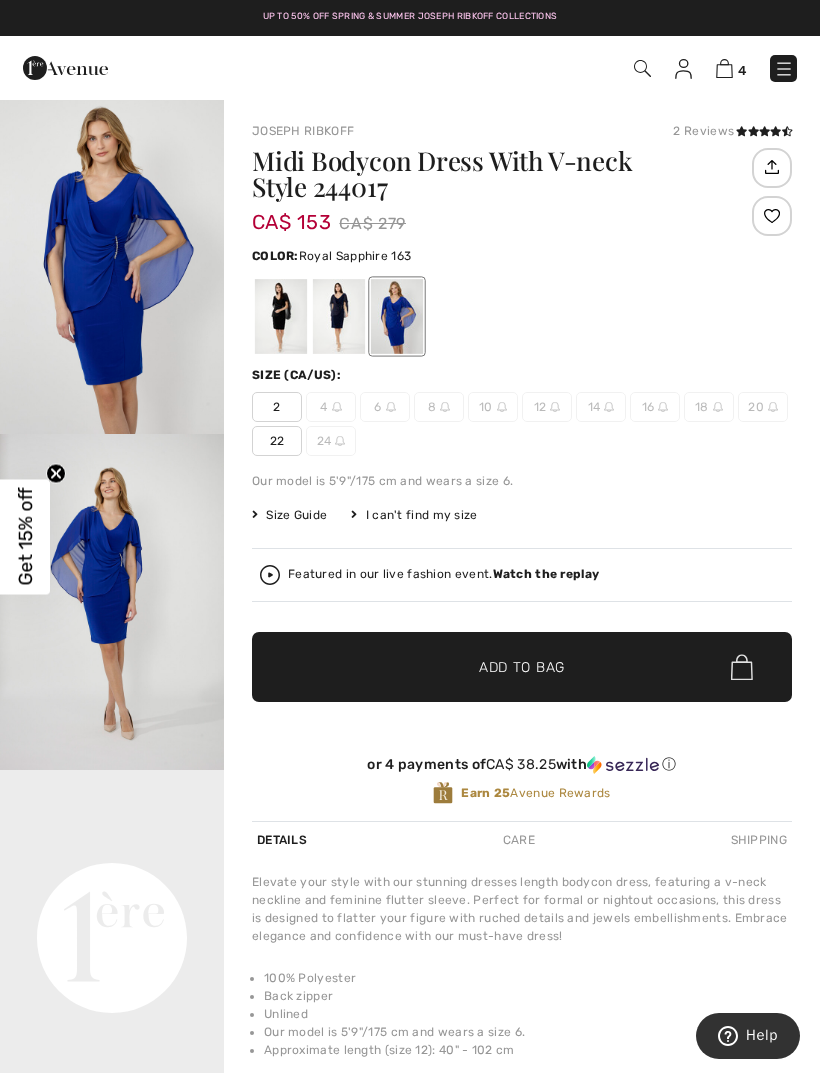 click at bounding box center [112, 602] 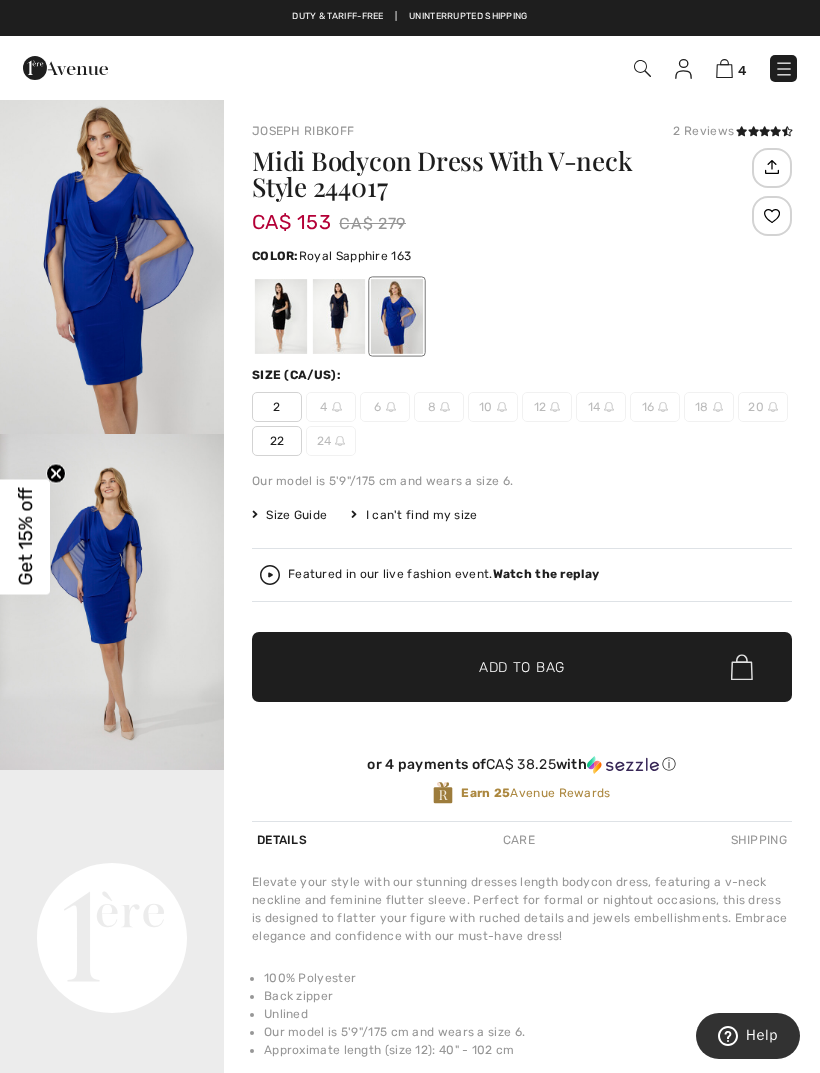 click on "Your browser does not support the video tag." at bounding box center (112, 826) 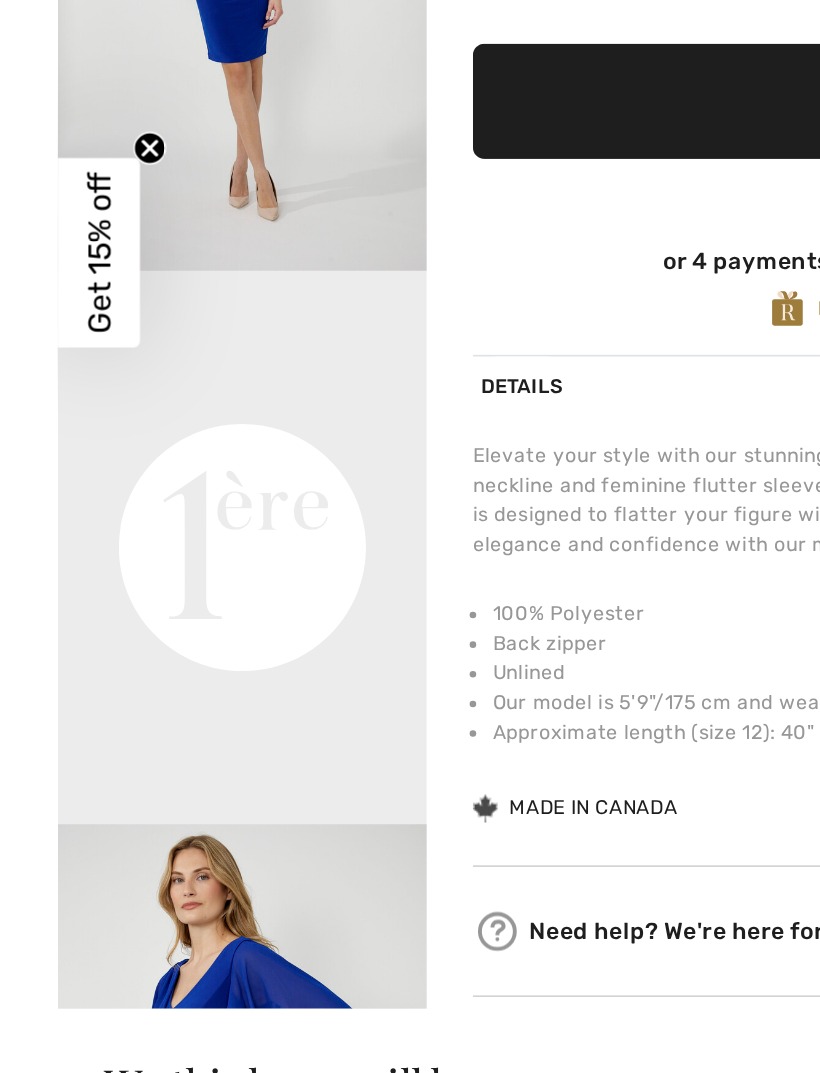 scroll, scrollTop: 227, scrollLeft: 0, axis: vertical 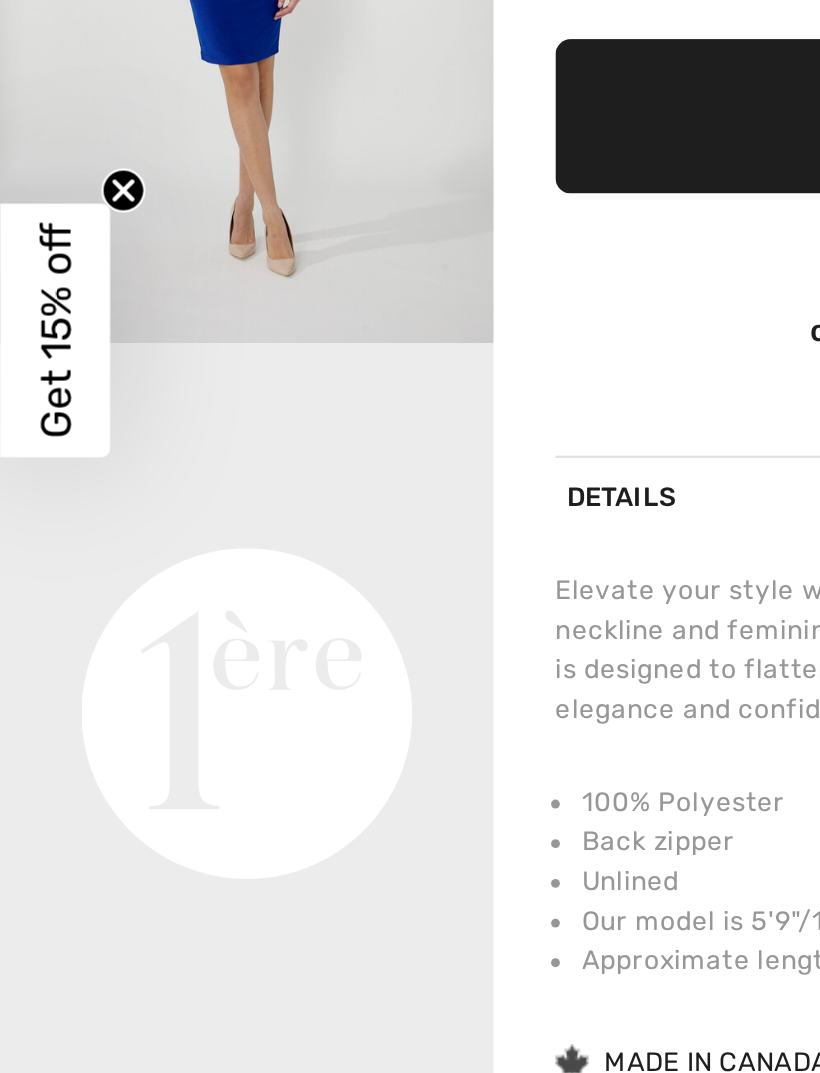 click 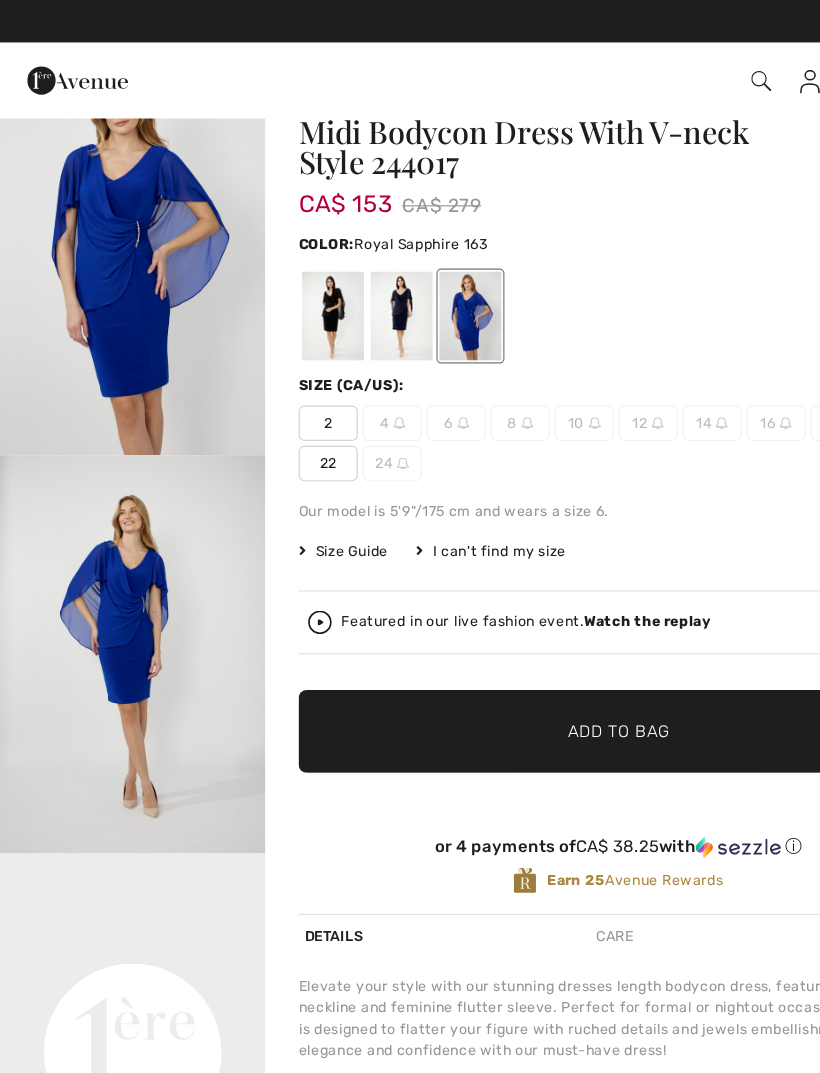 scroll, scrollTop: 2, scrollLeft: 0, axis: vertical 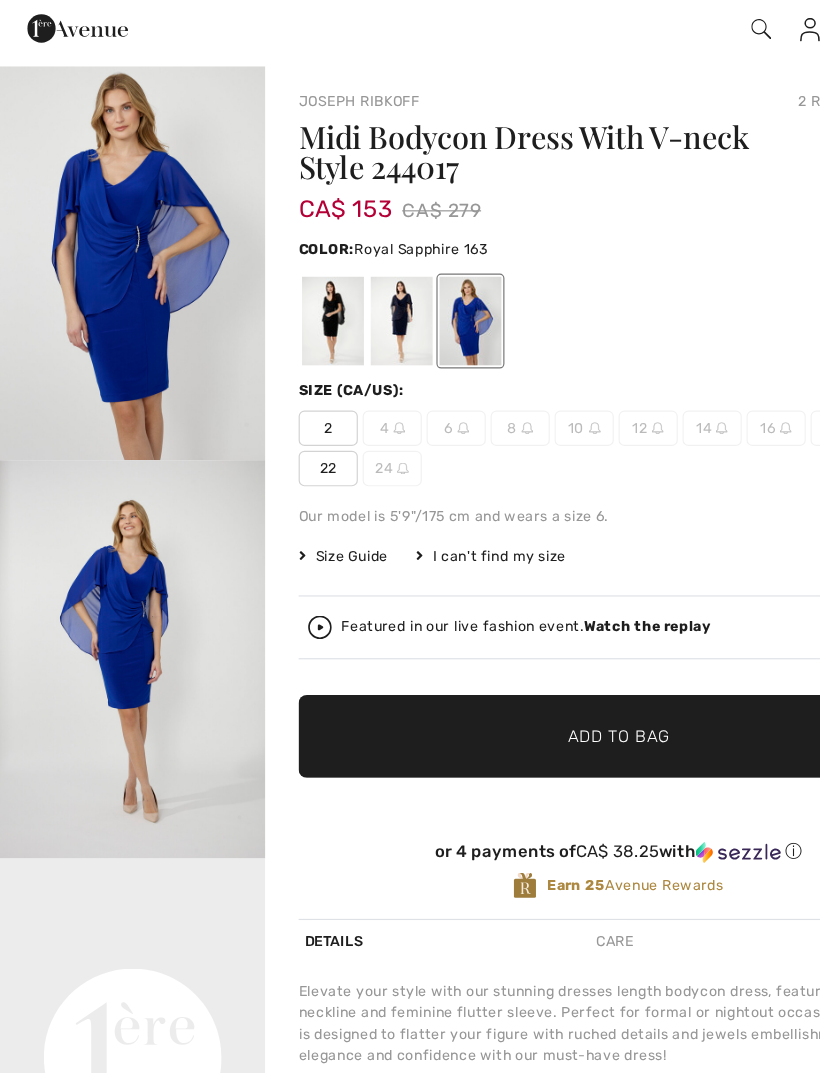 click at bounding box center [339, 314] 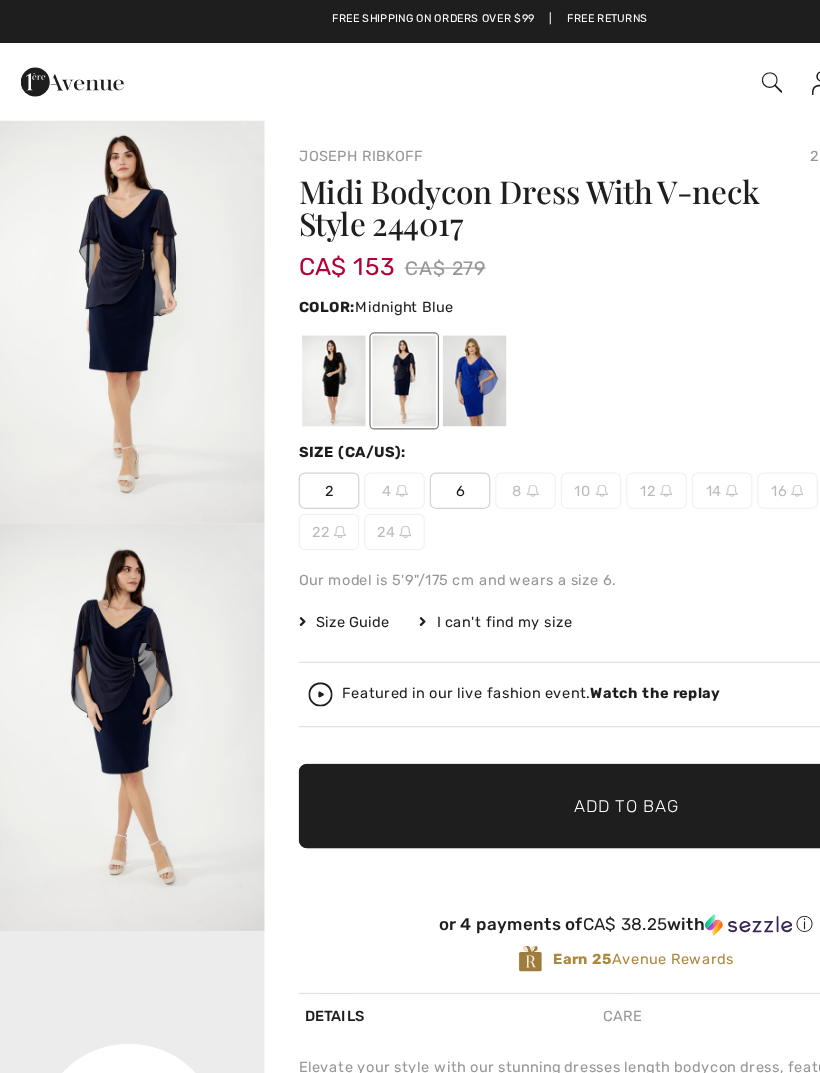 scroll, scrollTop: 1, scrollLeft: 0, axis: vertical 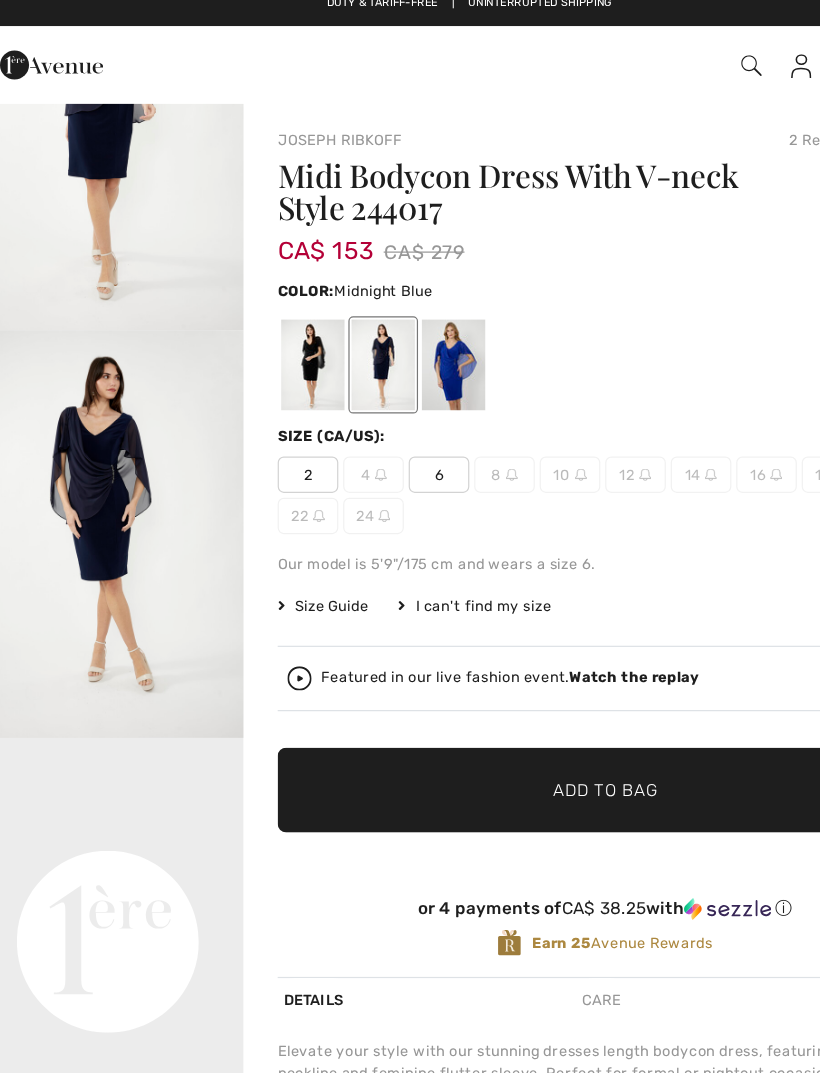 click at bounding box center [112, 455] 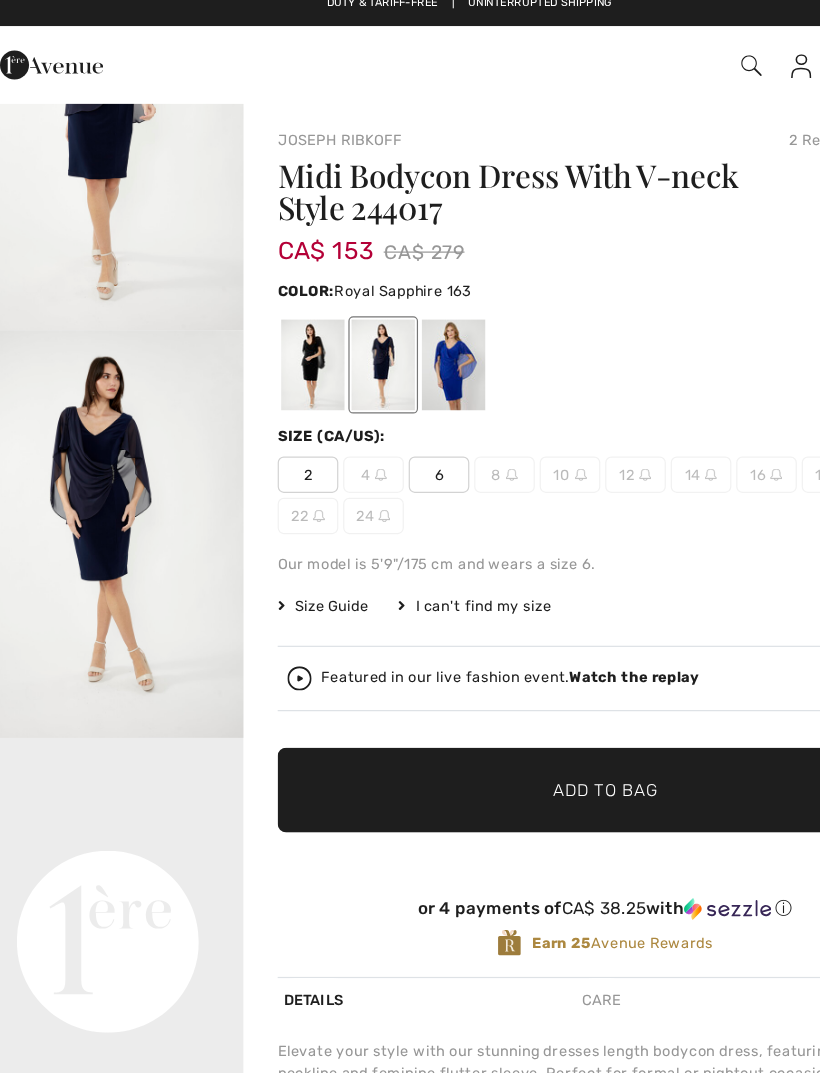 click at bounding box center [397, 315] 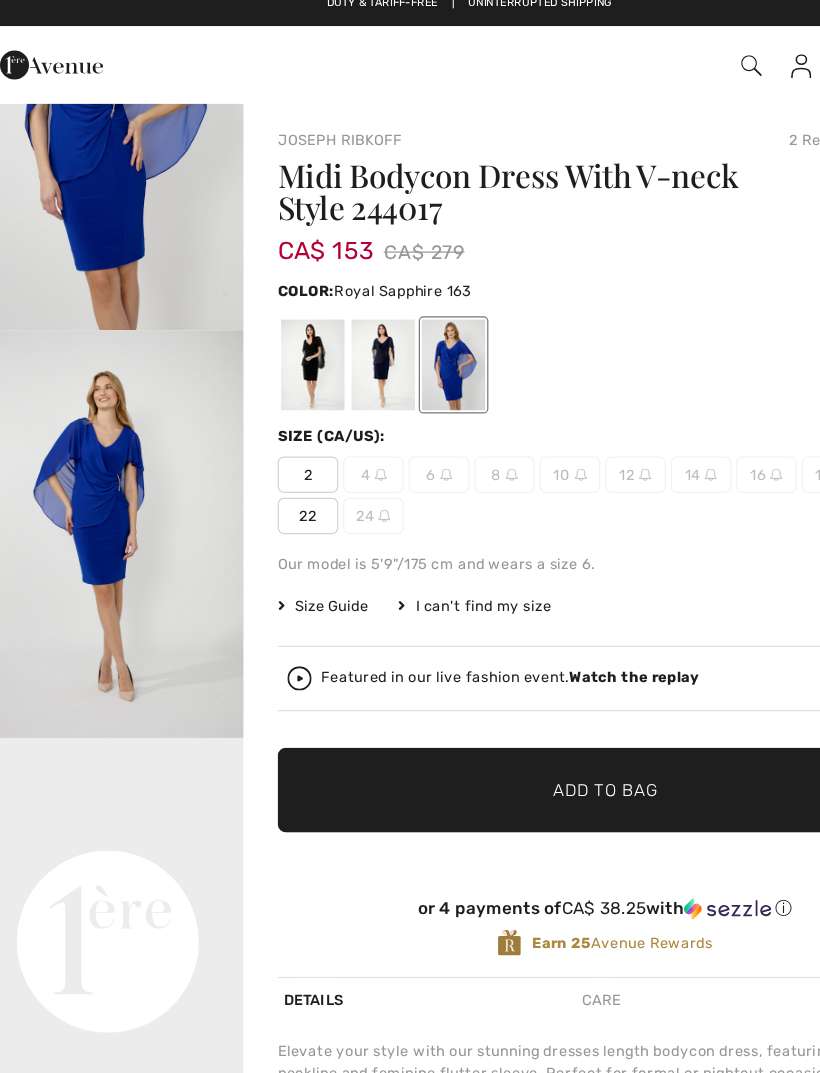 scroll, scrollTop: 0, scrollLeft: 0, axis: both 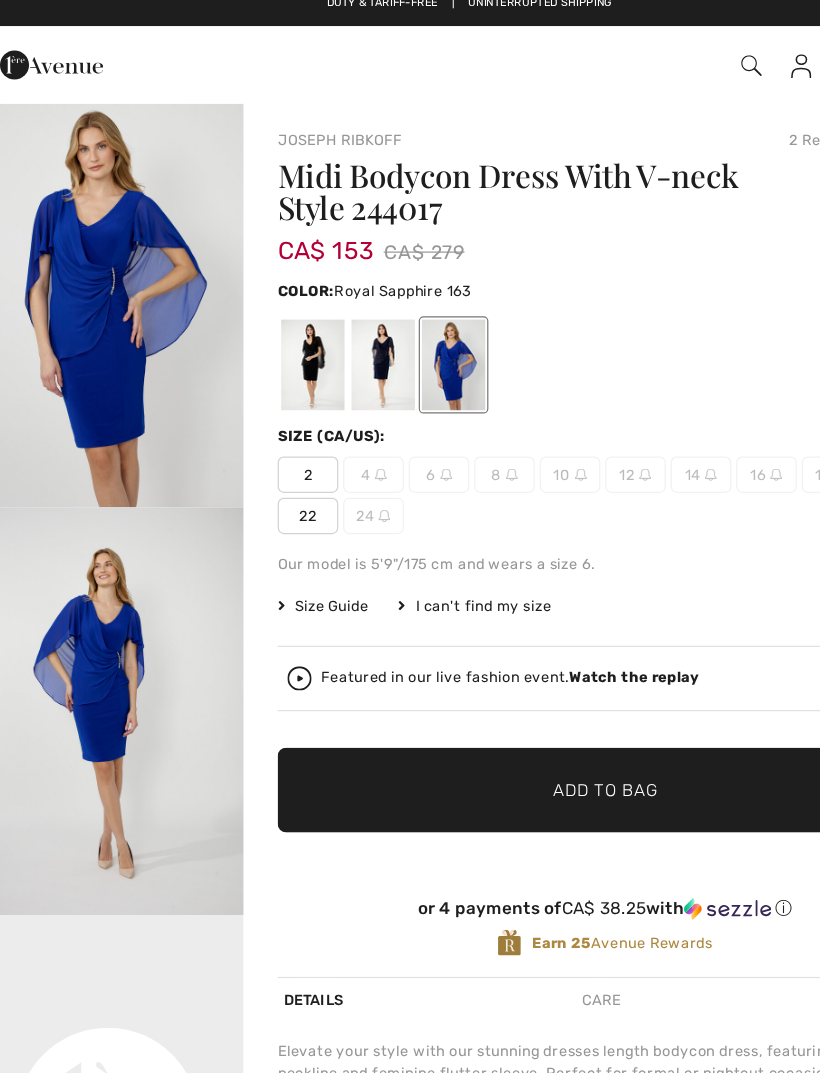 click on "22" at bounding box center [277, 440] 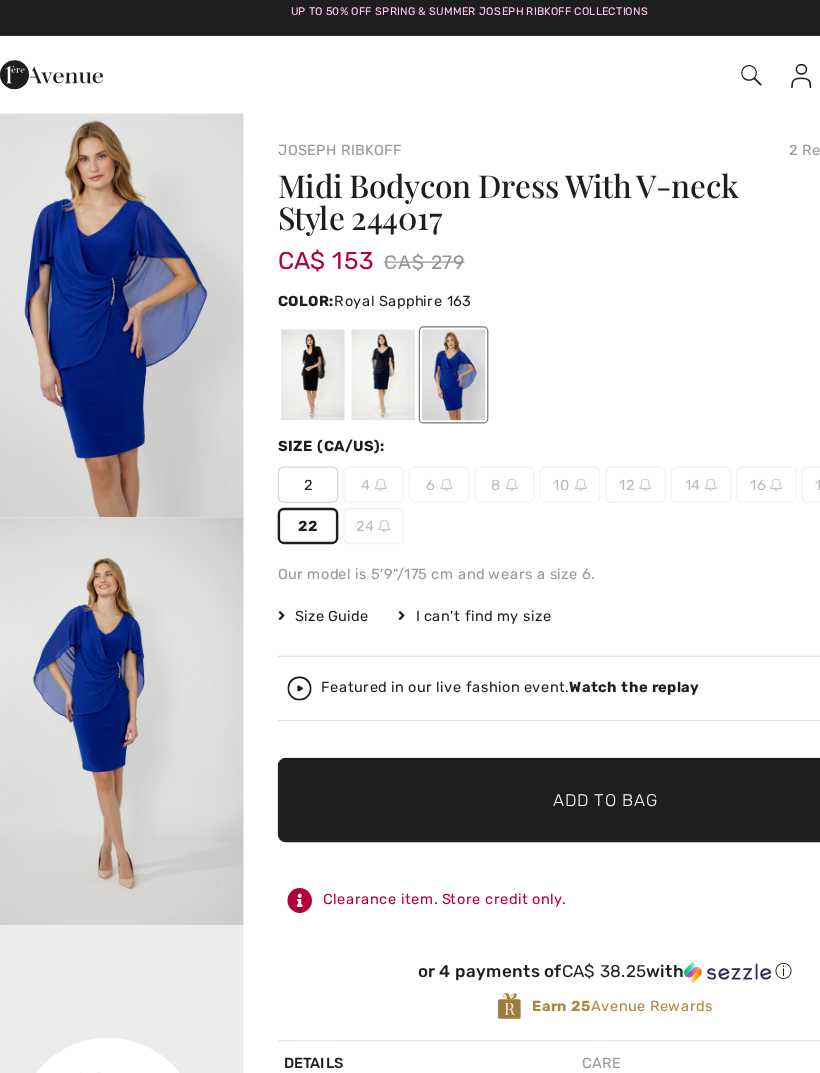 scroll, scrollTop: 0, scrollLeft: 0, axis: both 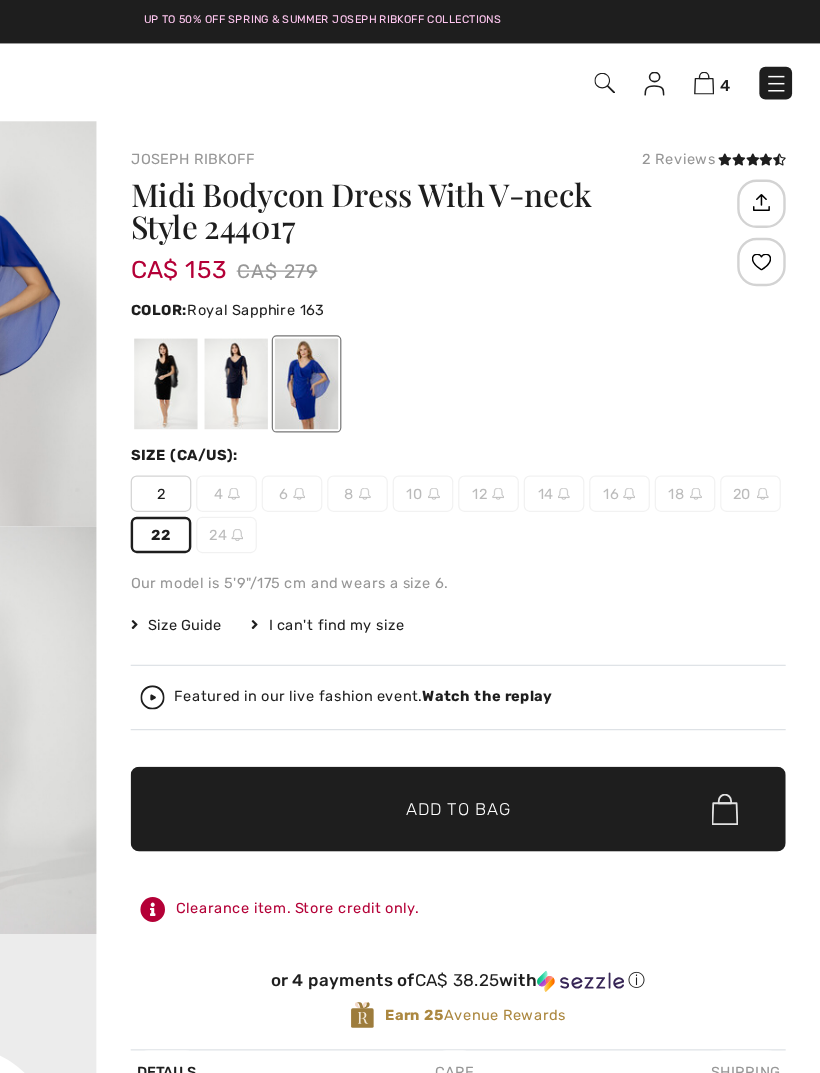 click on "✔ Added to Bag
Add to Bag" at bounding box center [522, 667] 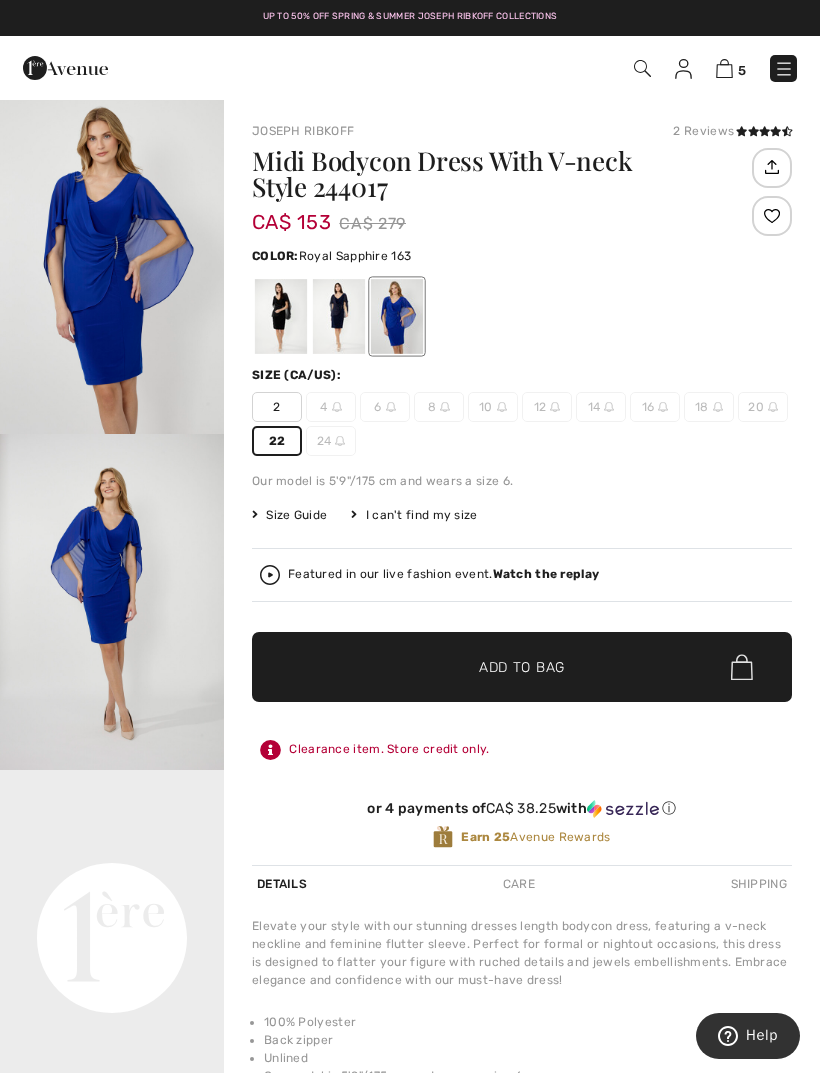 click at bounding box center [65, 68] 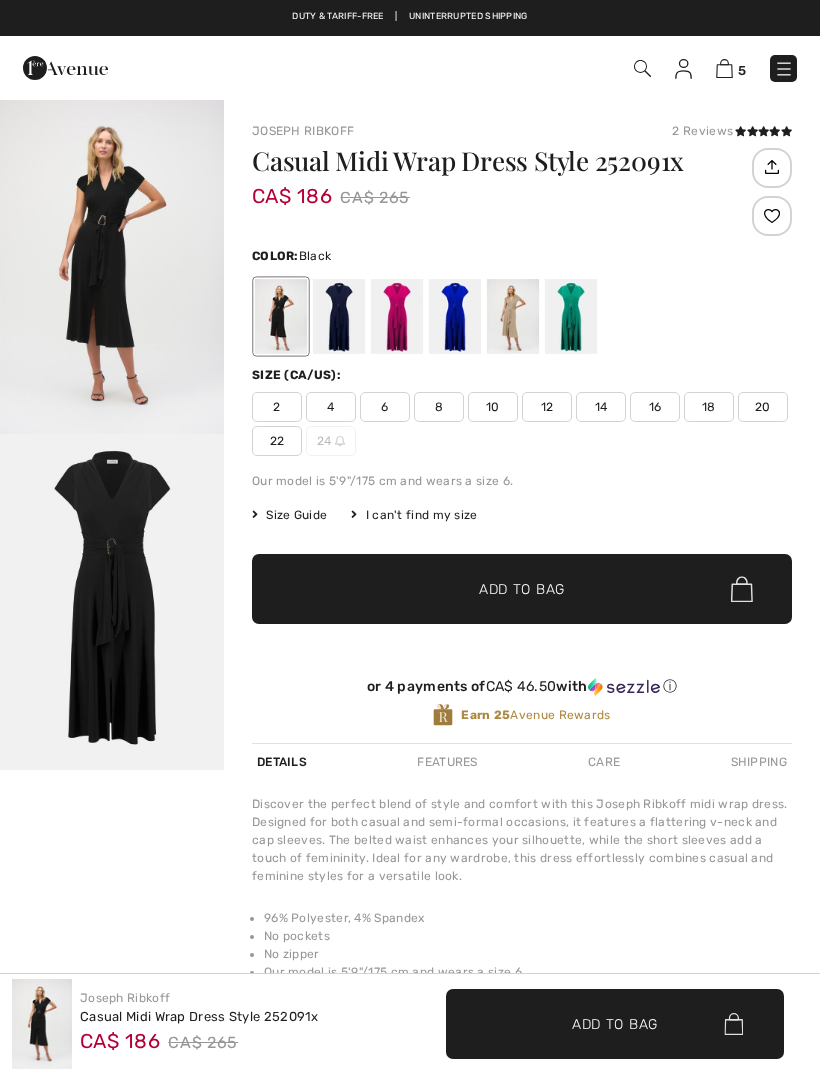 scroll, scrollTop: 949, scrollLeft: 0, axis: vertical 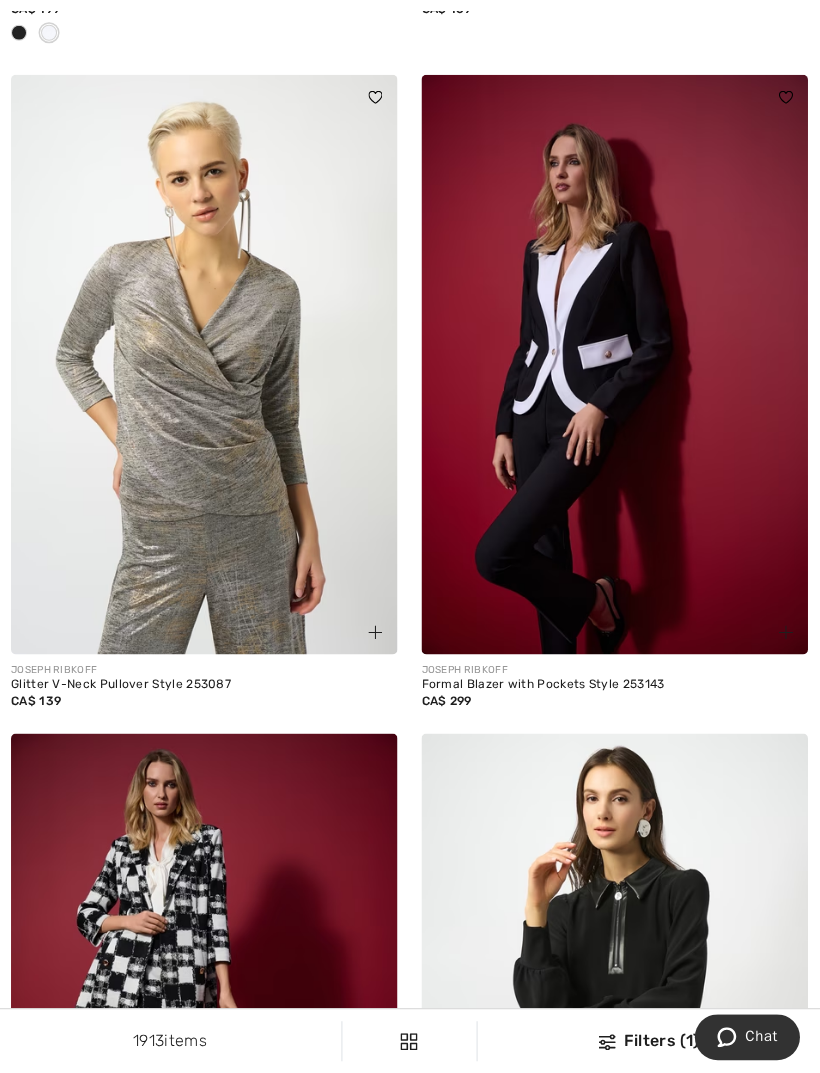 click on "Formal Blazer with Pockets Style 253143" at bounding box center [615, 684] 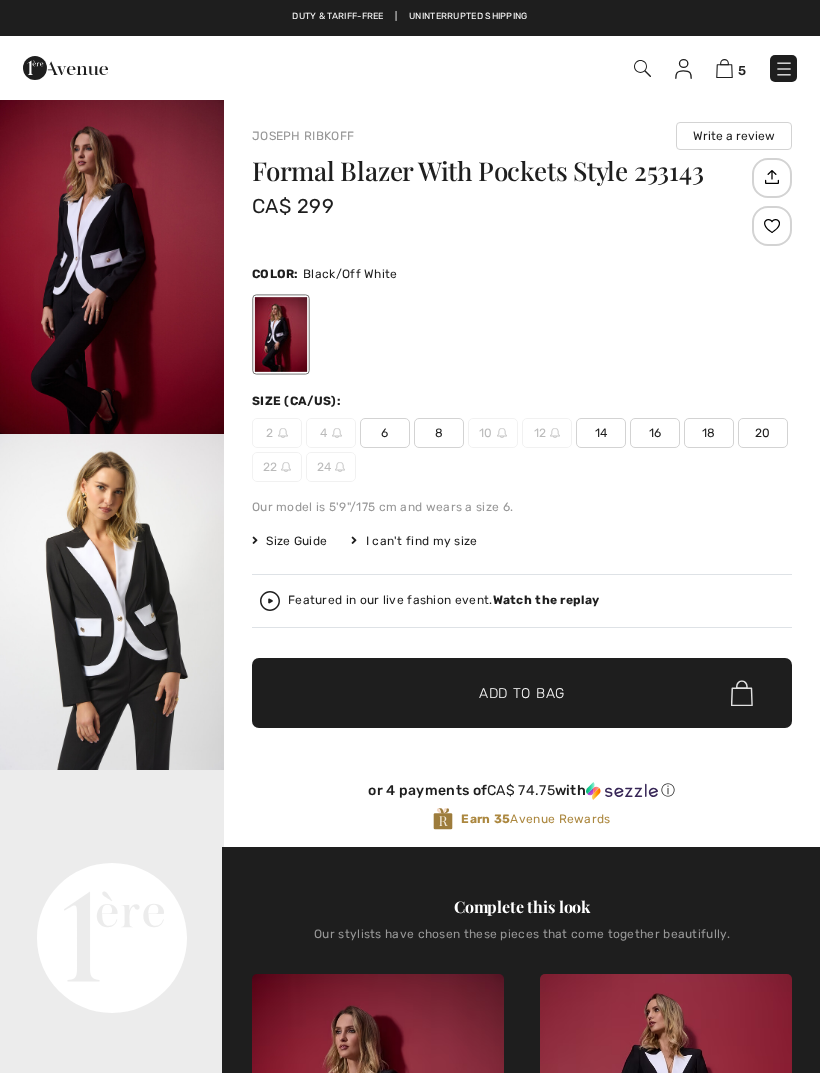 checkbox on "true" 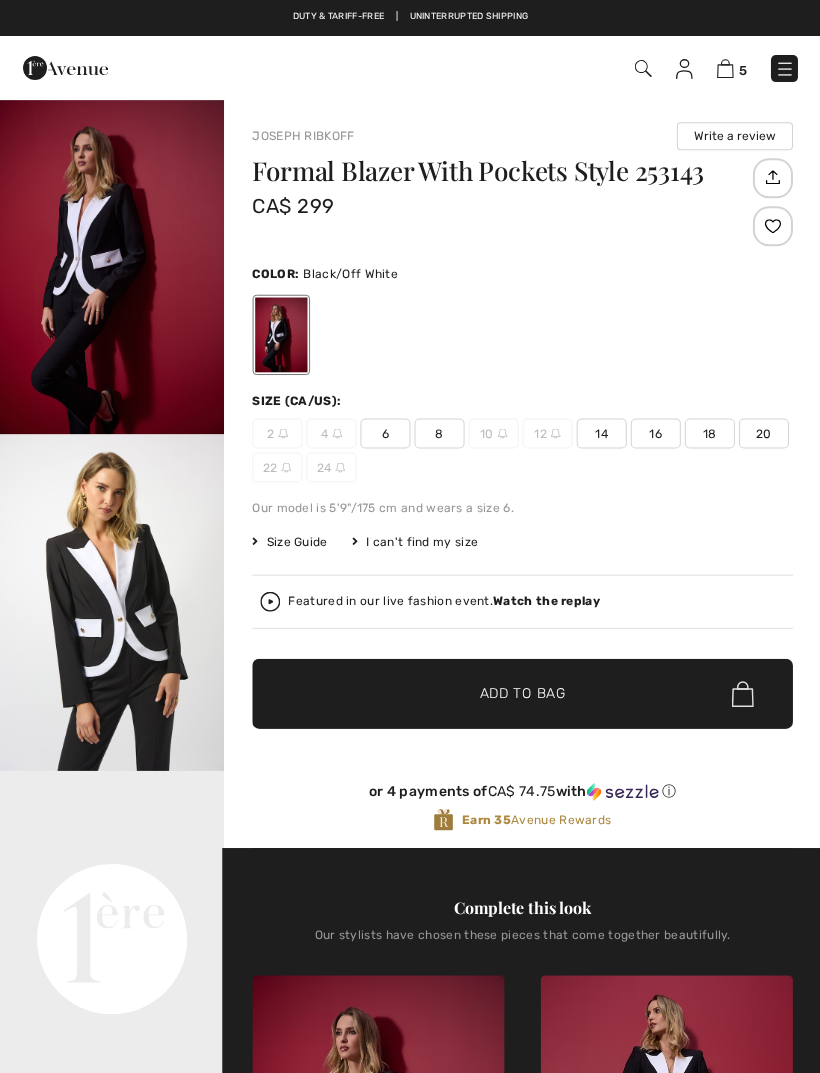 scroll, scrollTop: 0, scrollLeft: 0, axis: both 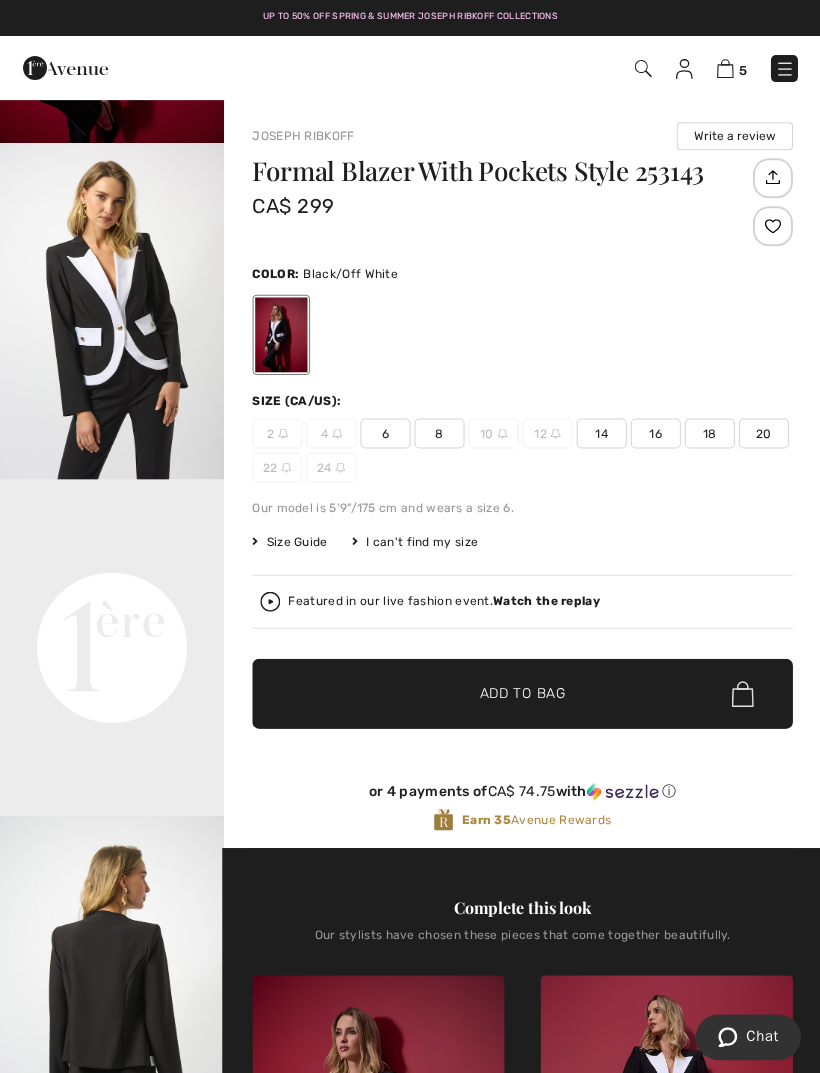 click on "20" at bounding box center [763, 433] 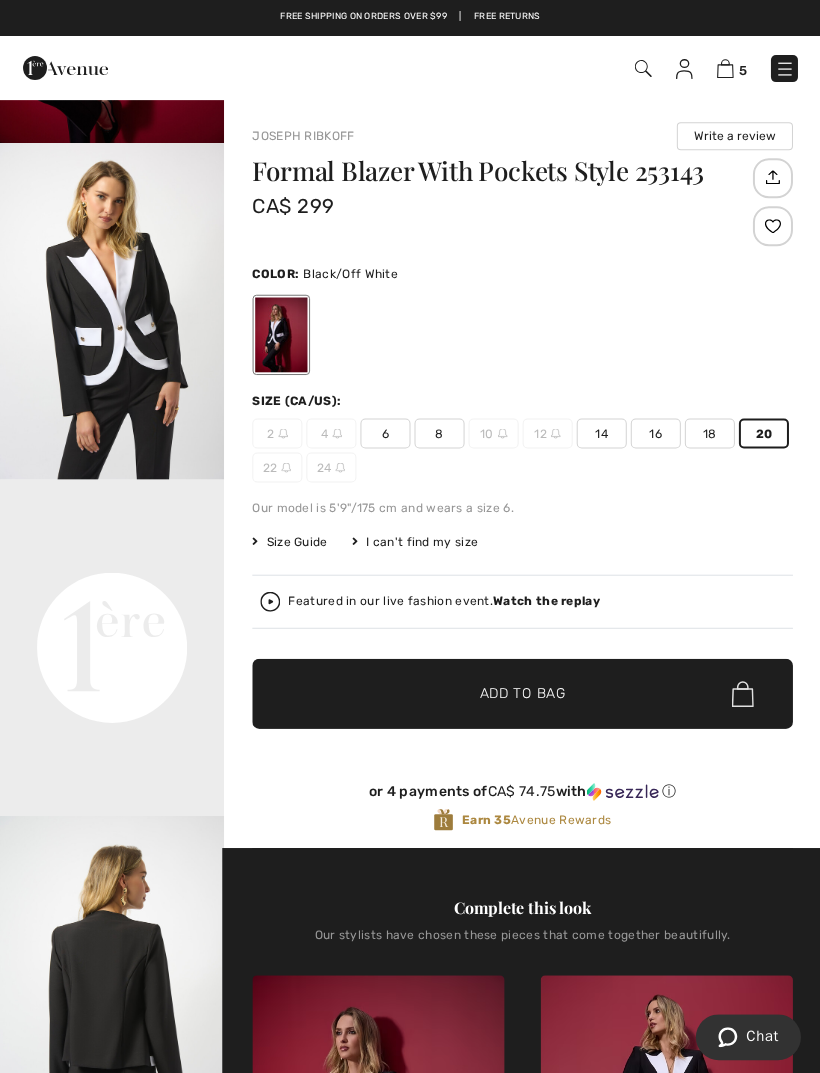 click on "✔ Added to Bag
Add to Bag" at bounding box center [522, 693] 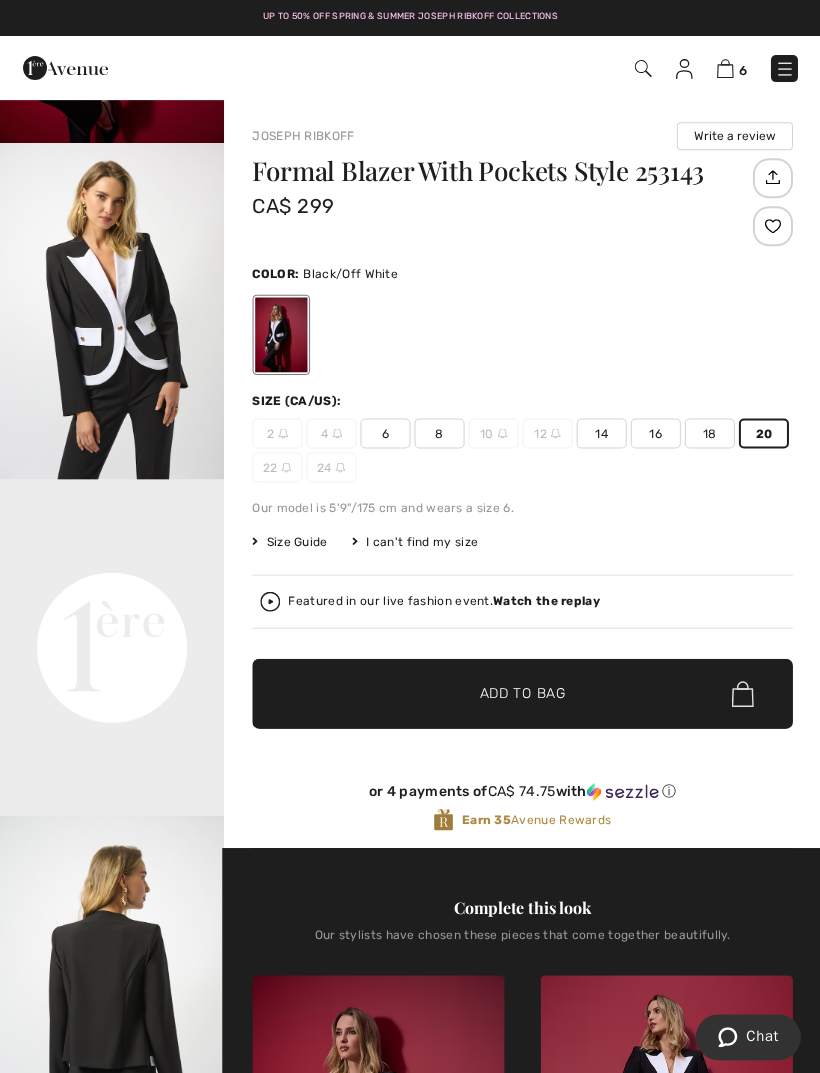 click on "✔ Added to Bag
Add to Bag" at bounding box center (522, 693) 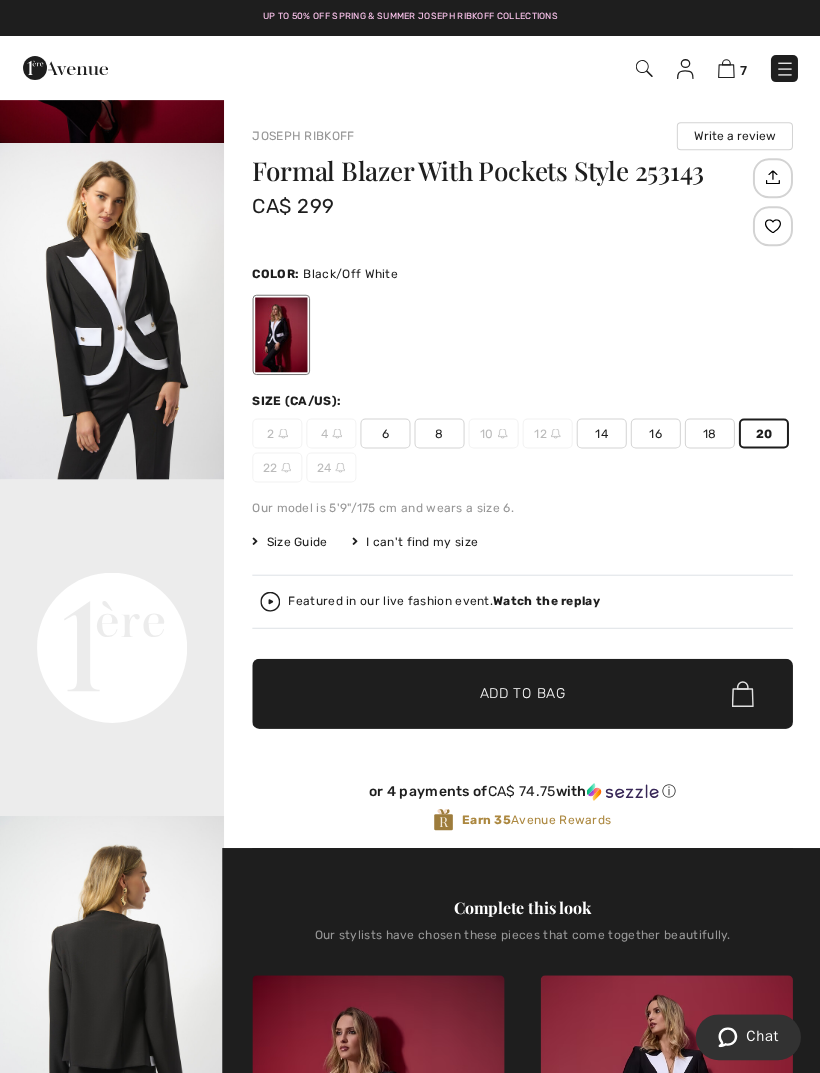 scroll, scrollTop: 24, scrollLeft: 0, axis: vertical 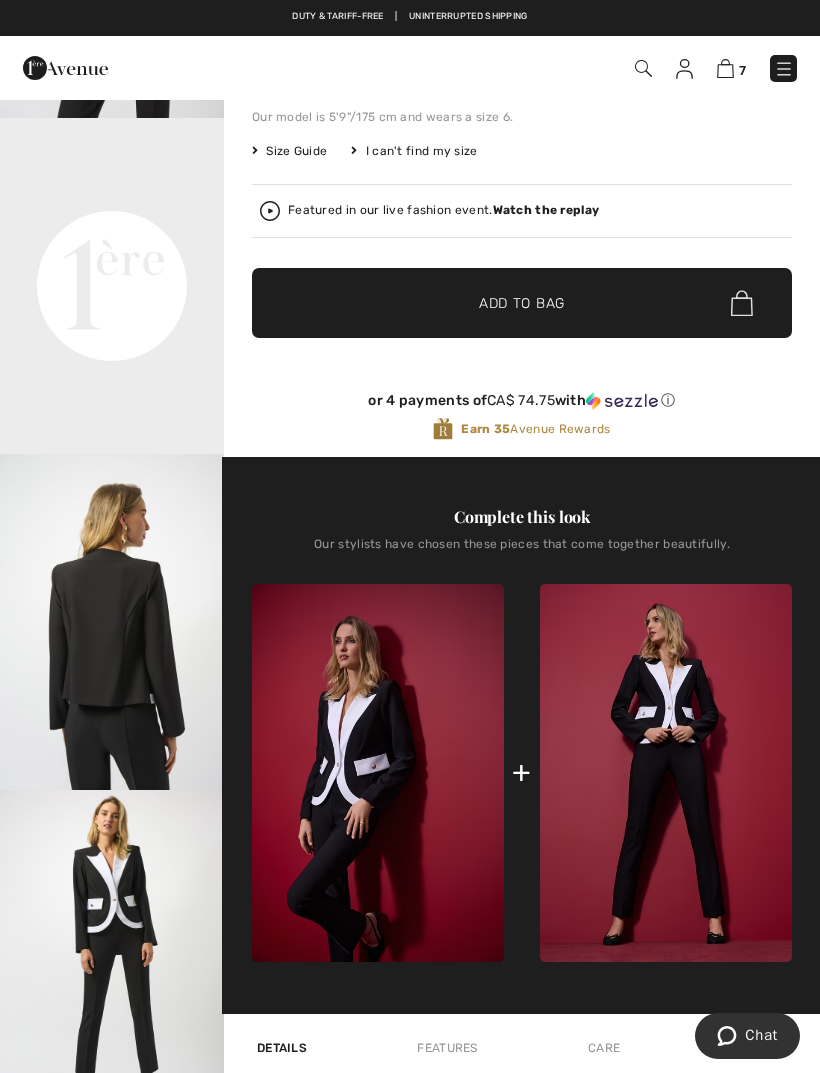 click on "7" at bounding box center (731, 68) 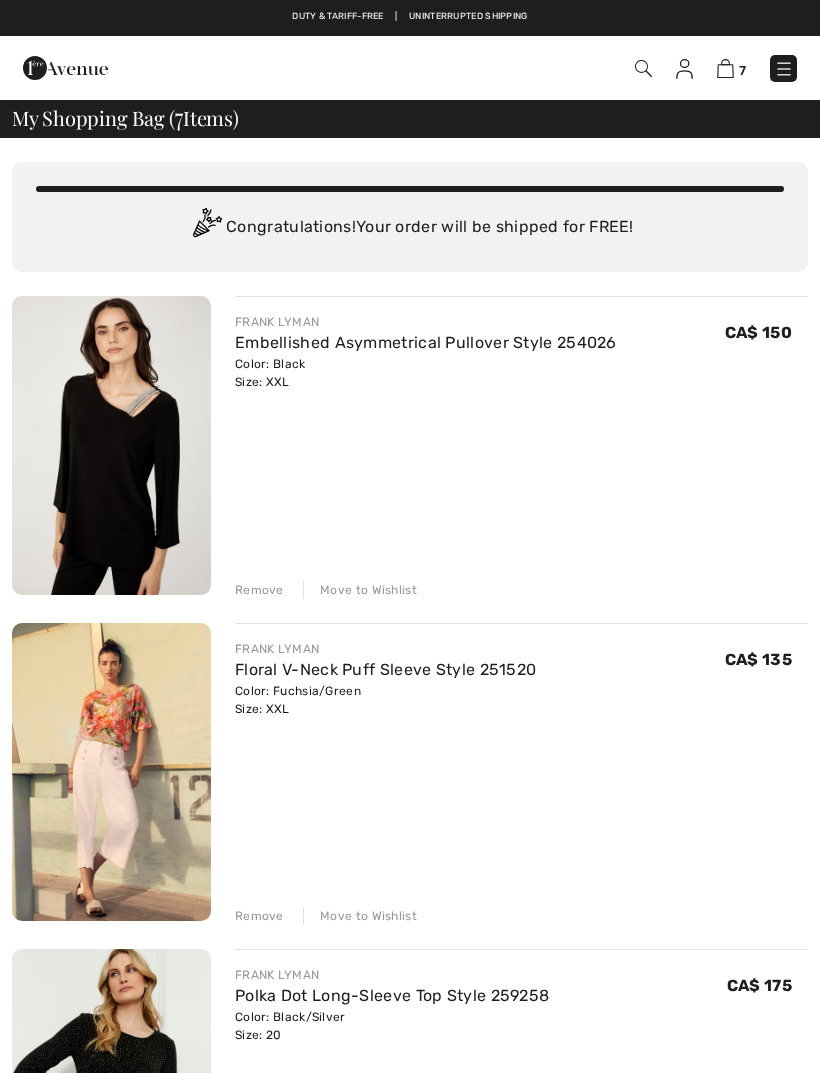 scroll, scrollTop: 0, scrollLeft: 0, axis: both 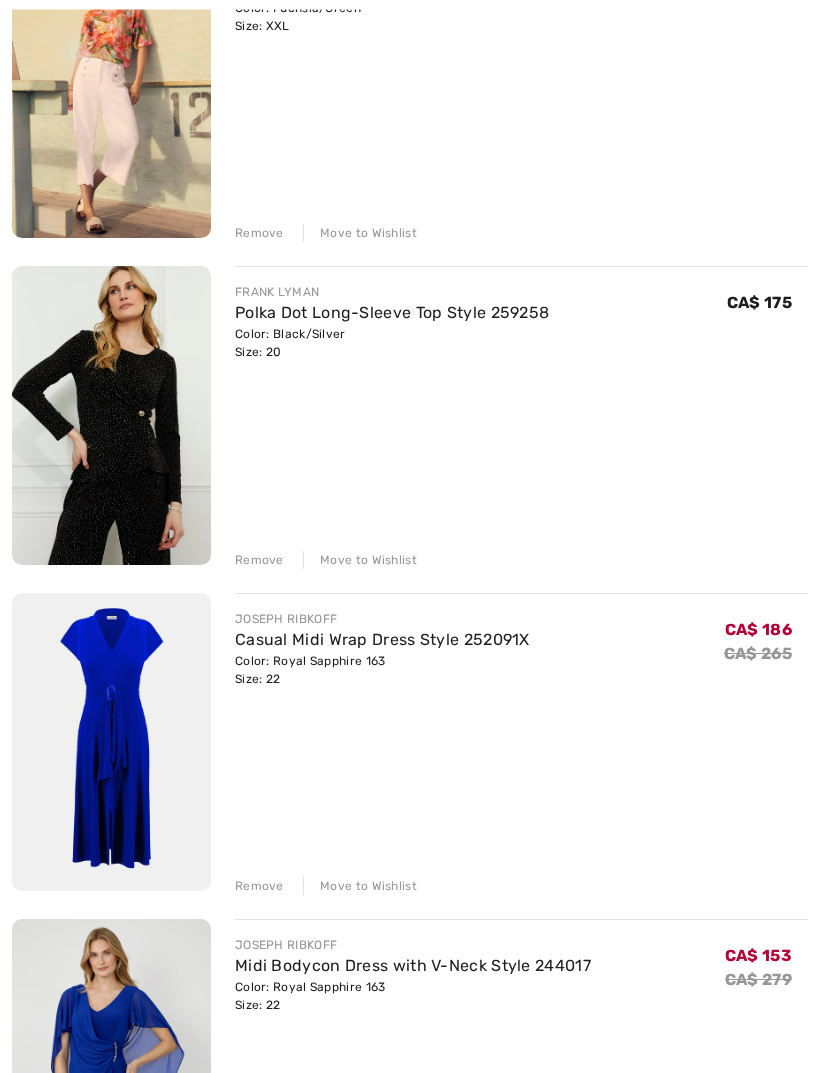 click on "Move to Wishlist" at bounding box center [360, 887] 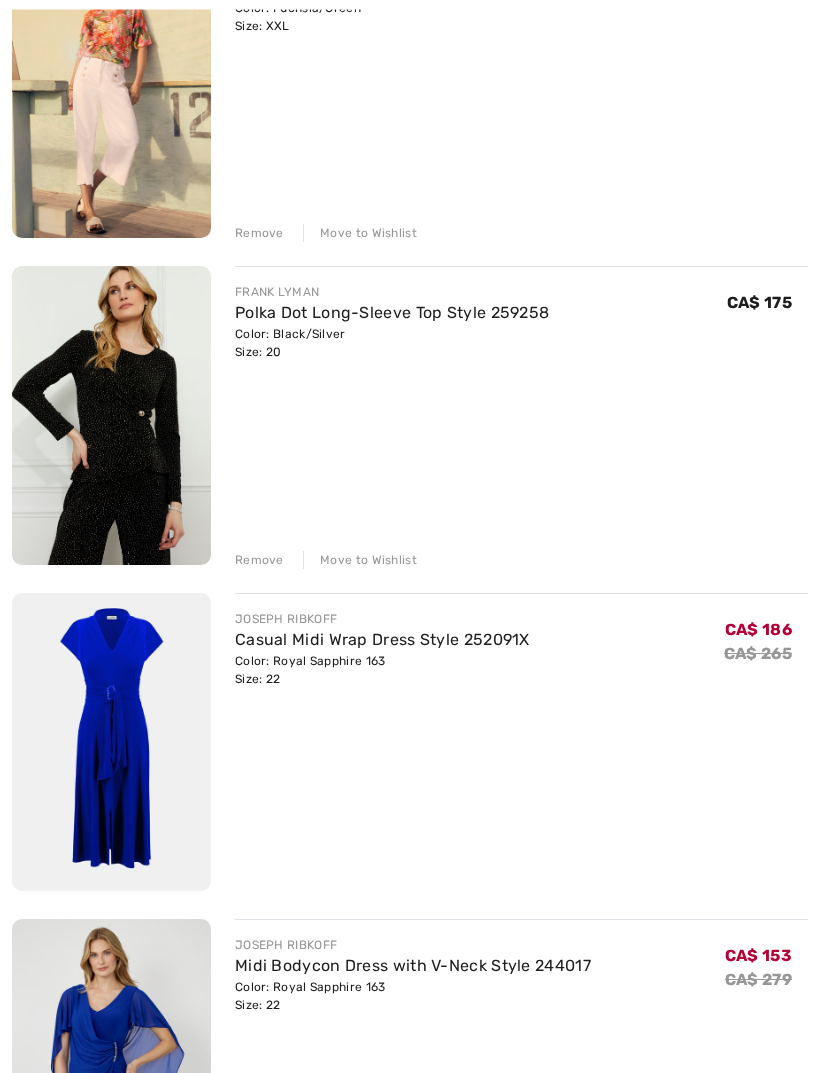 scroll, scrollTop: 683, scrollLeft: 0, axis: vertical 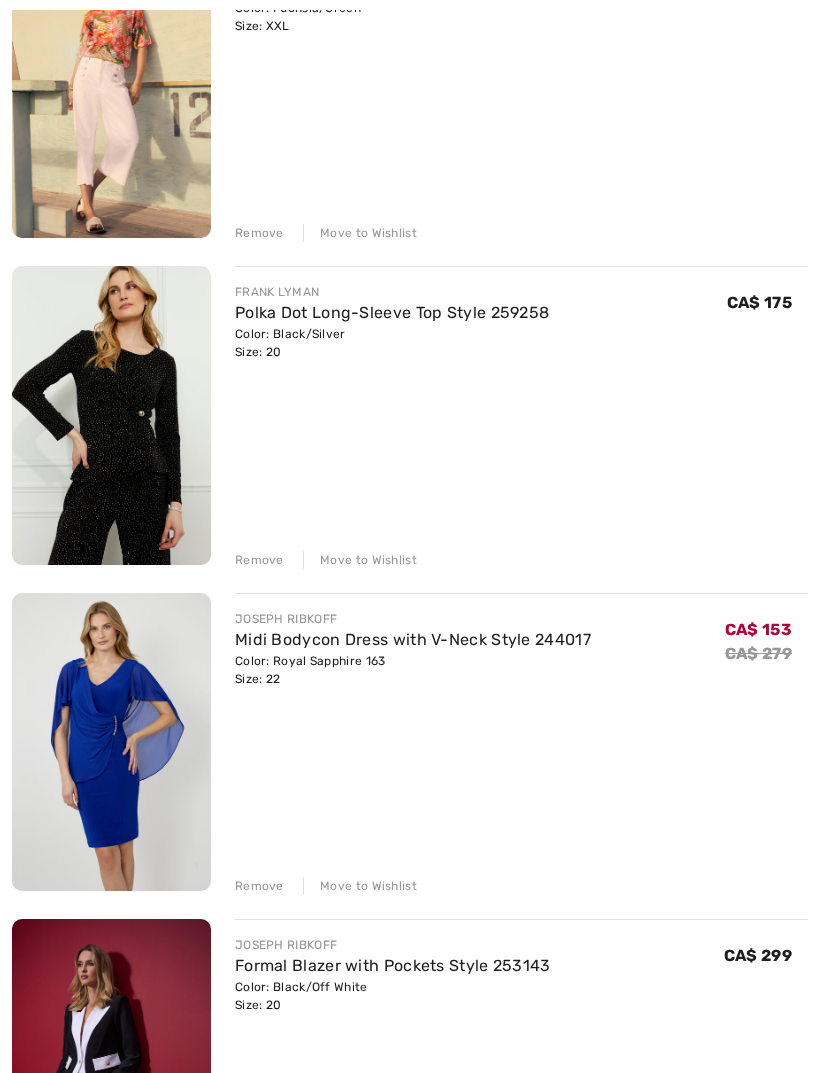 click on "Move to Wishlist" at bounding box center [360, 886] 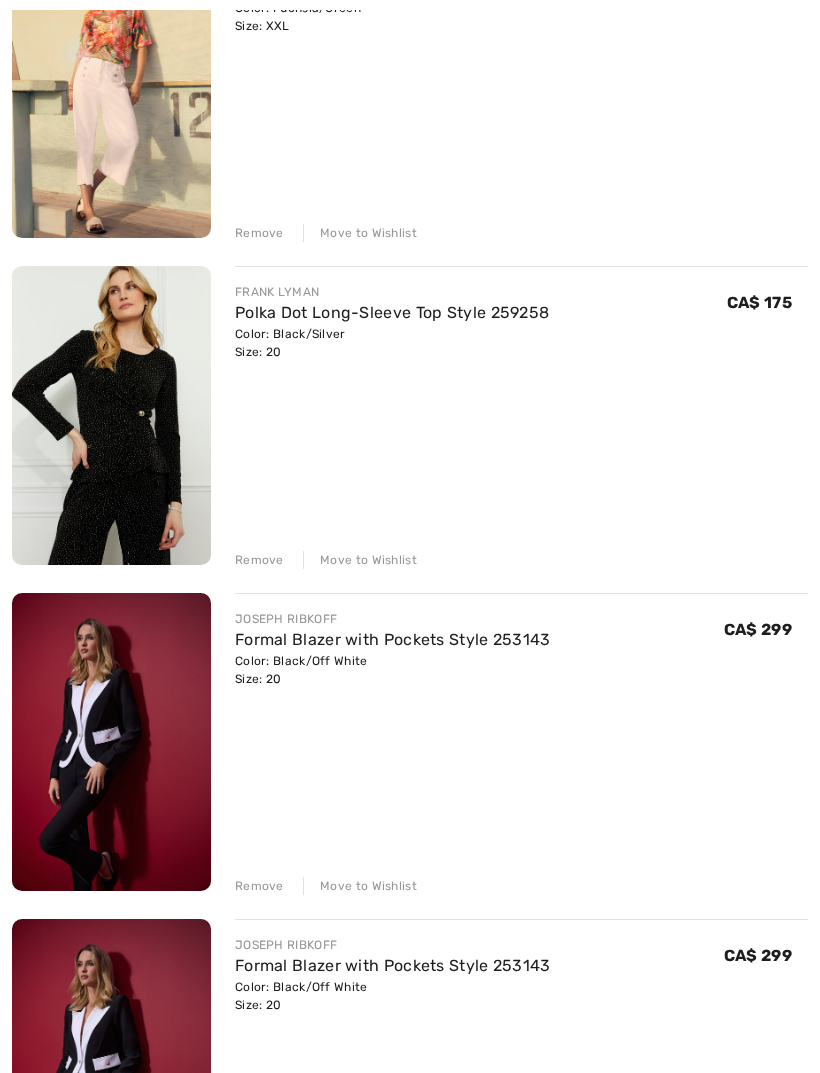 click on "Move to Wishlist" at bounding box center [360, 886] 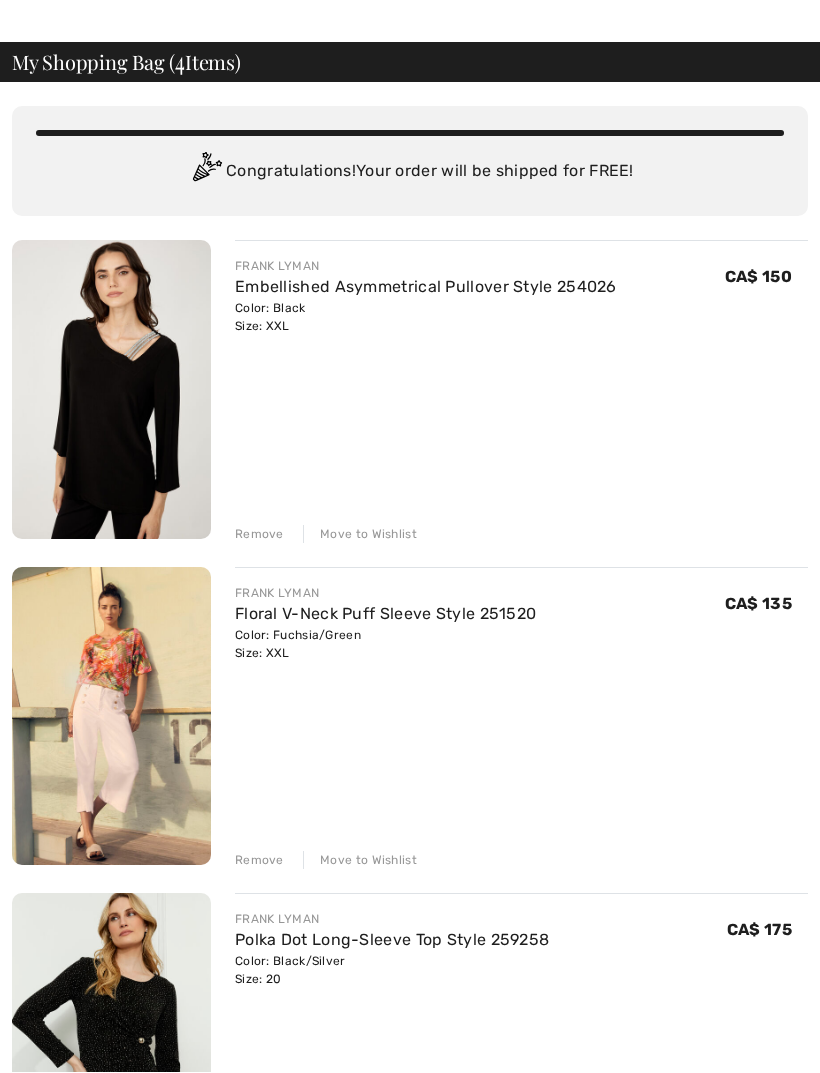 scroll, scrollTop: 56, scrollLeft: 0, axis: vertical 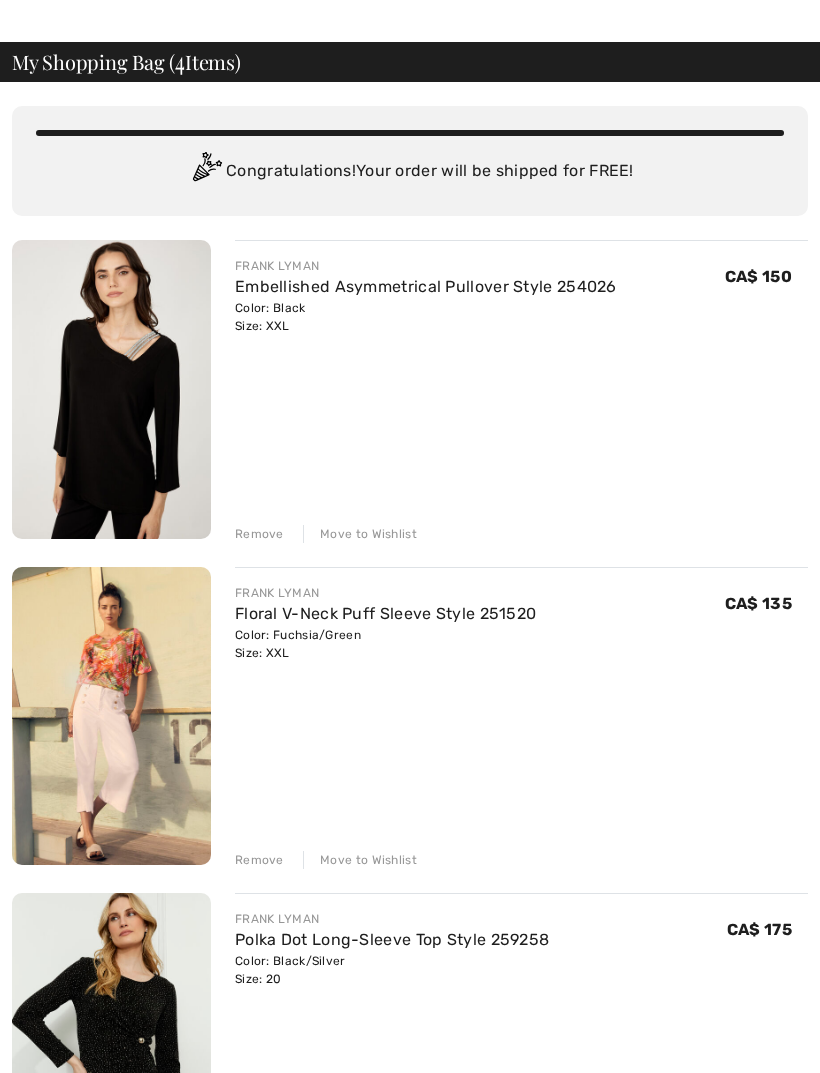 click on "Move to Wishlist" at bounding box center (360, 860) 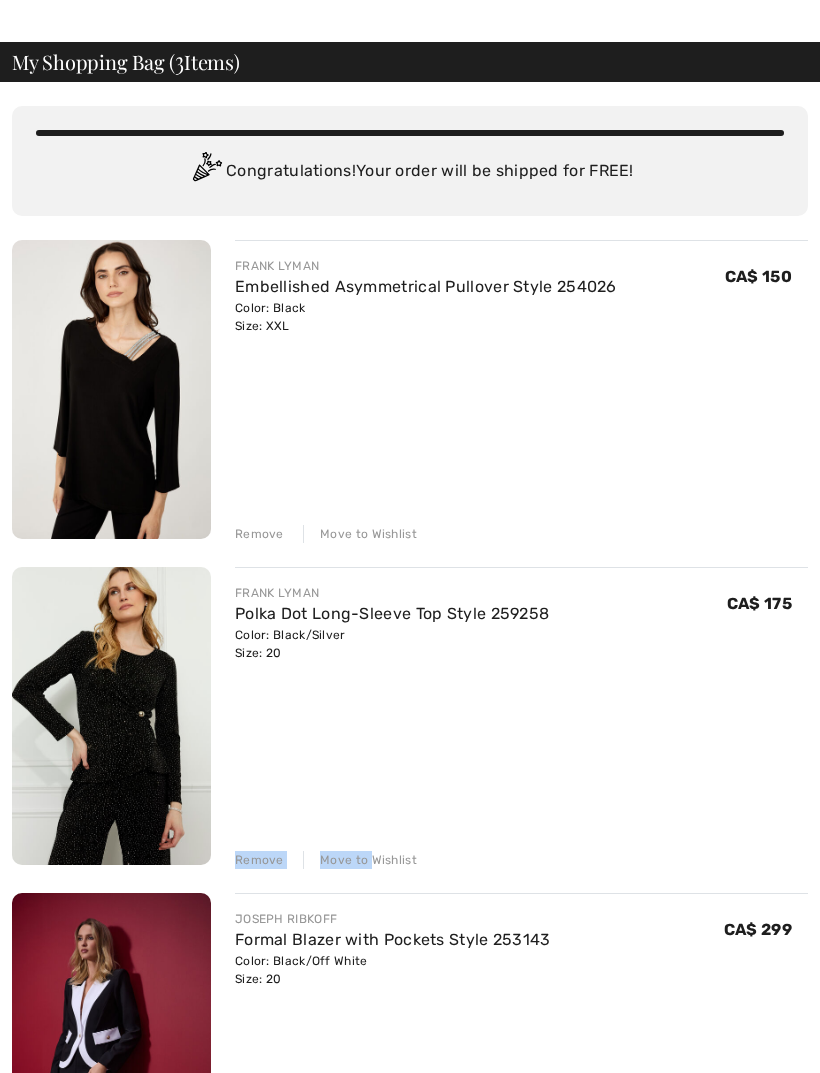 click on "FRANK LYMAN
Polka Dot Long-Sleeve Top Style 259258
Color: Black/Silver
Size: 20
Final Sale
CA$ 175
CA$ 175
Remove
Move to Wishlist" at bounding box center [521, 718] 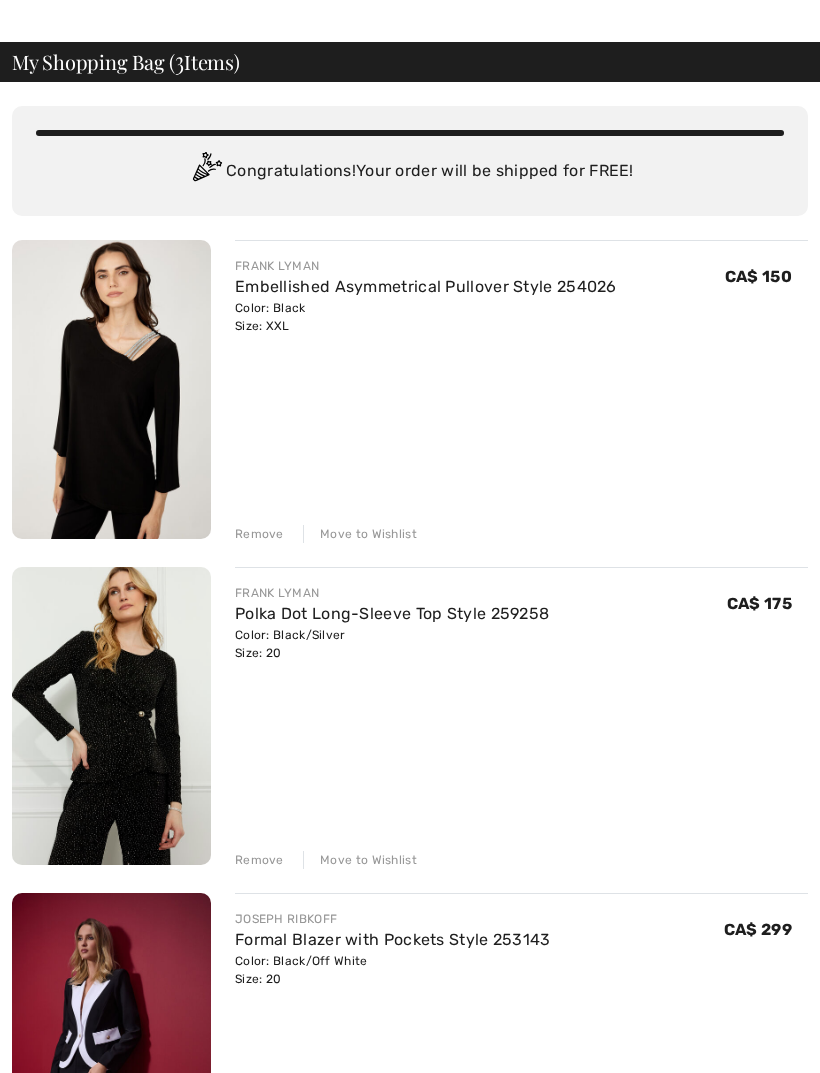 click on "Move to Wishlist" at bounding box center [360, 860] 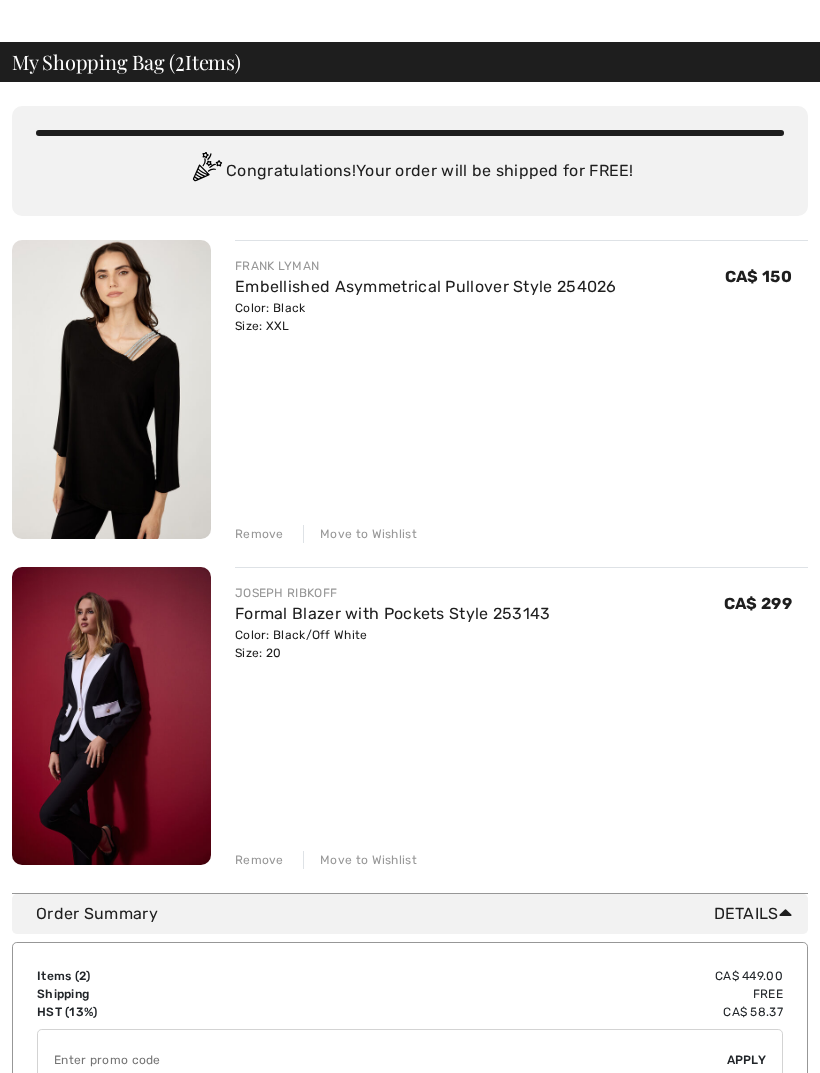click on "JOSEPH RIBKOFF
Formal Blazer with Pockets Style 253143
Color: Black/Off White
Size: 20
Final Sale
CA$ 299
CA$ 299
Remove
Move to Wishlist" at bounding box center [521, 718] 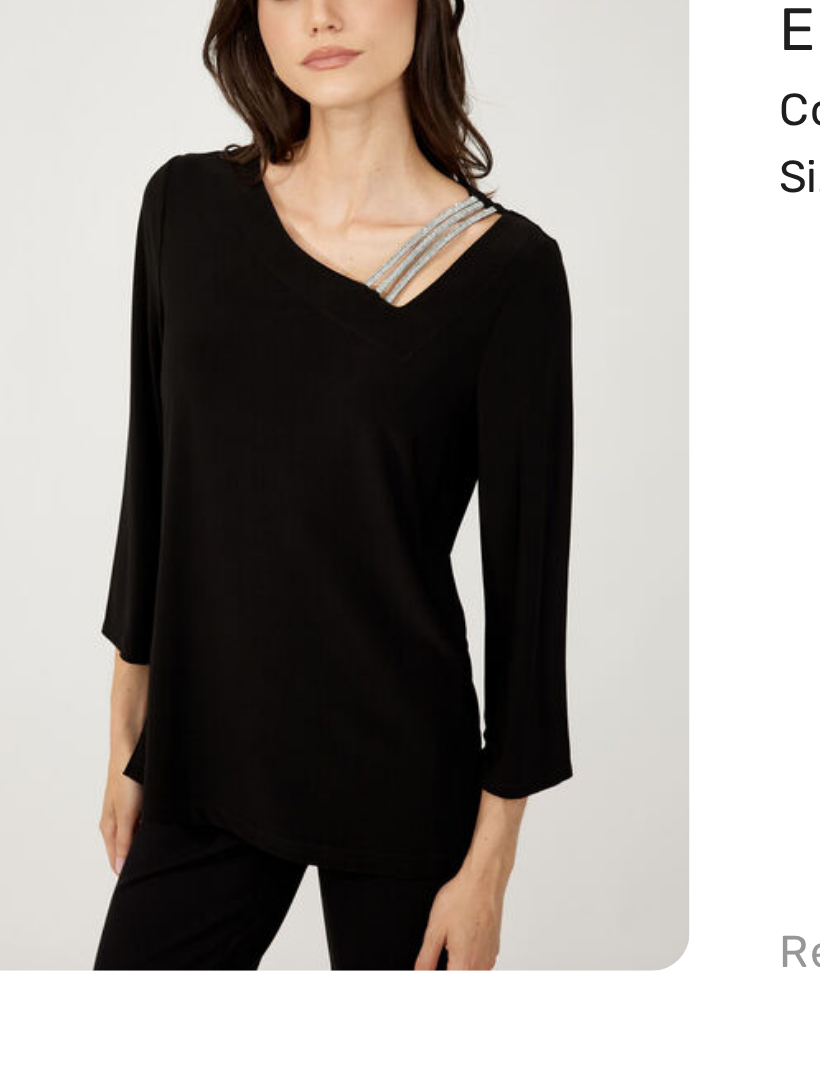 click at bounding box center [111, 390] 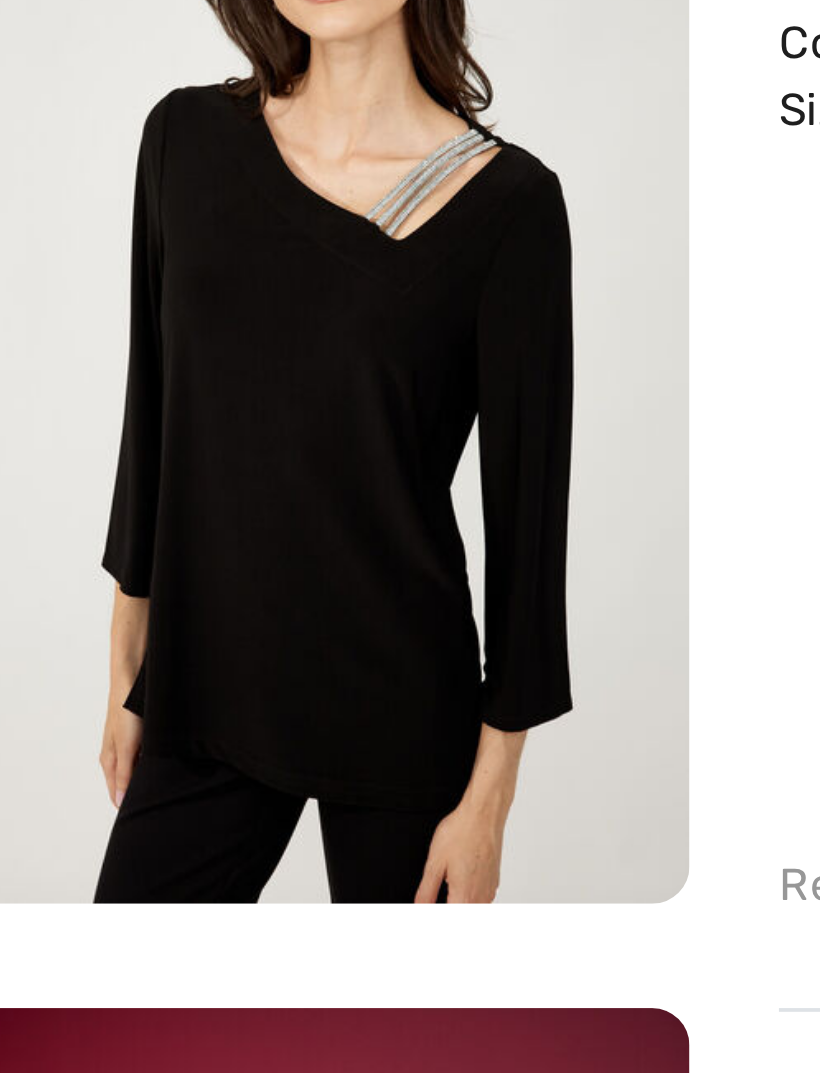 click at bounding box center (111, 390) 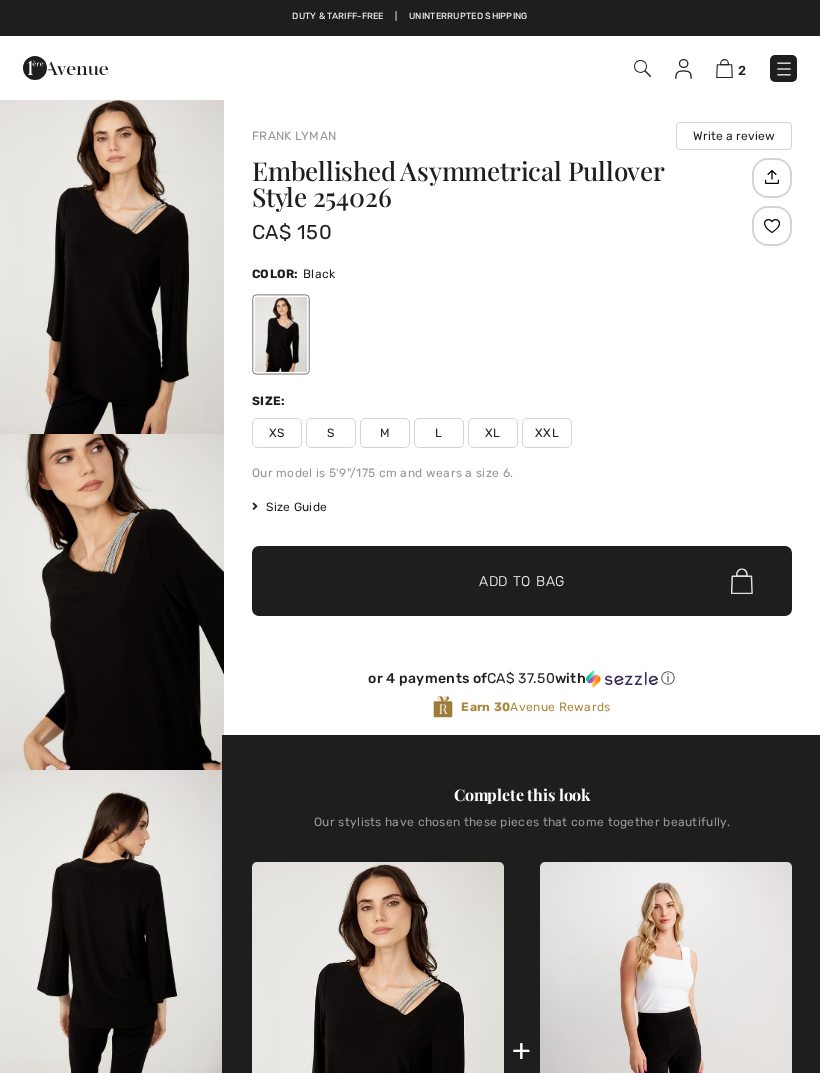 checkbox on "true" 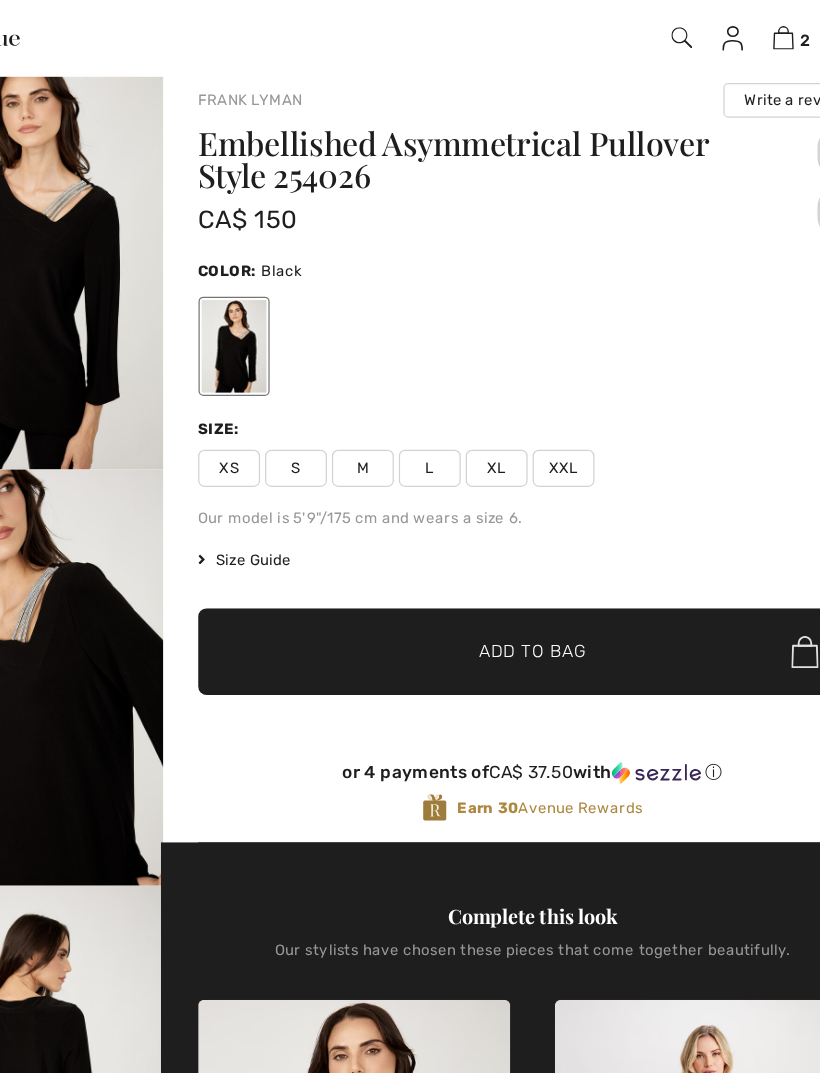 scroll, scrollTop: 0, scrollLeft: 0, axis: both 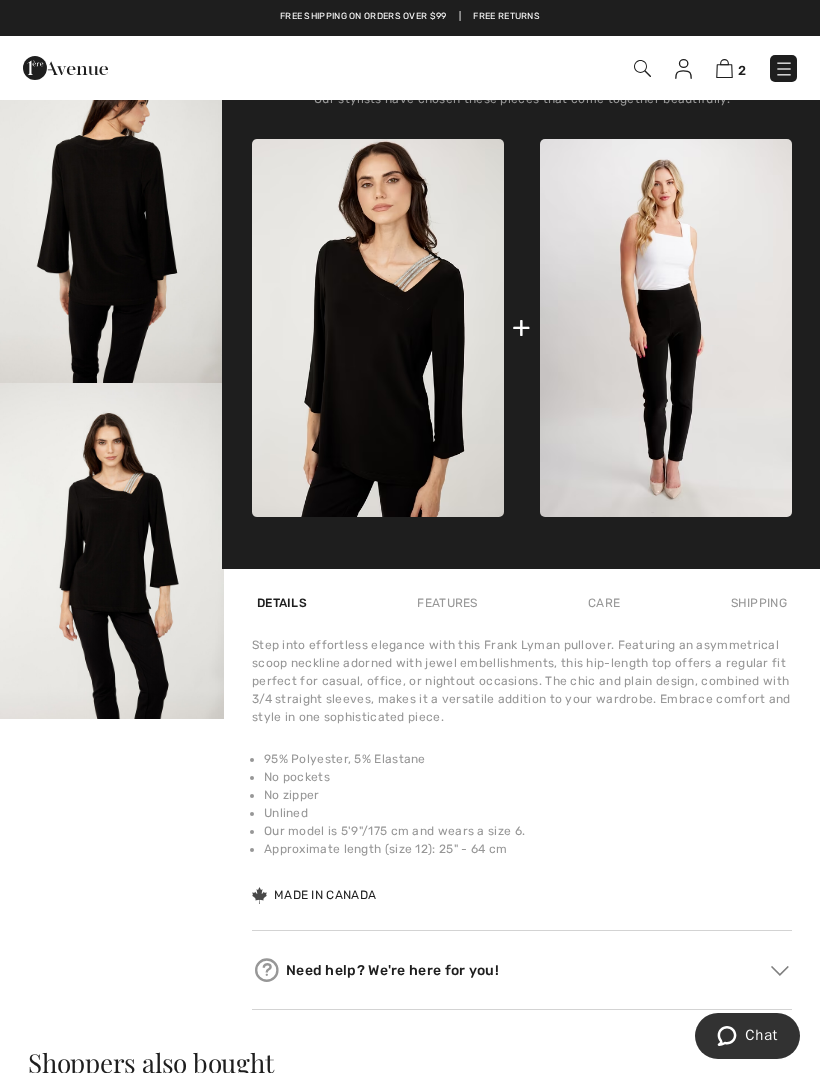 click at bounding box center (306, 1209) 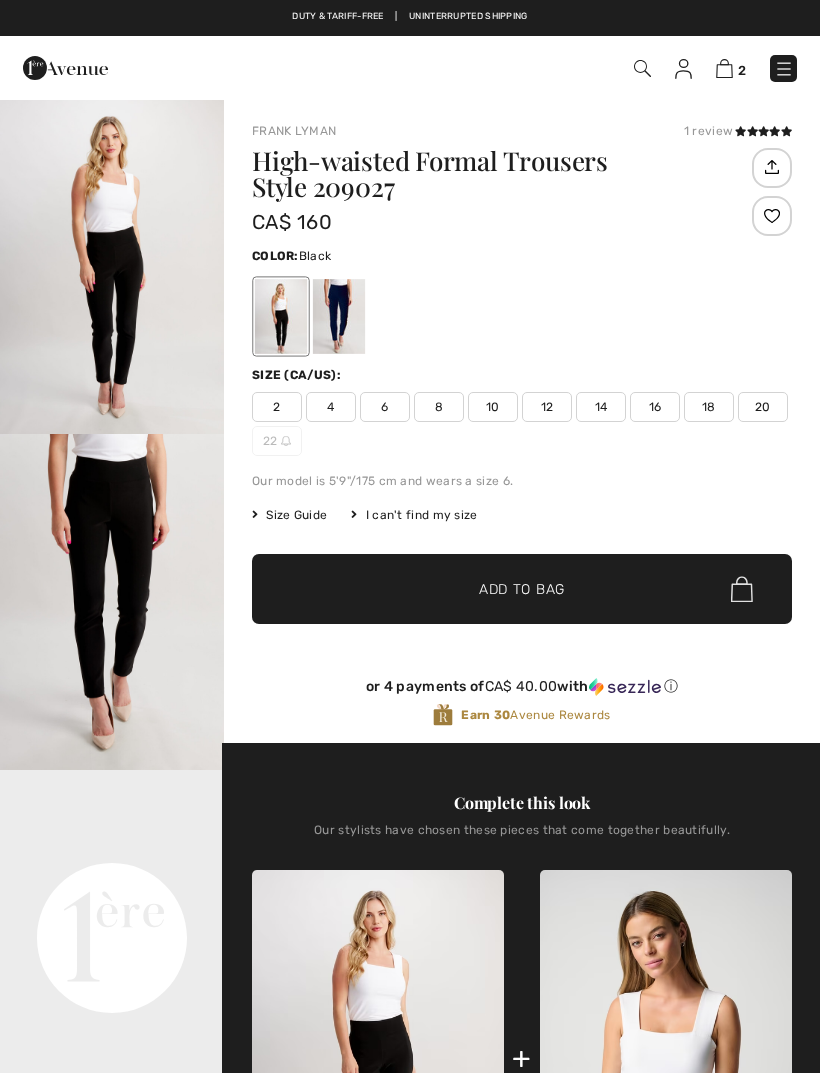 scroll, scrollTop: 0, scrollLeft: 0, axis: both 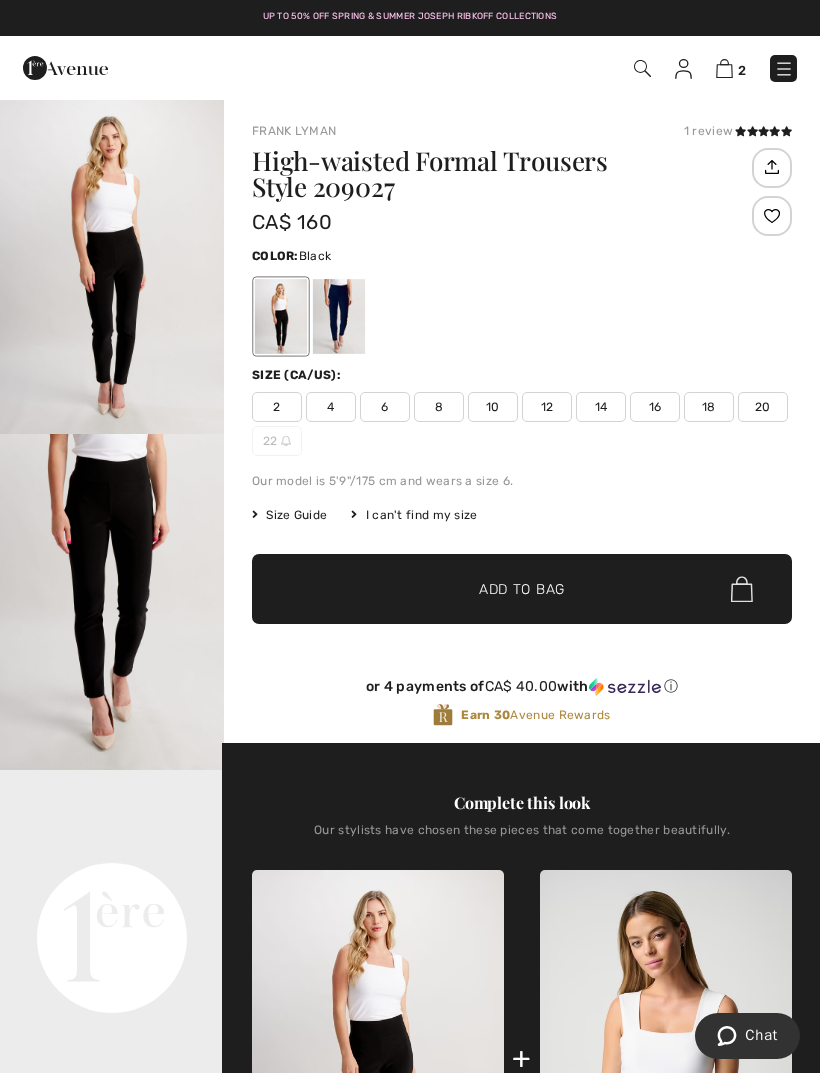 click at bounding box center [724, 68] 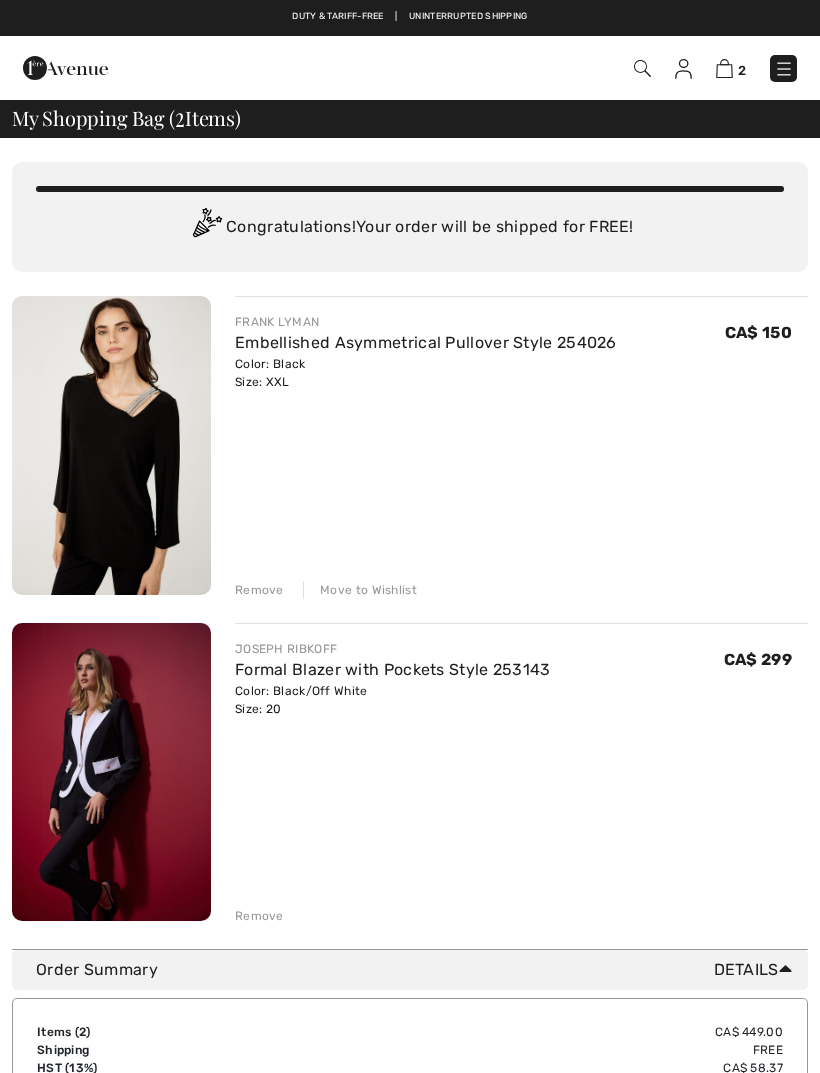 scroll, scrollTop: 0, scrollLeft: 0, axis: both 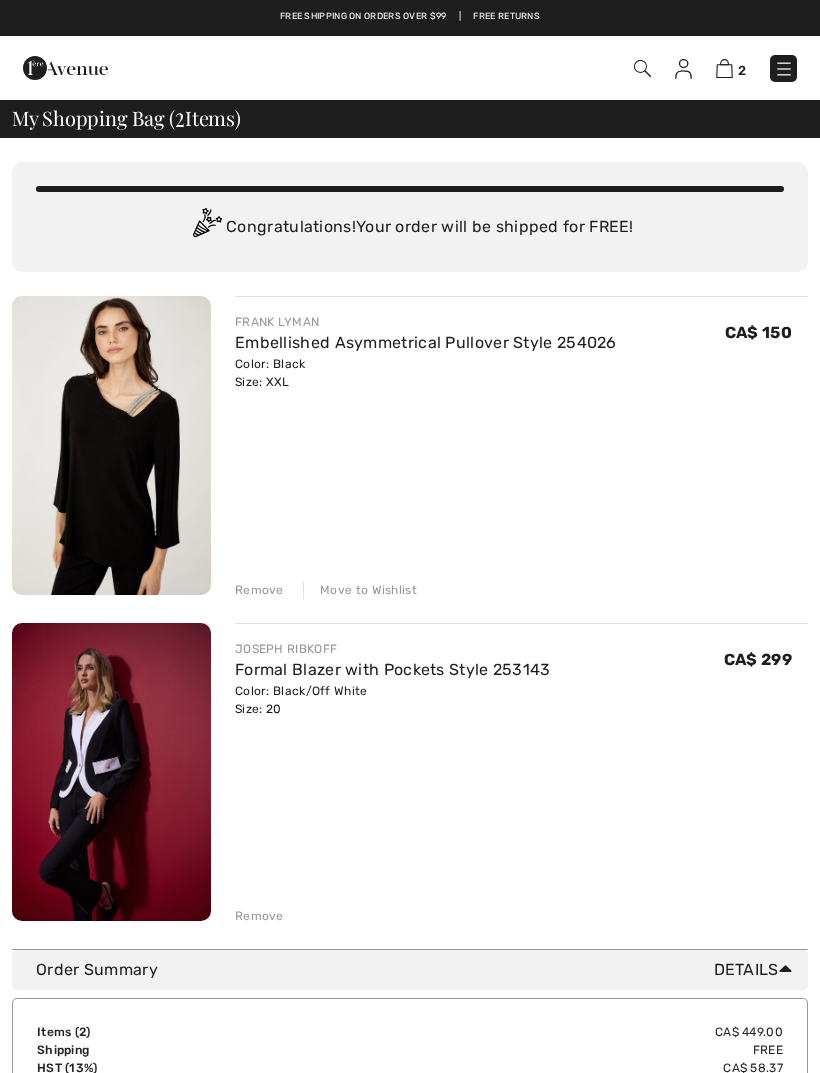 click at bounding box center [111, 772] 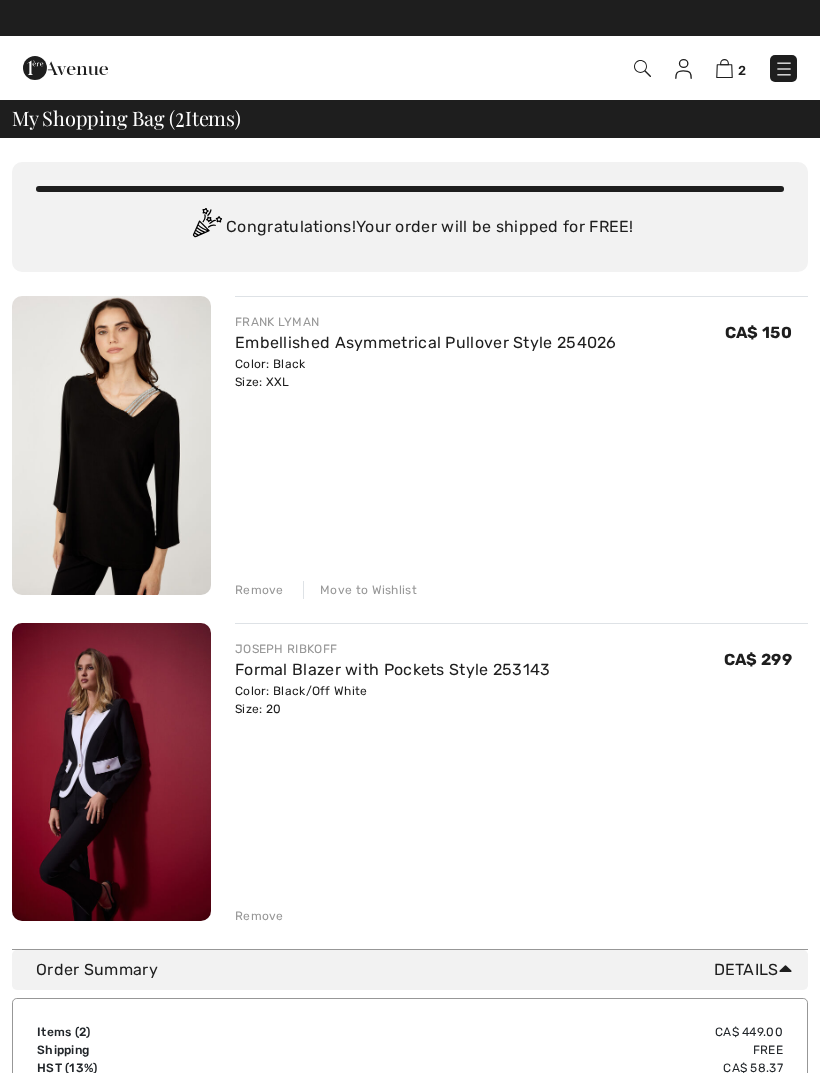 click on "Formal Blazer with Pockets Style 253143" at bounding box center (393, 669) 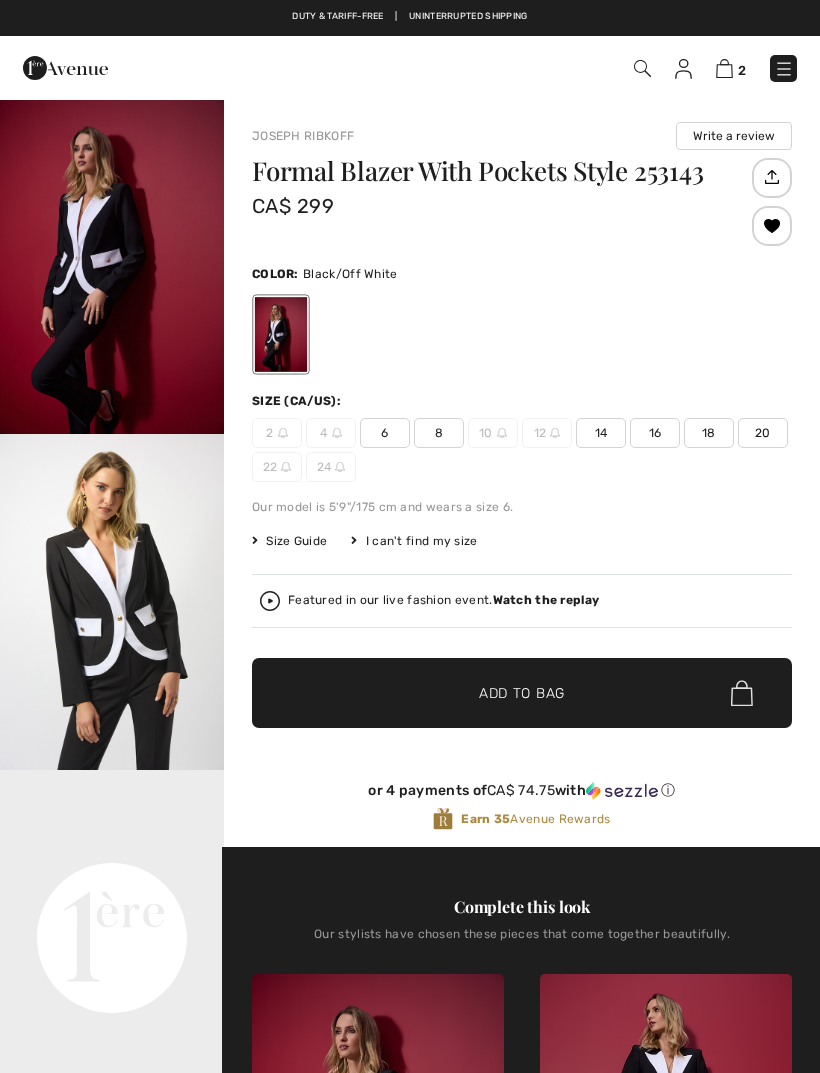 checkbox on "true" 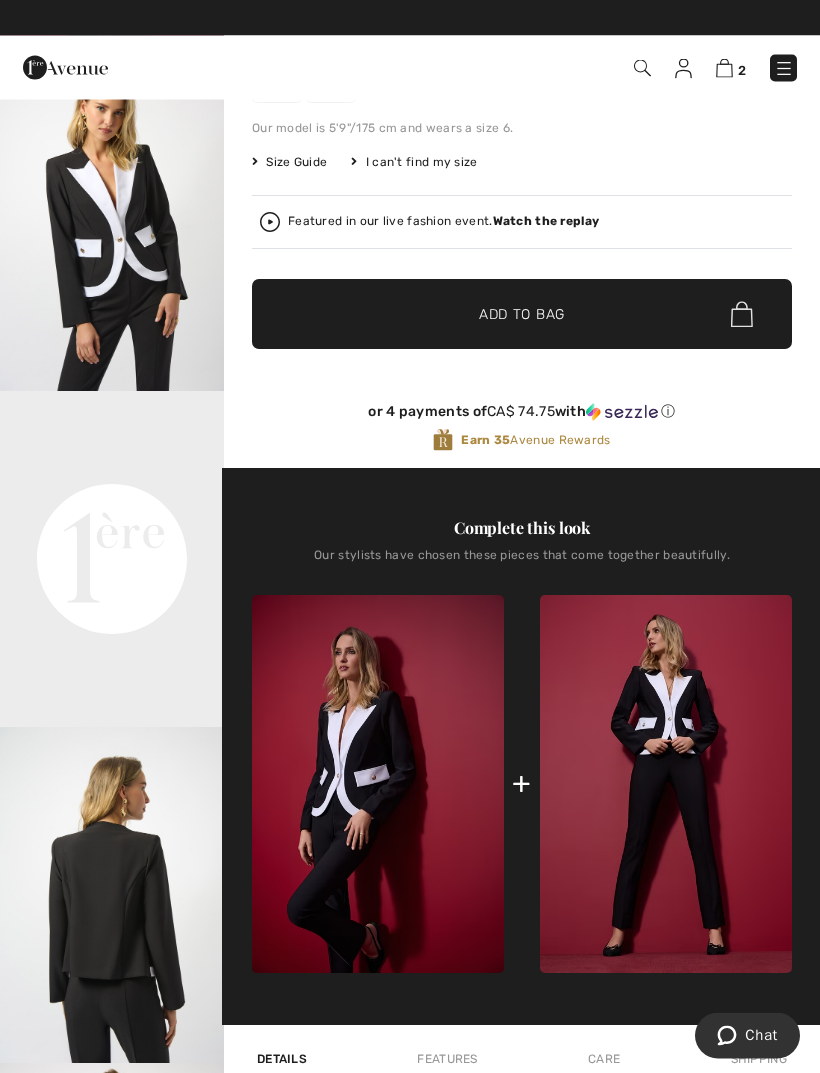scroll, scrollTop: 383, scrollLeft: 0, axis: vertical 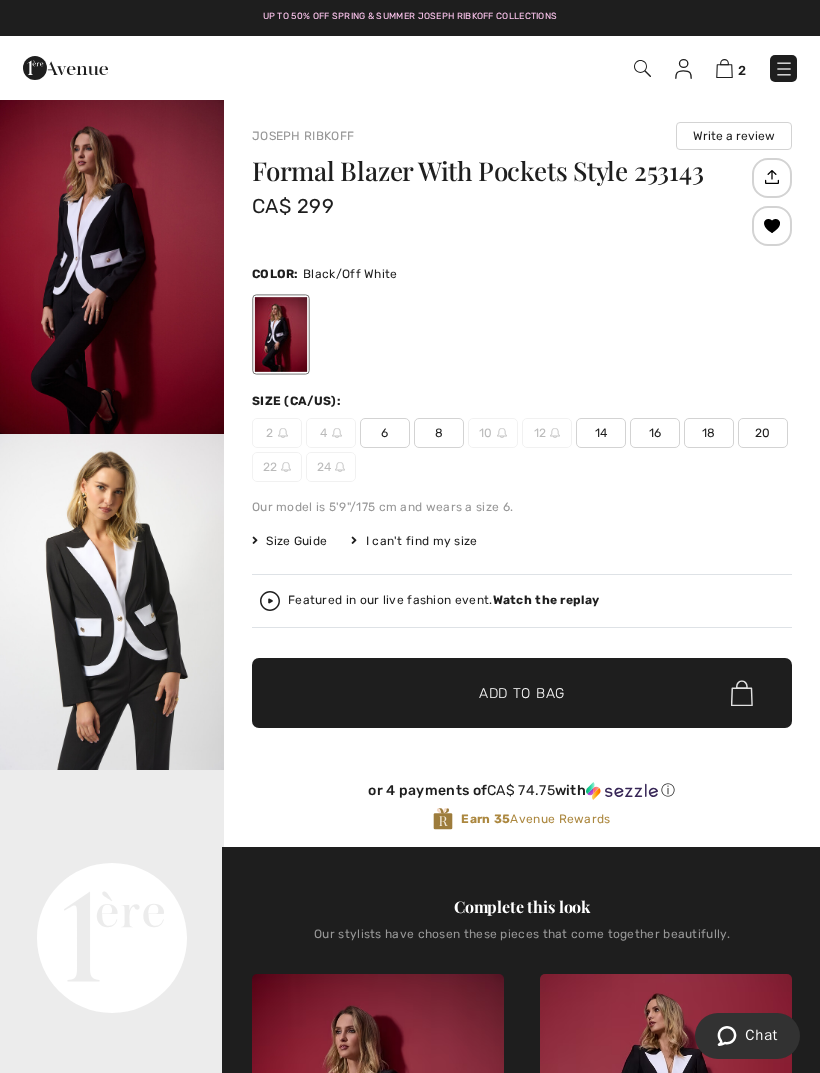 click on "2" at bounding box center (731, 68) 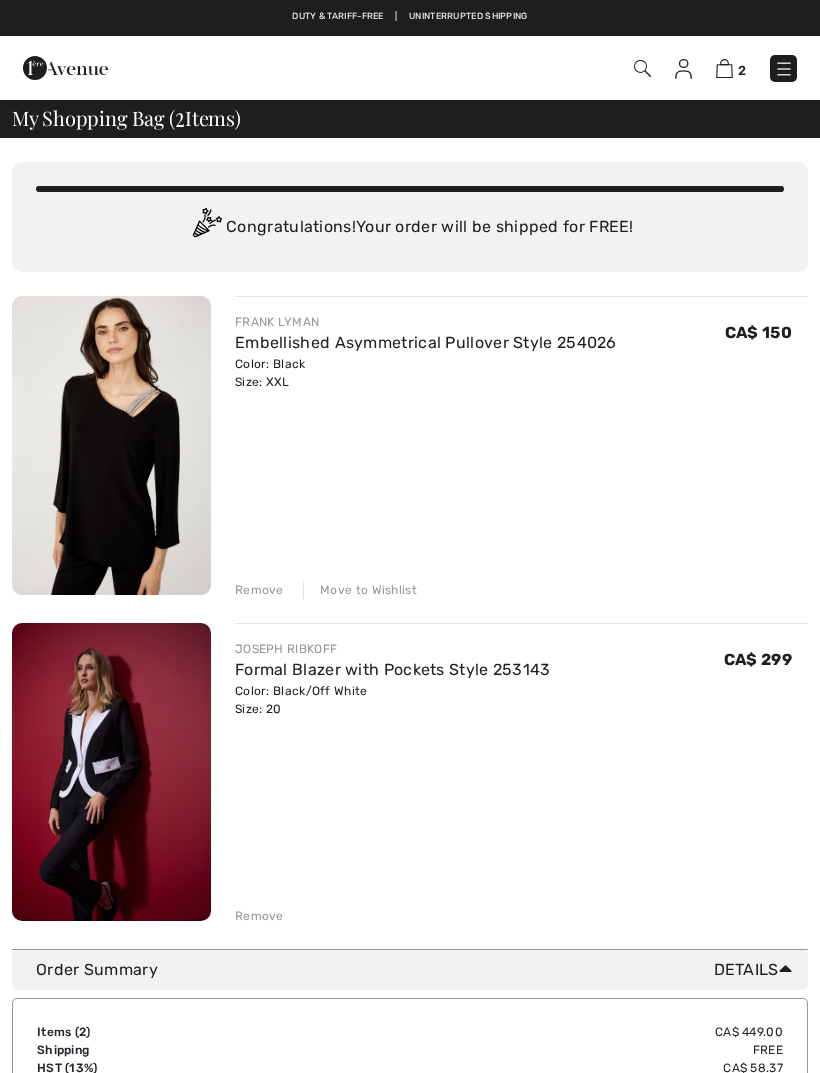 scroll, scrollTop: 0, scrollLeft: 0, axis: both 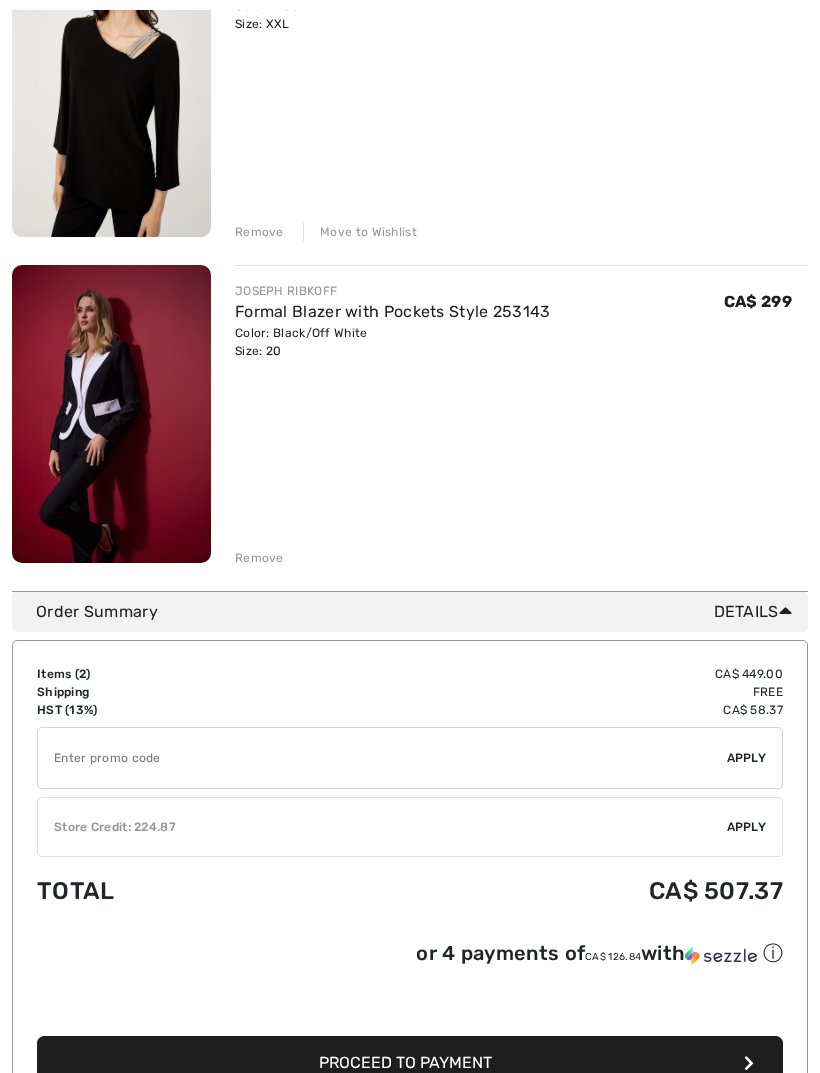 click on "✔
Store Credit: 224.87
Apply
Remove" at bounding box center [410, 827] 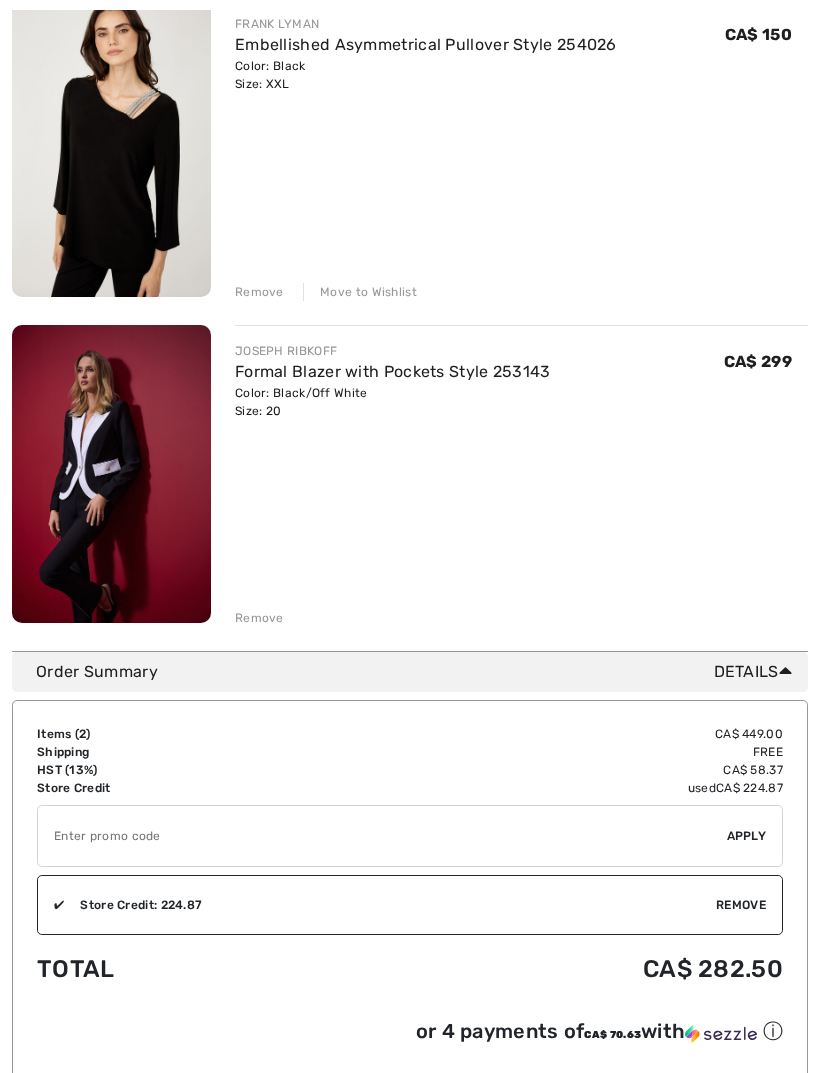 scroll, scrollTop: 0, scrollLeft: 0, axis: both 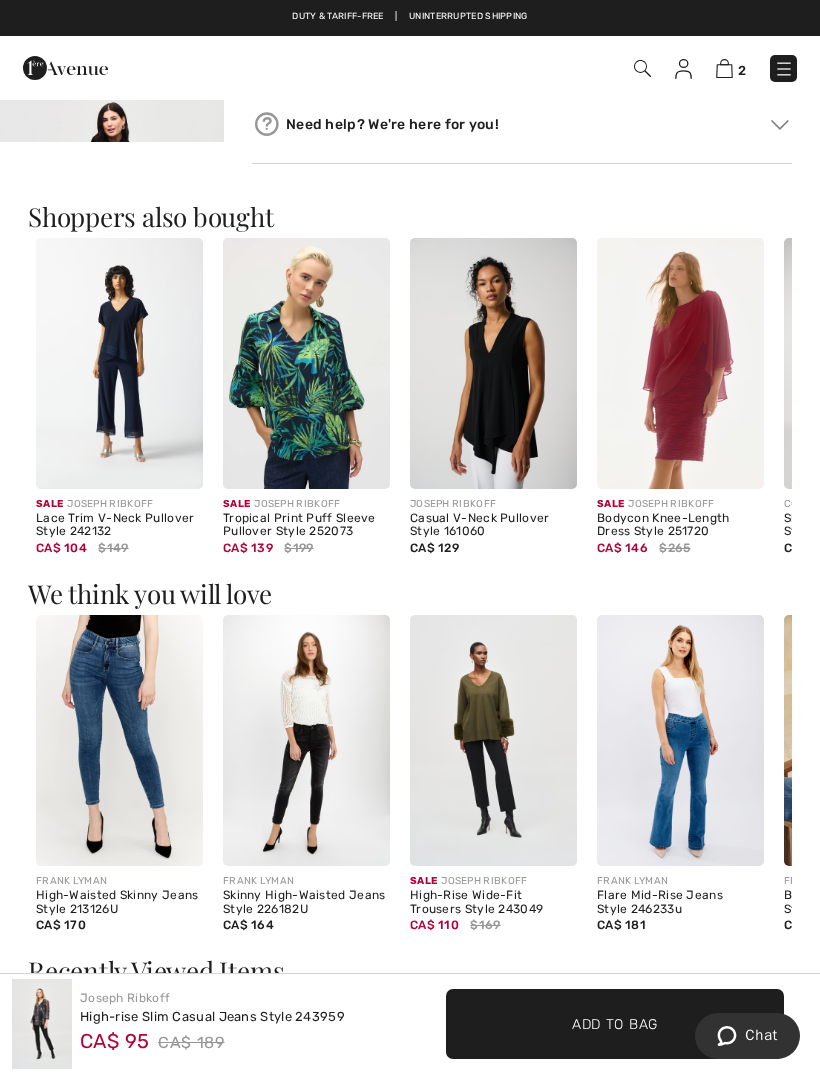 click at bounding box center [724, 68] 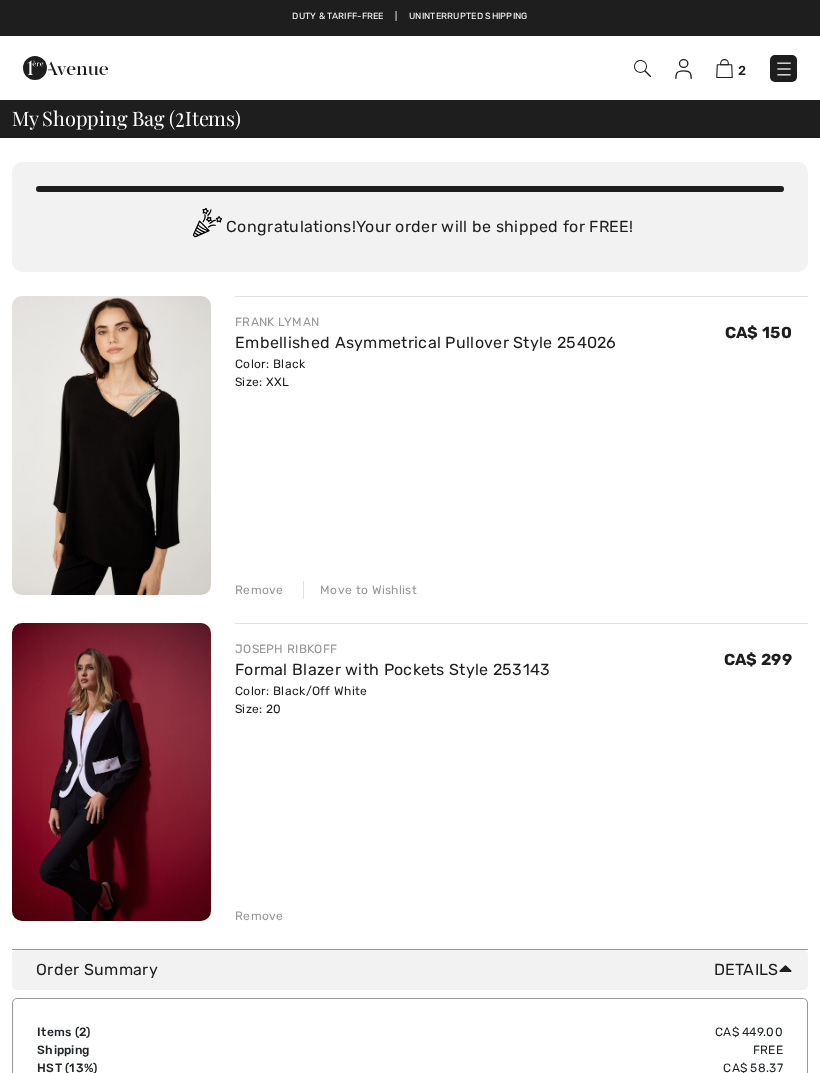 scroll, scrollTop: 0, scrollLeft: 0, axis: both 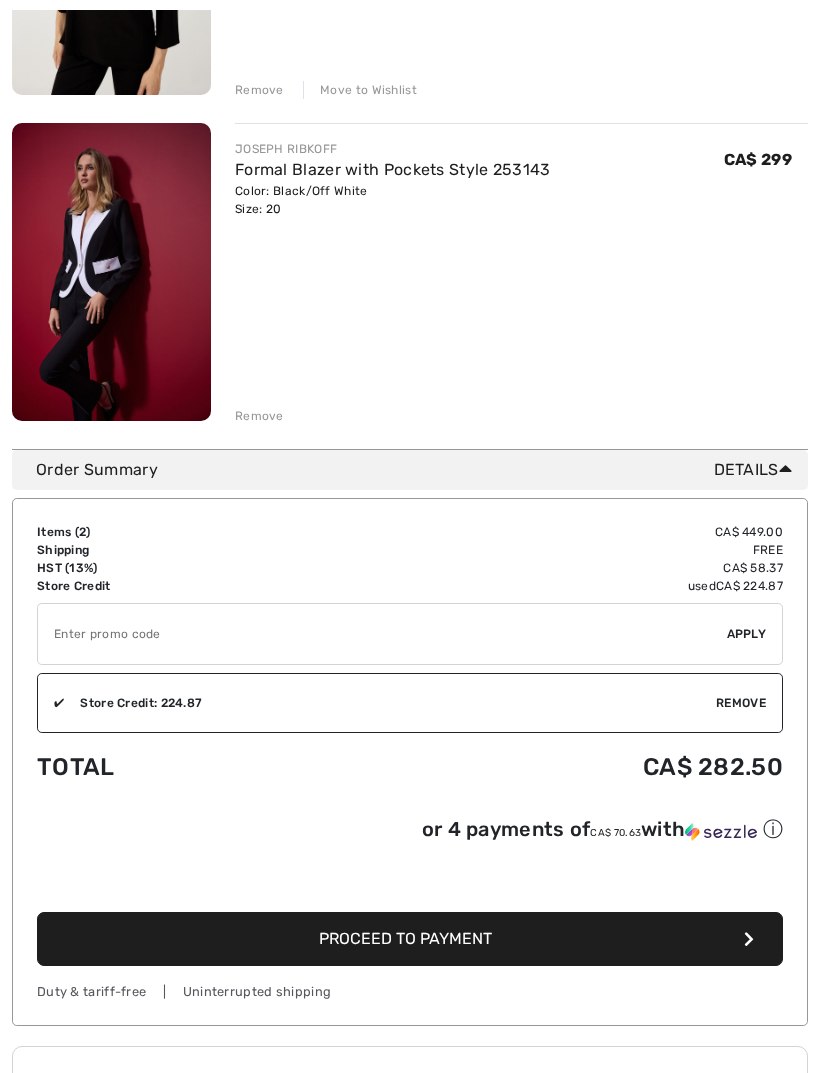 click on "Proceed to Payment" at bounding box center [410, 939] 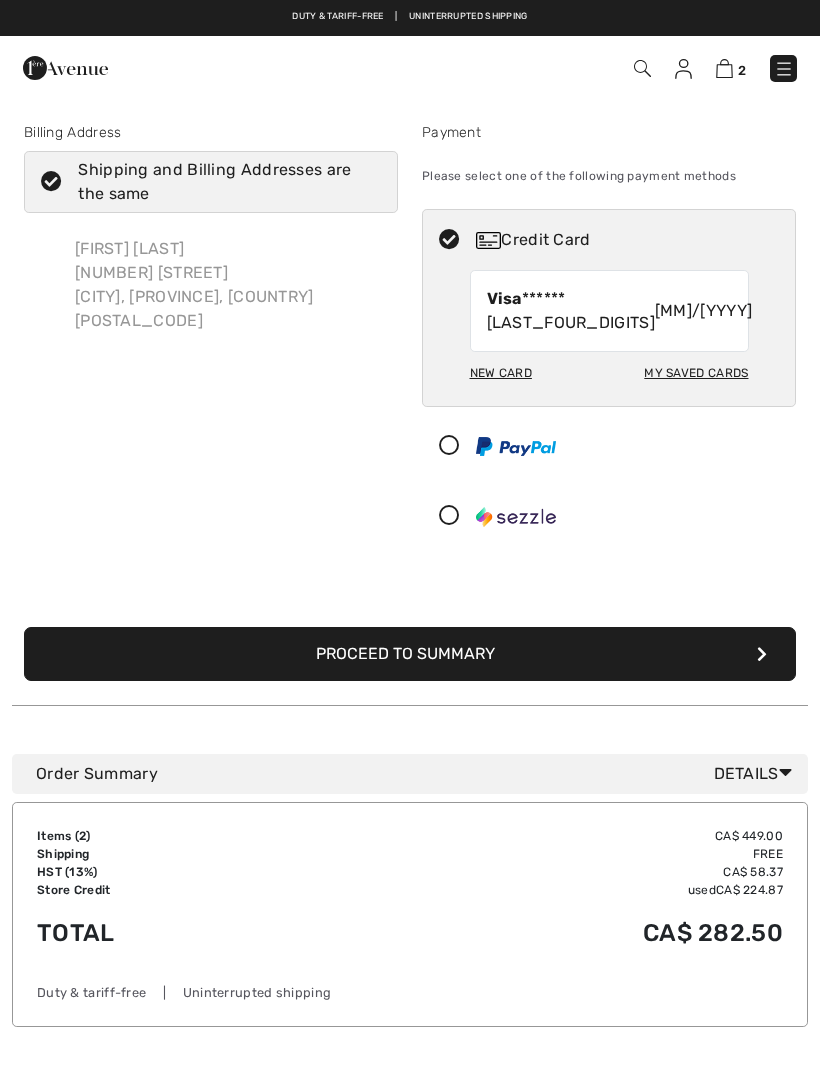 scroll, scrollTop: 0, scrollLeft: 0, axis: both 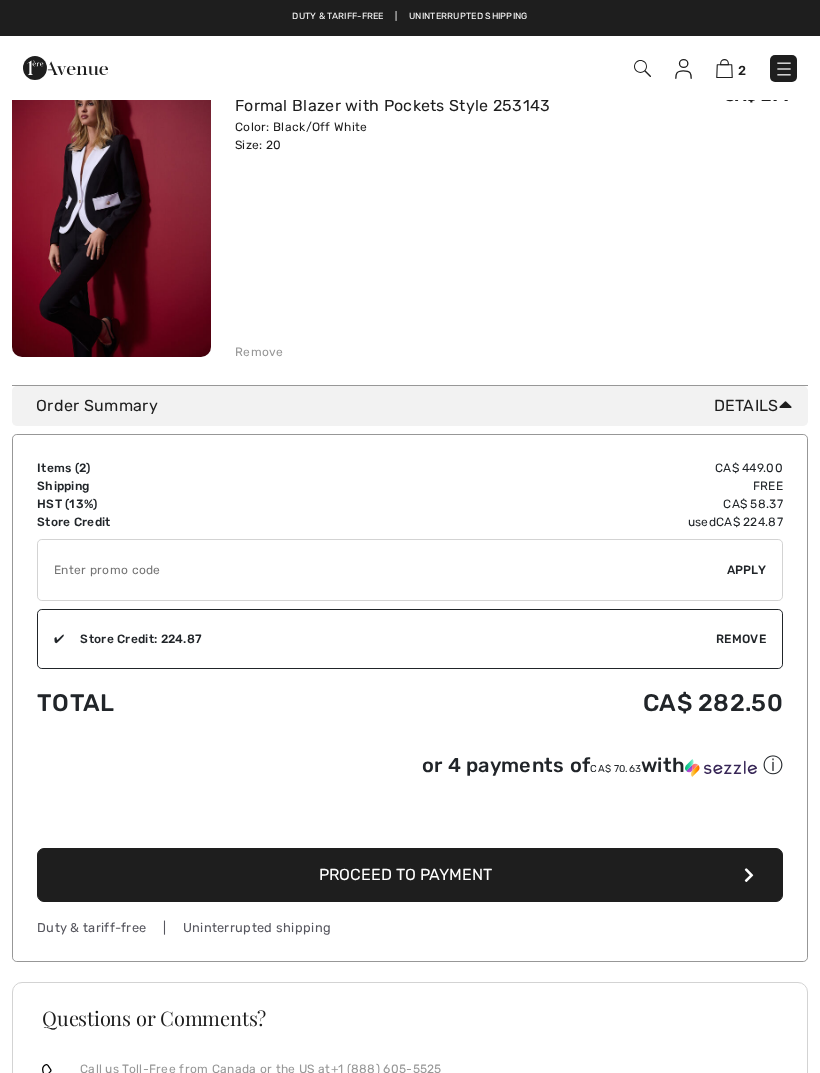 click on "Formal Blazer with Pockets Style 253143" at bounding box center [393, 105] 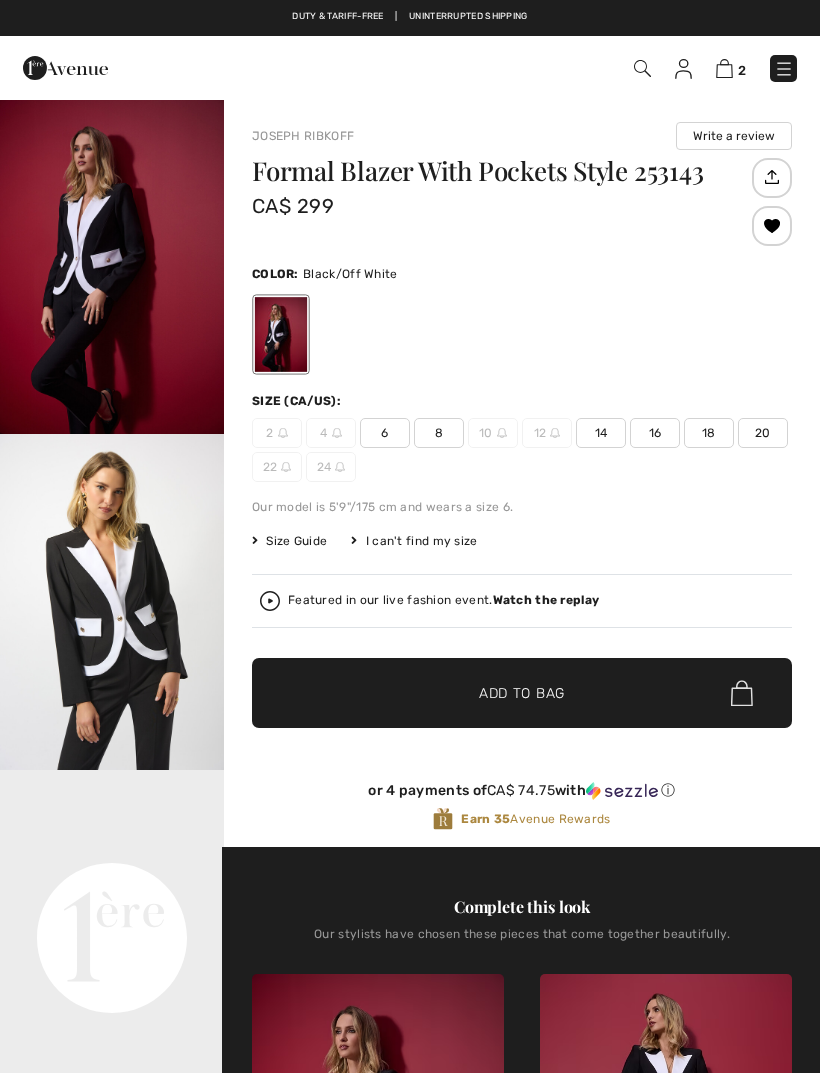 checkbox on "true" 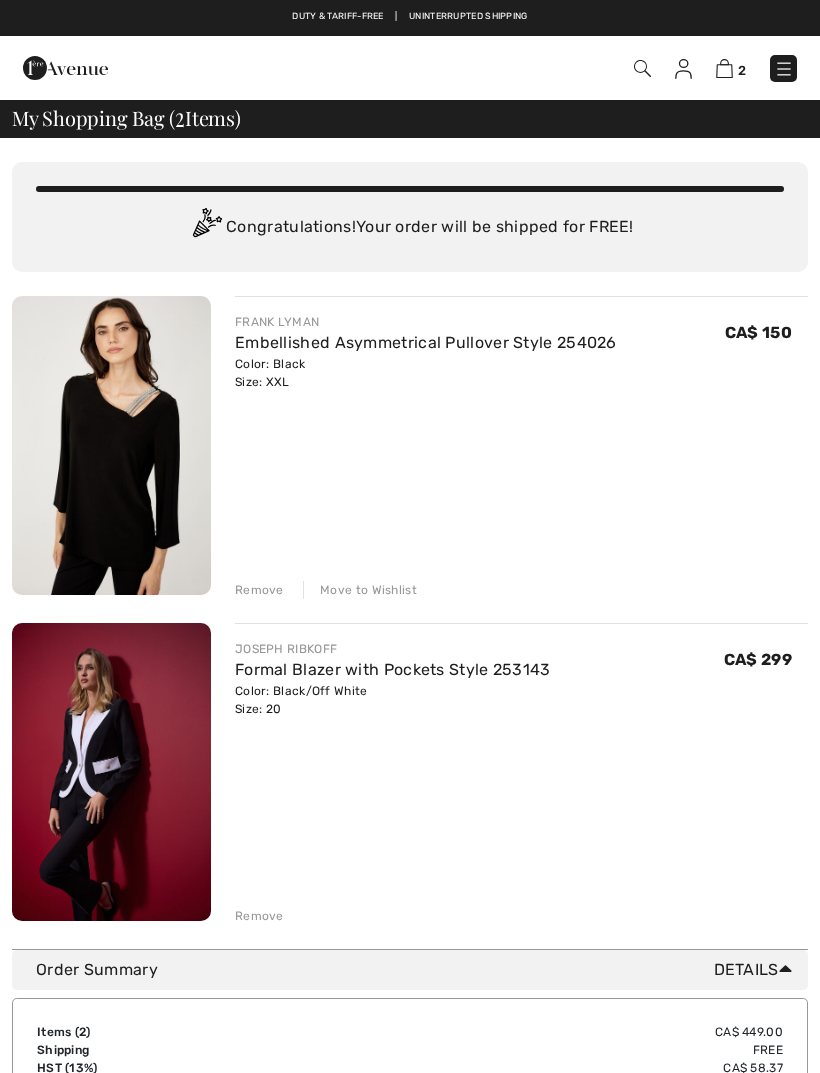 scroll, scrollTop: 564, scrollLeft: 0, axis: vertical 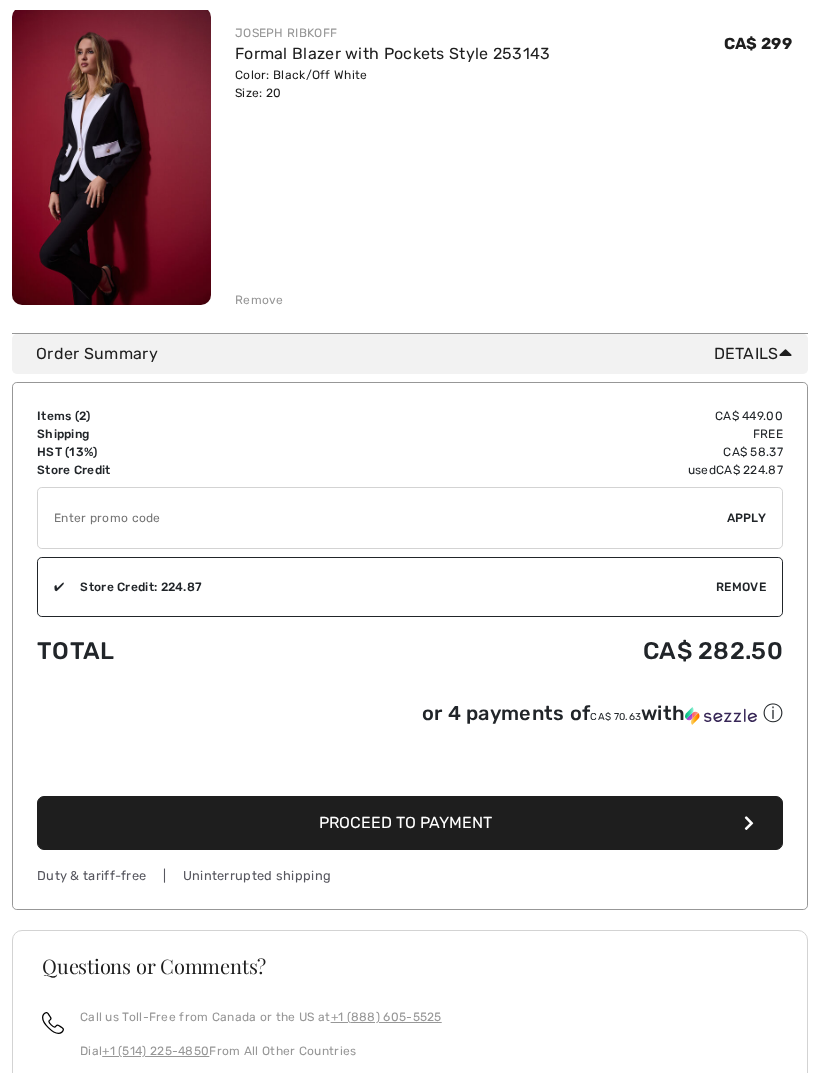 click on "Proceed to Payment" at bounding box center (410, 823) 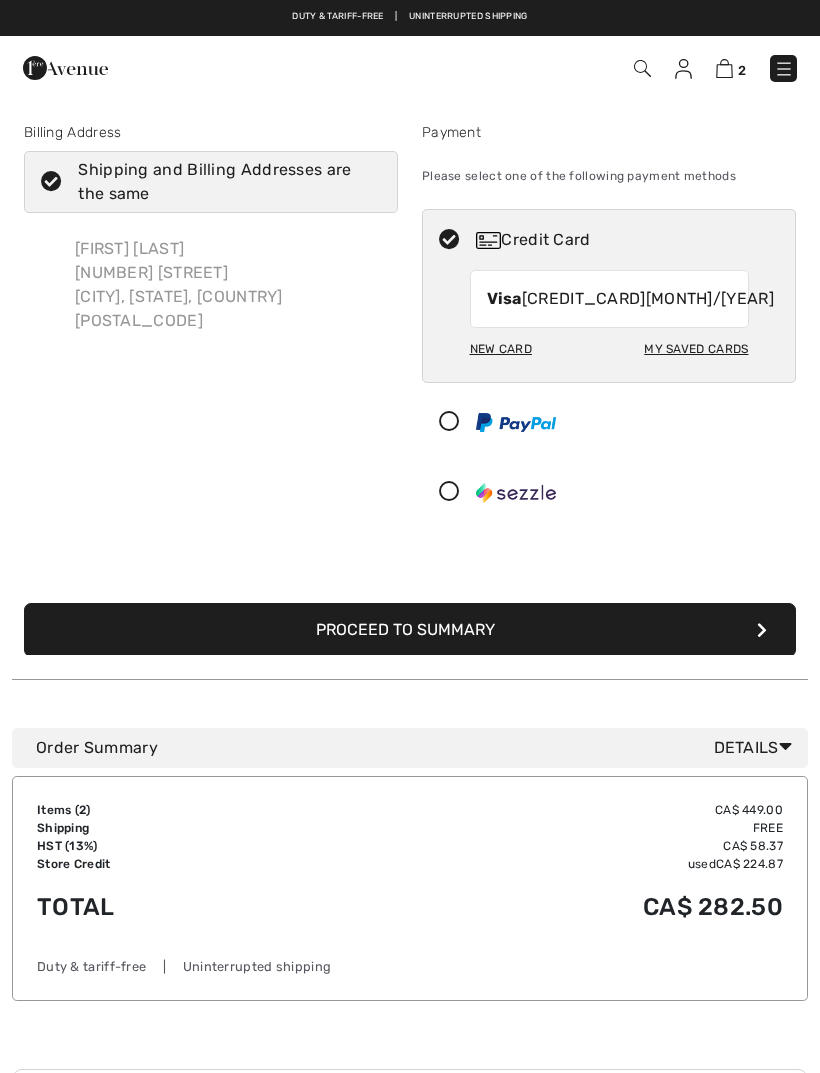 scroll, scrollTop: 0, scrollLeft: 0, axis: both 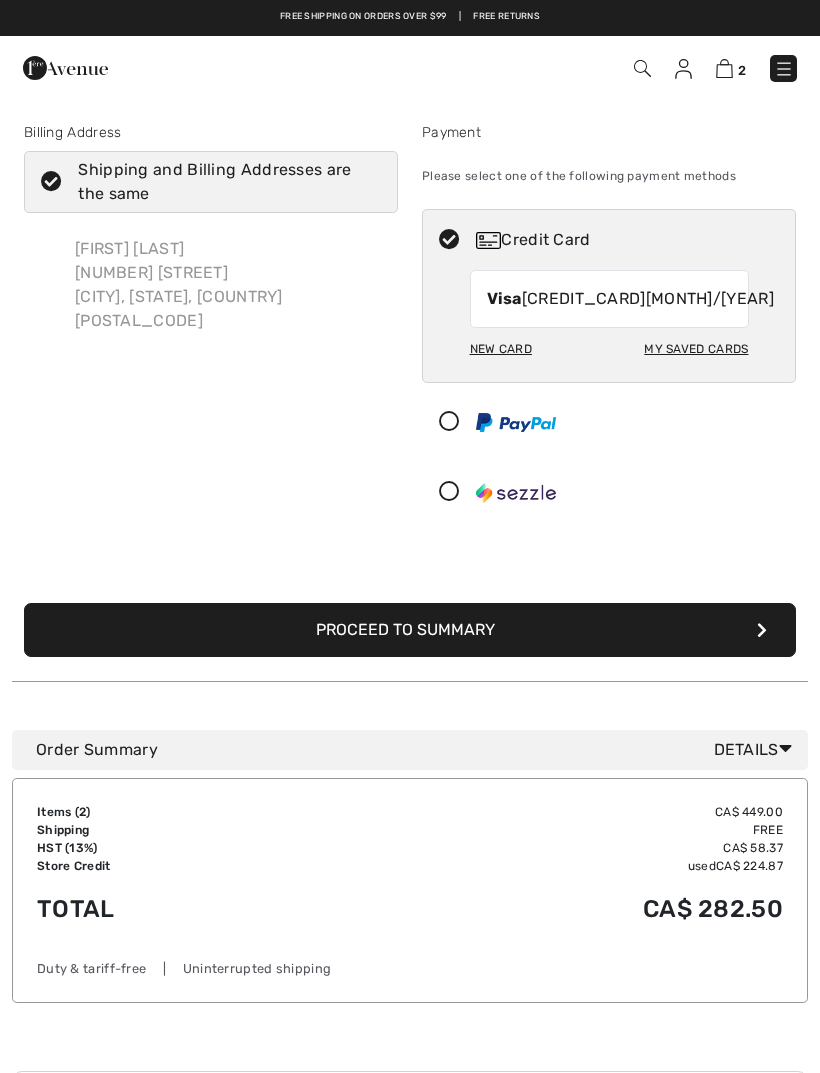 click on "New Card" at bounding box center (501, 349) 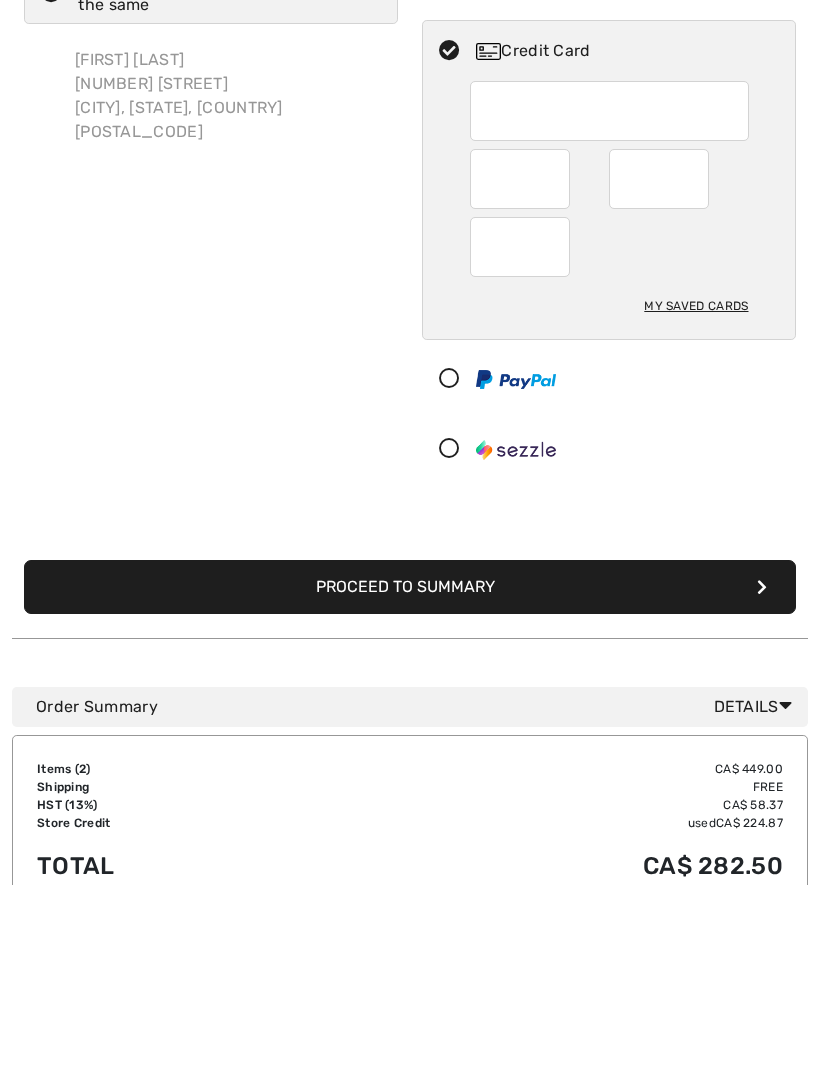 click on "Proceed to Summary" at bounding box center [410, 776] 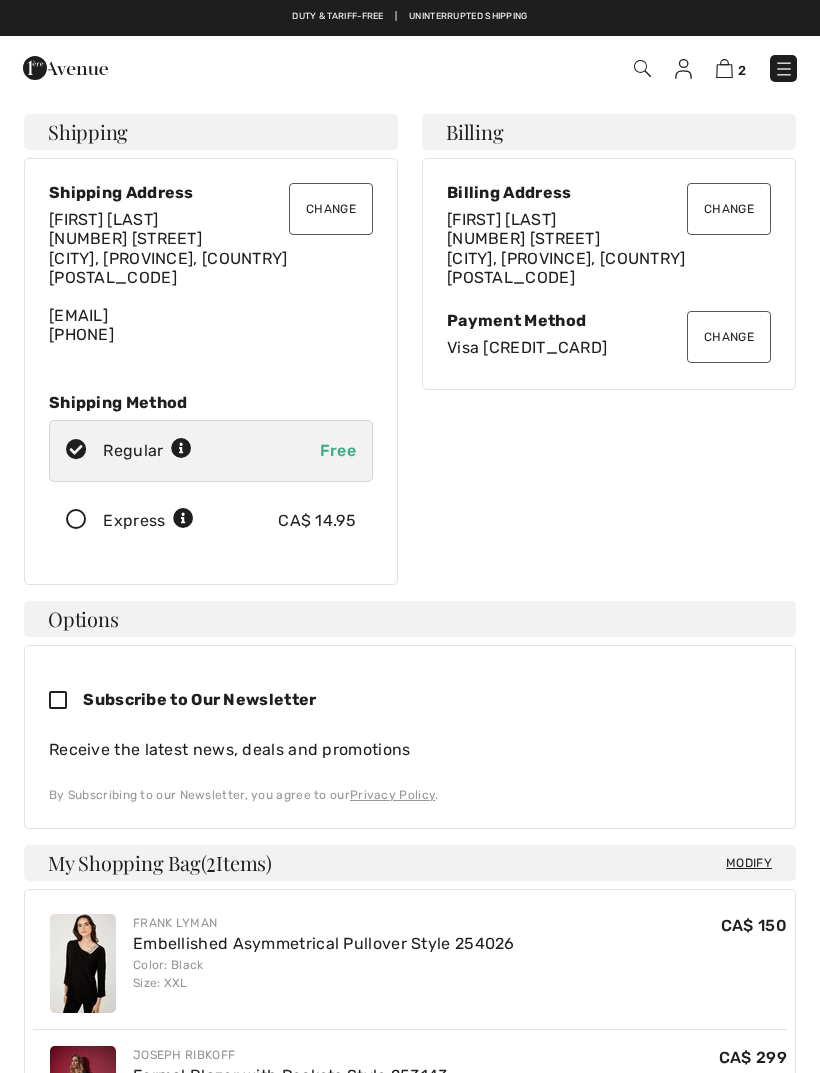 scroll, scrollTop: 0, scrollLeft: 0, axis: both 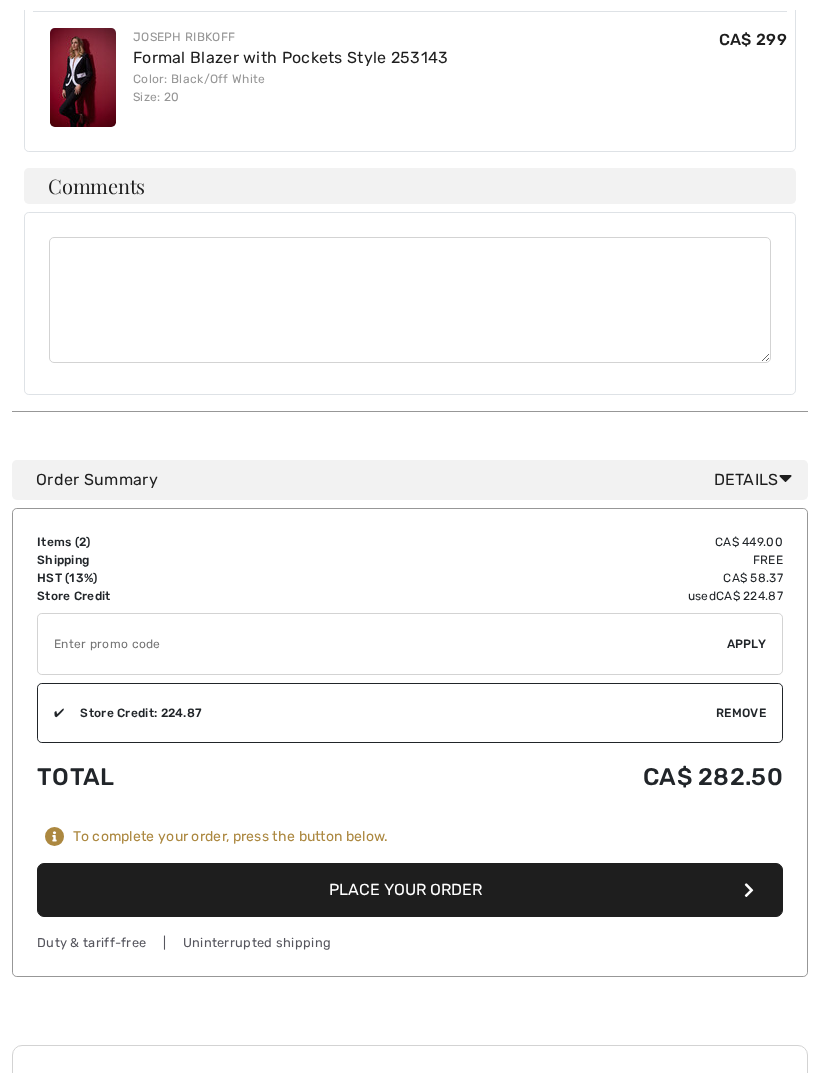 click on "Place Your Order" at bounding box center [410, 890] 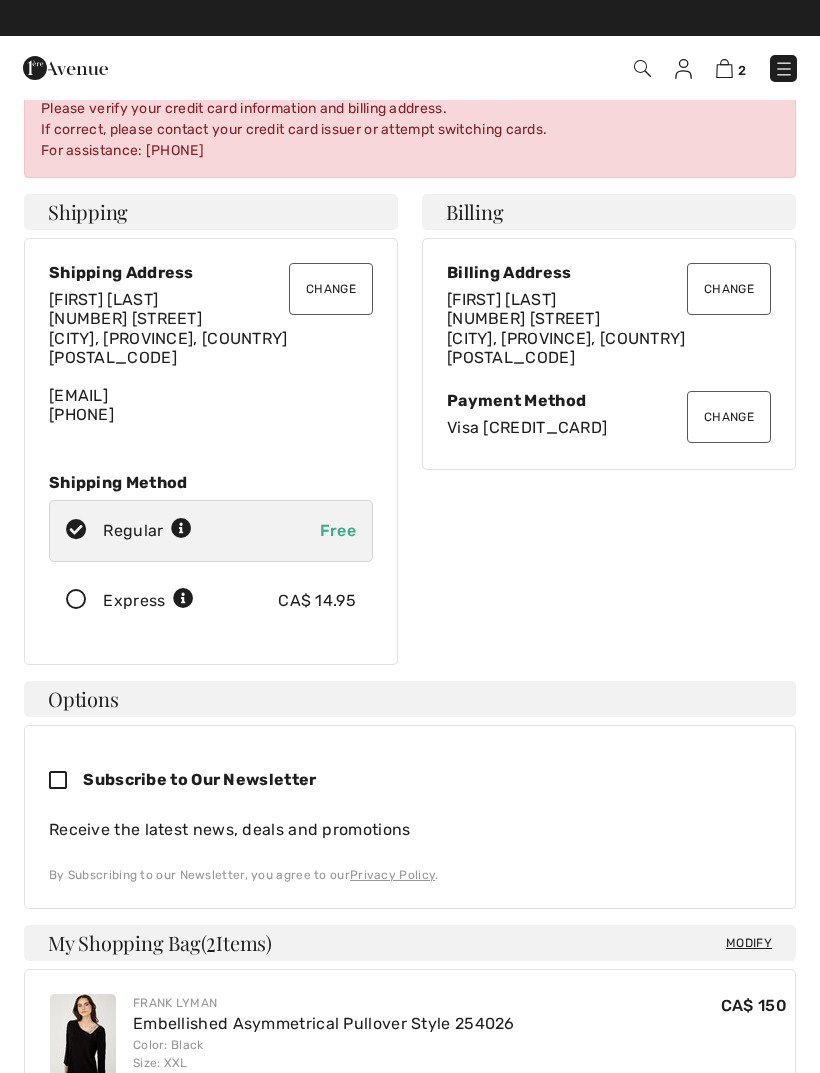 scroll, scrollTop: 0, scrollLeft: 0, axis: both 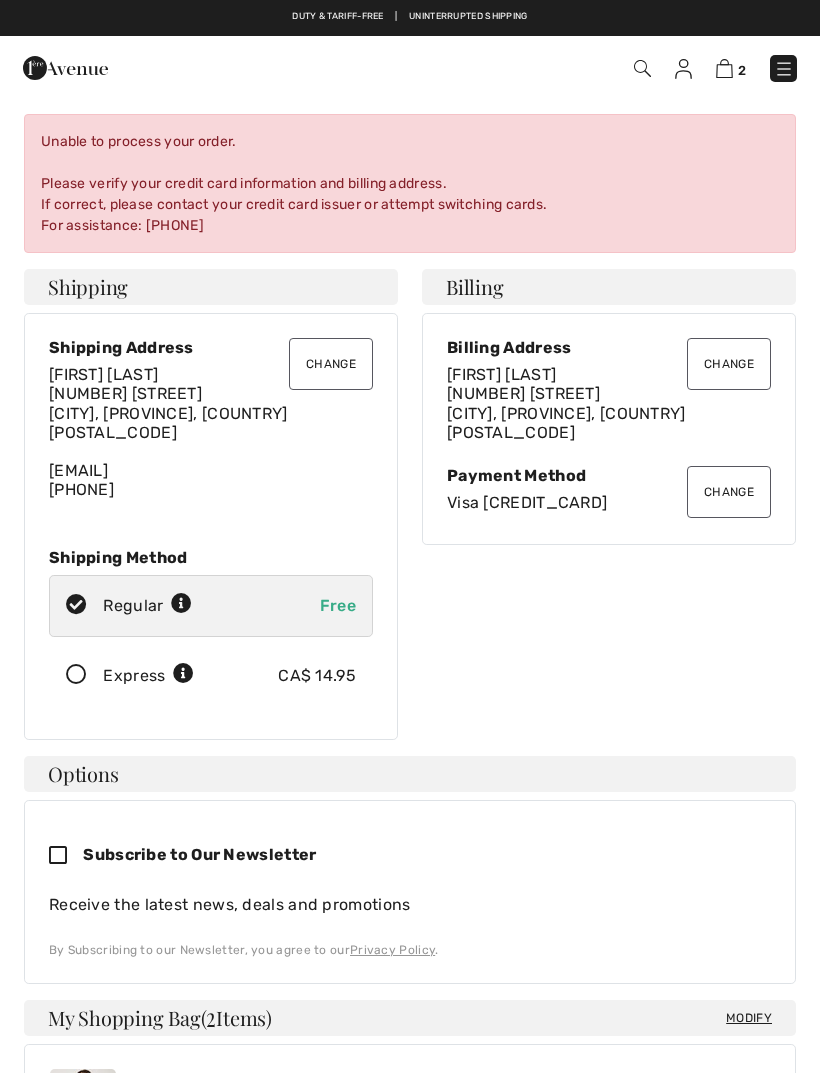 click on "Change" at bounding box center (729, 492) 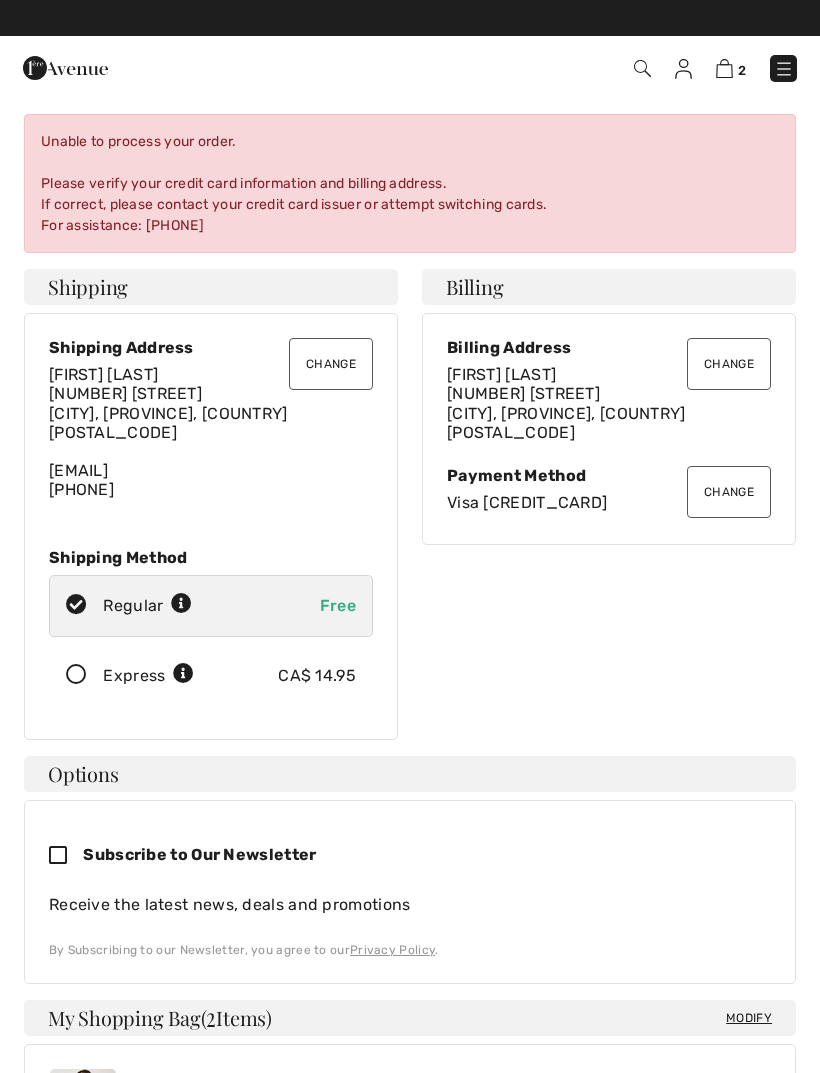 click on "Change" at bounding box center (729, 492) 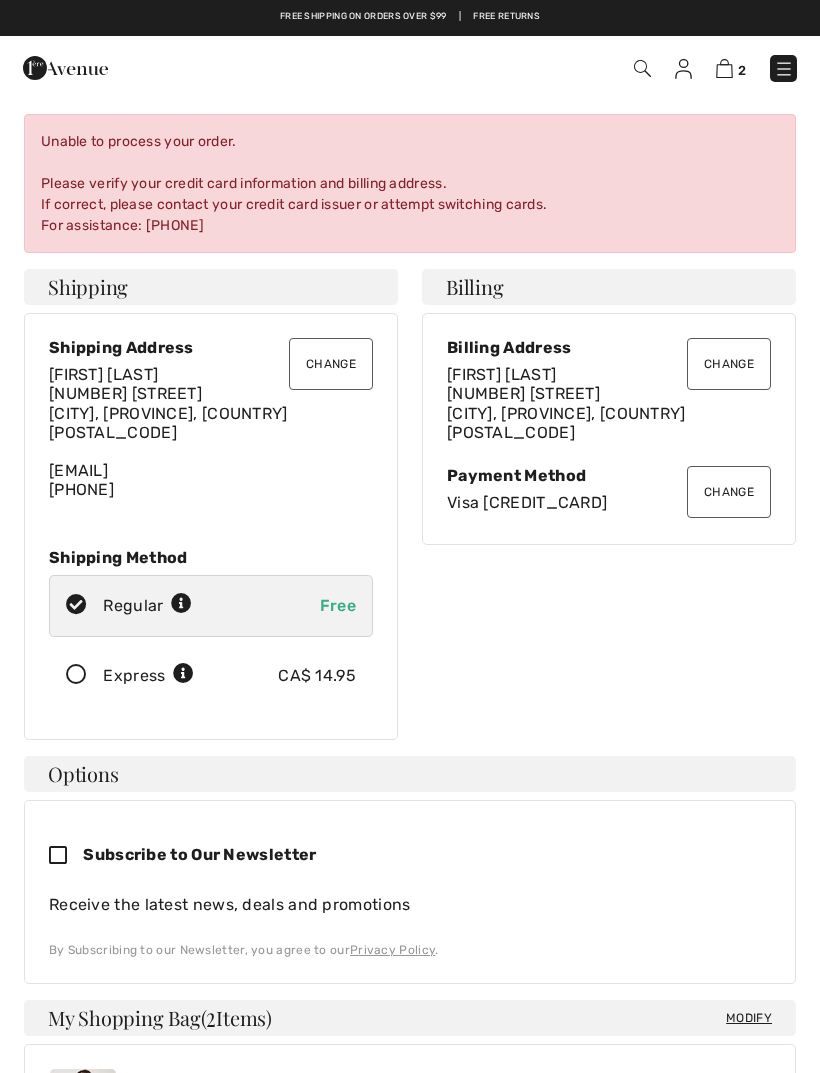 click on "Change" at bounding box center (729, 492) 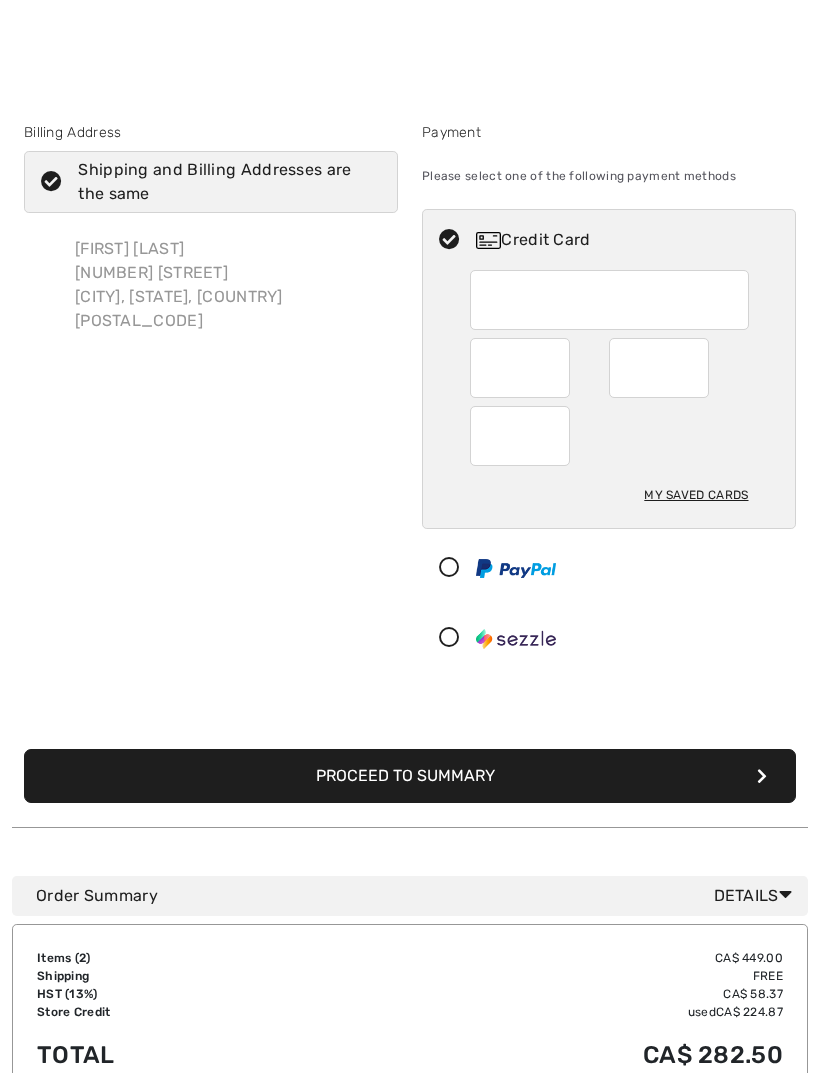 scroll, scrollTop: 37, scrollLeft: 0, axis: vertical 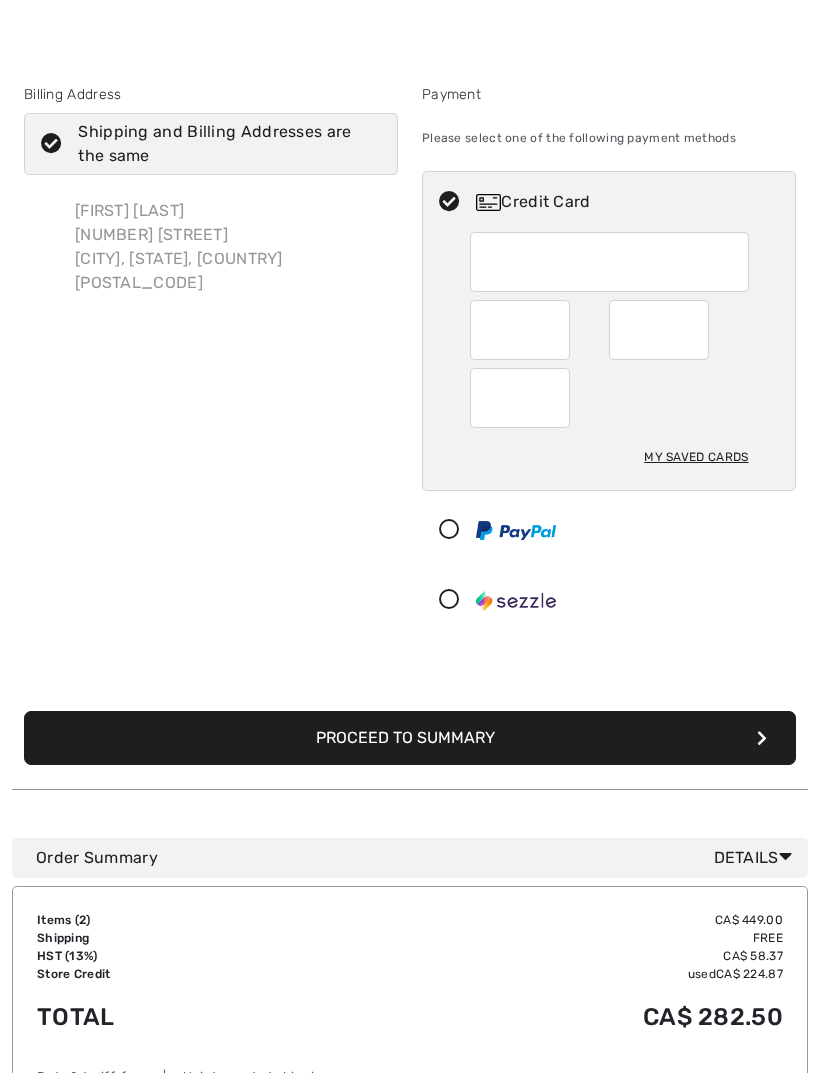 click at bounding box center [488, 202] 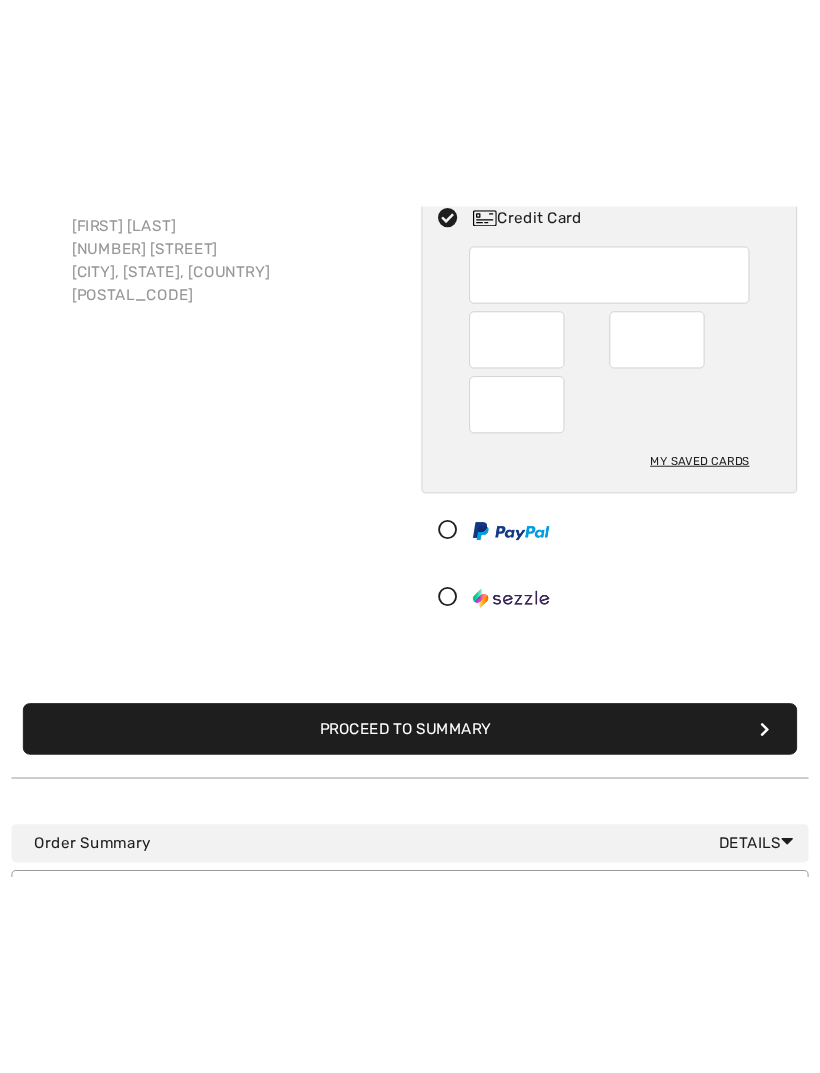 scroll, scrollTop: 38, scrollLeft: 0, axis: vertical 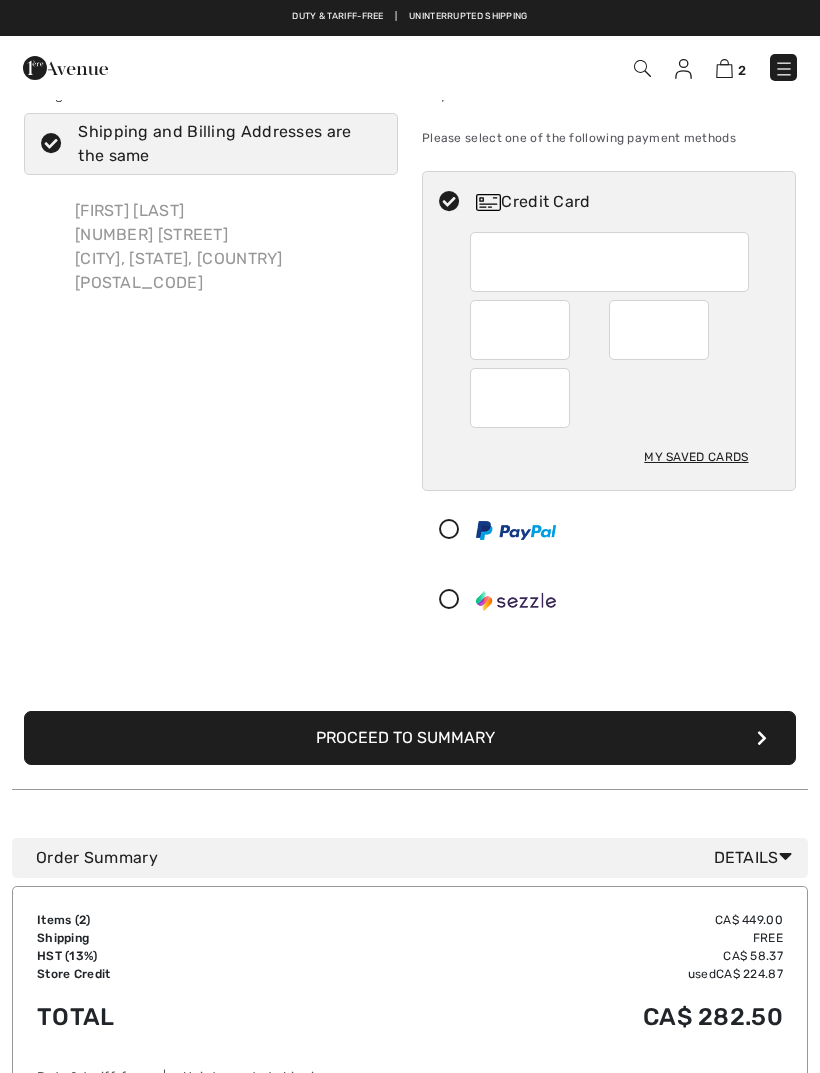 click on "My Saved Cards" at bounding box center [696, 457] 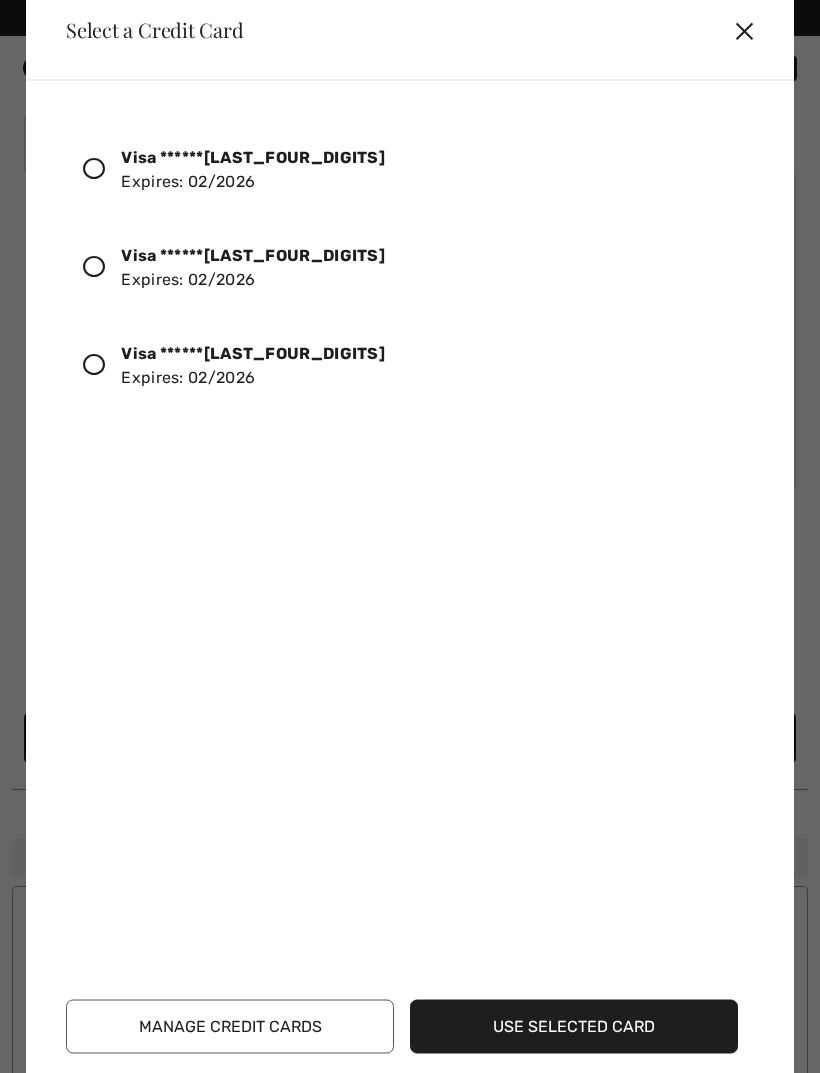 click at bounding box center [94, 168] 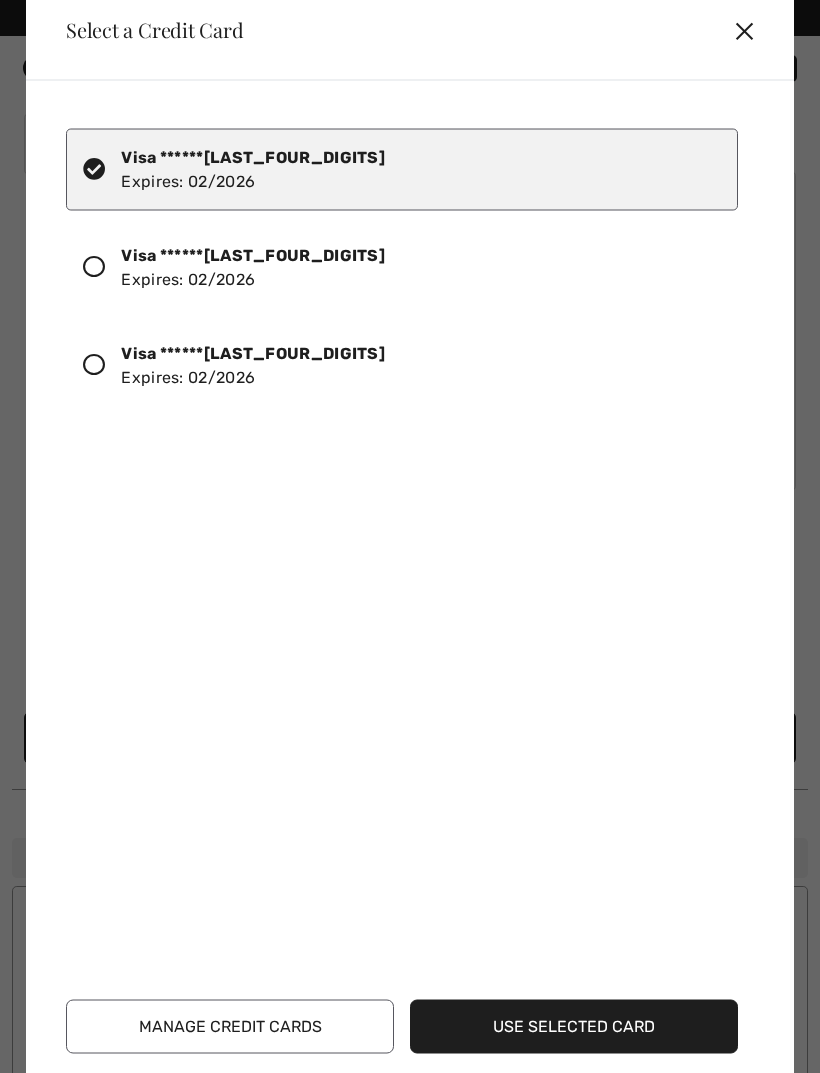 click on "Use Selected Card" at bounding box center (574, 1026) 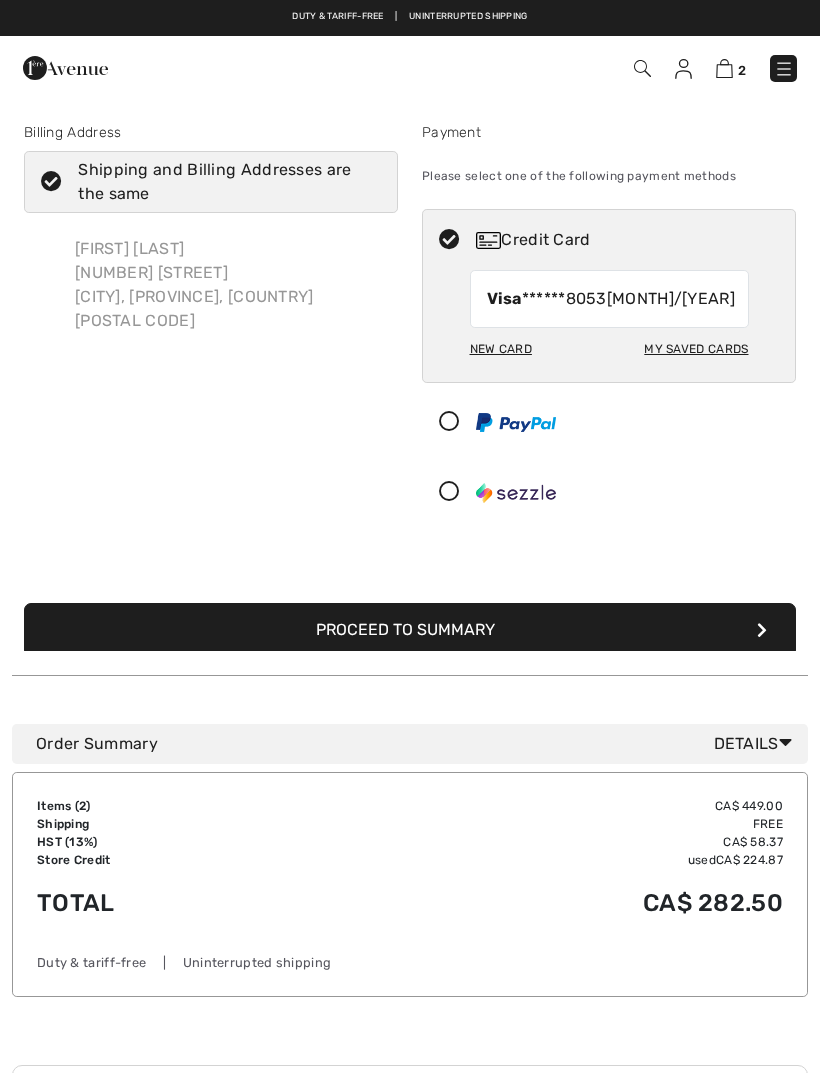 scroll, scrollTop: 0, scrollLeft: 0, axis: both 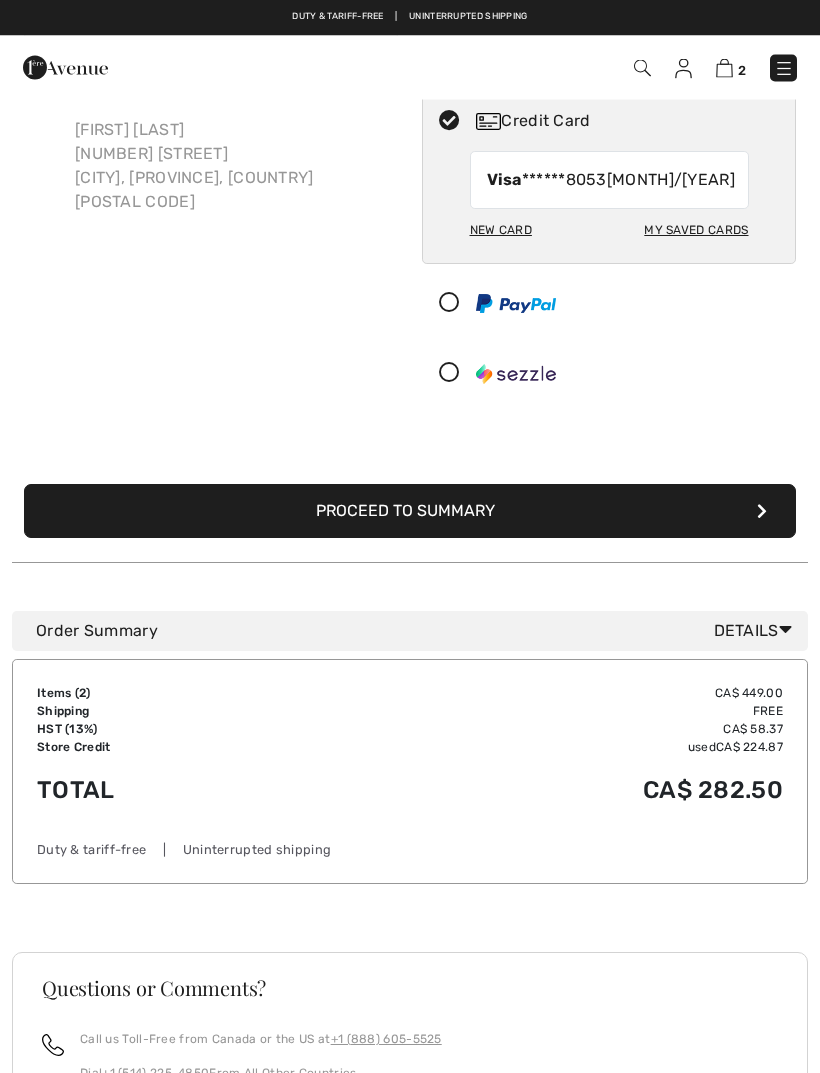 click on "Proceed to Summary" at bounding box center [410, 512] 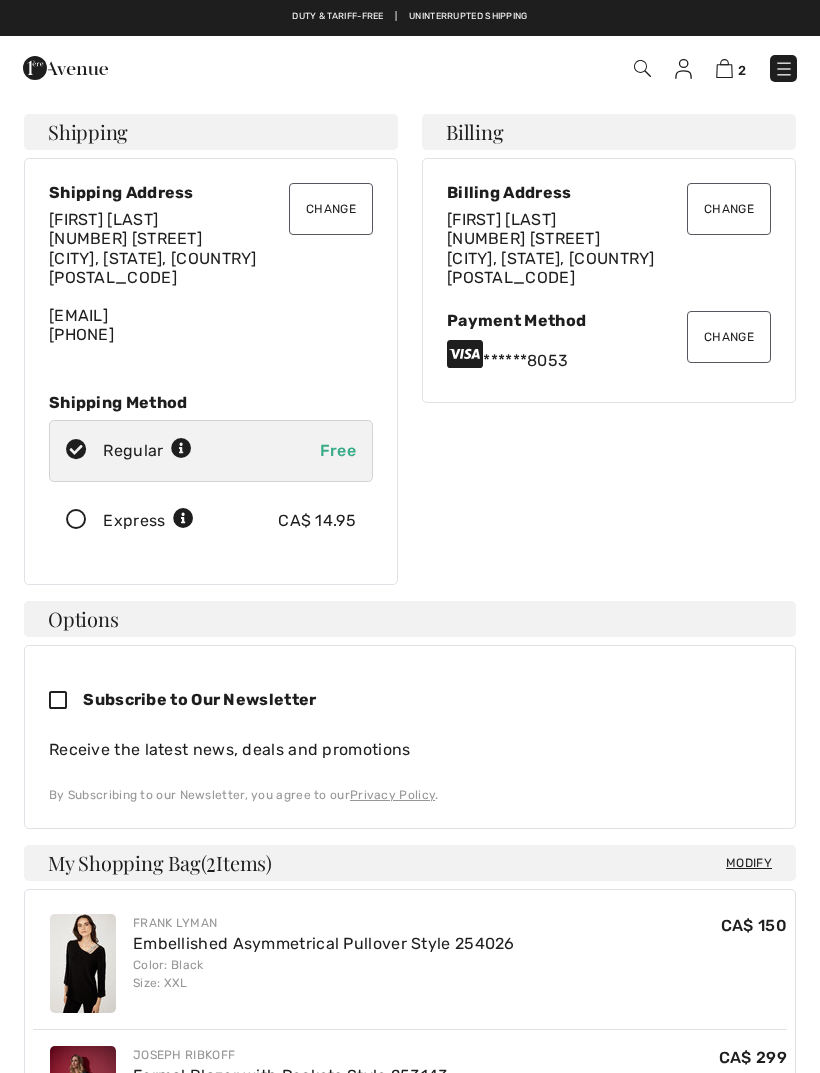 scroll, scrollTop: 0, scrollLeft: 0, axis: both 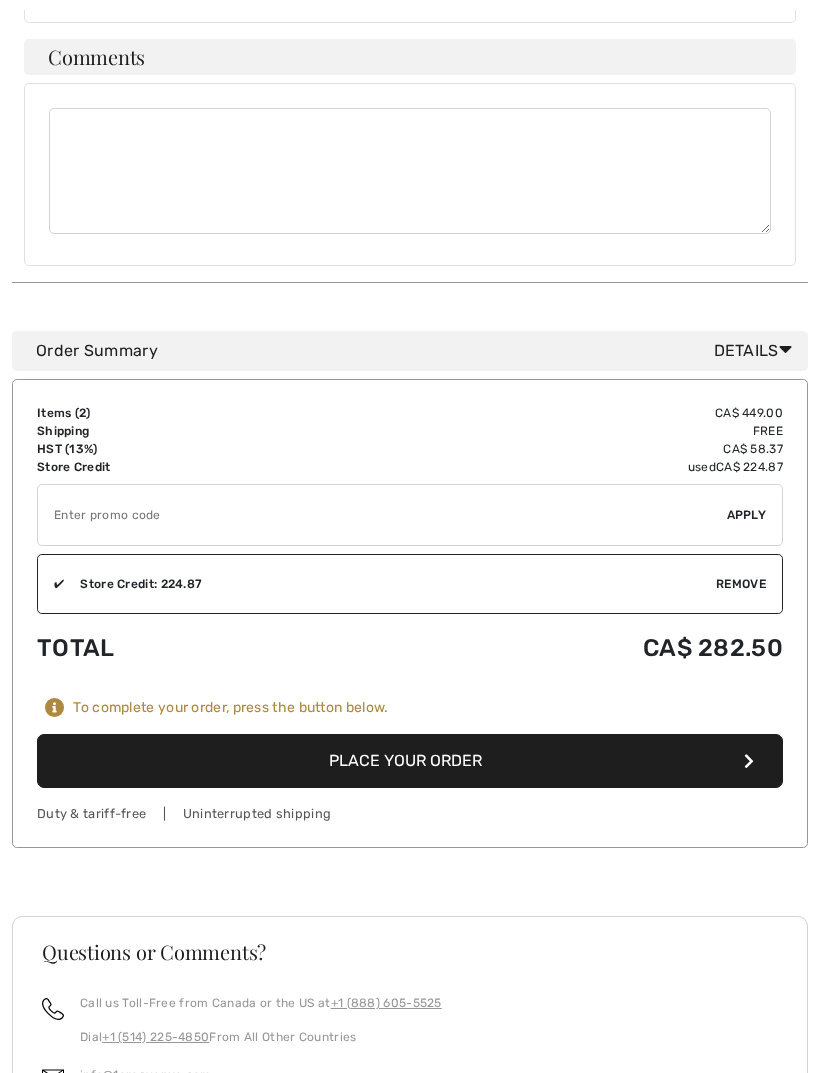 click on "Place Your Order" at bounding box center [410, 761] 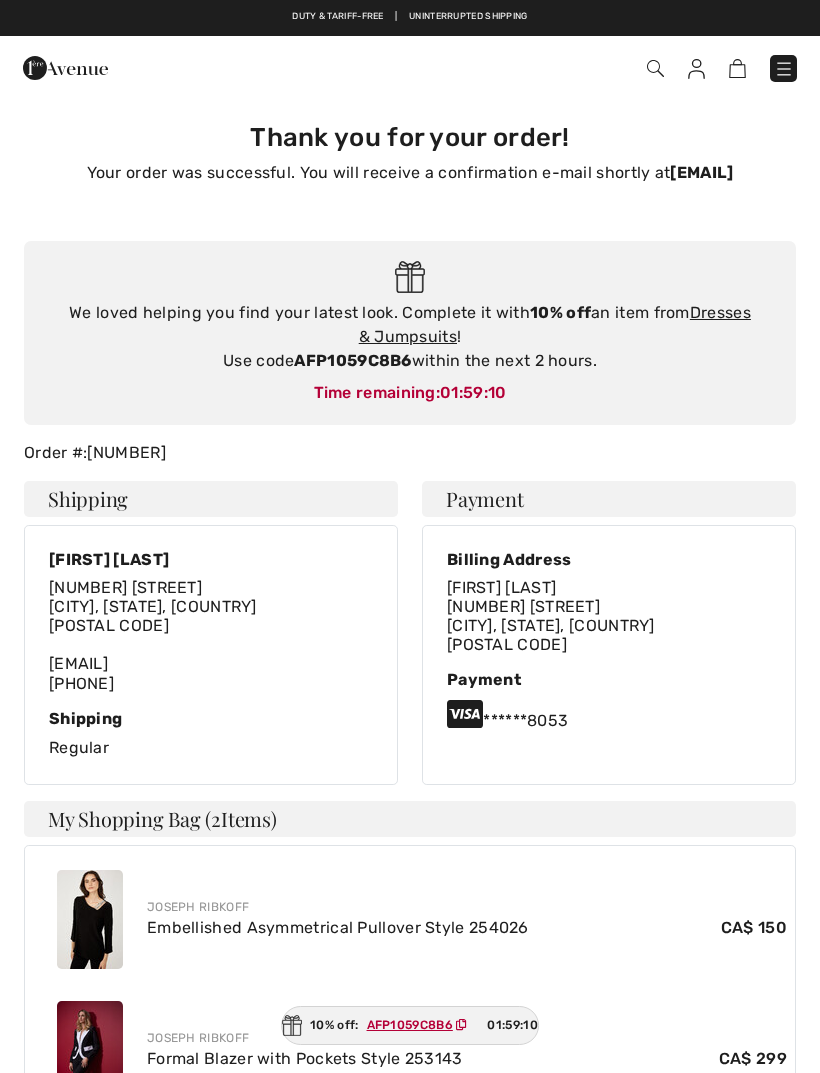 scroll, scrollTop: 0, scrollLeft: 0, axis: both 